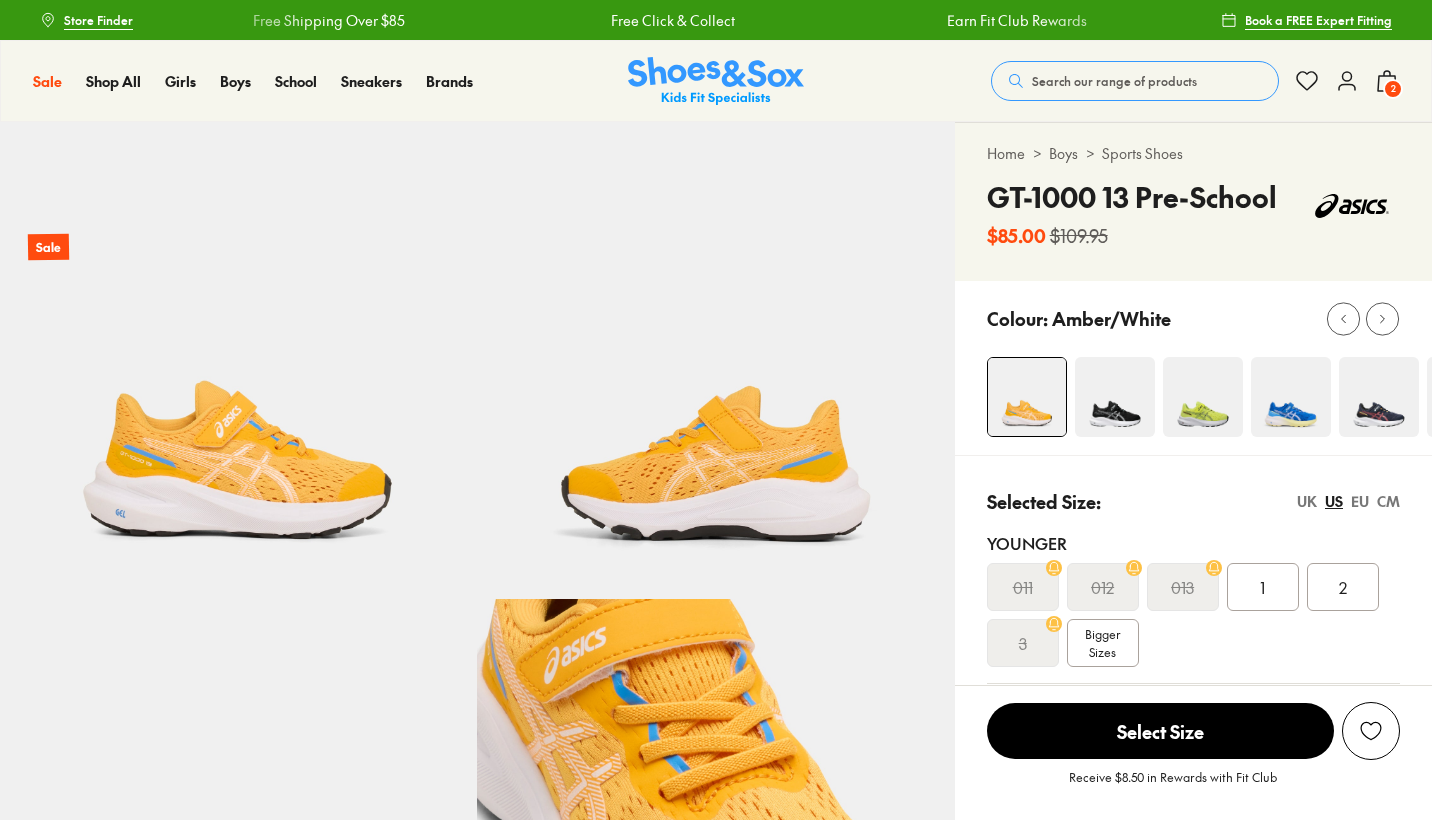 select on "*" 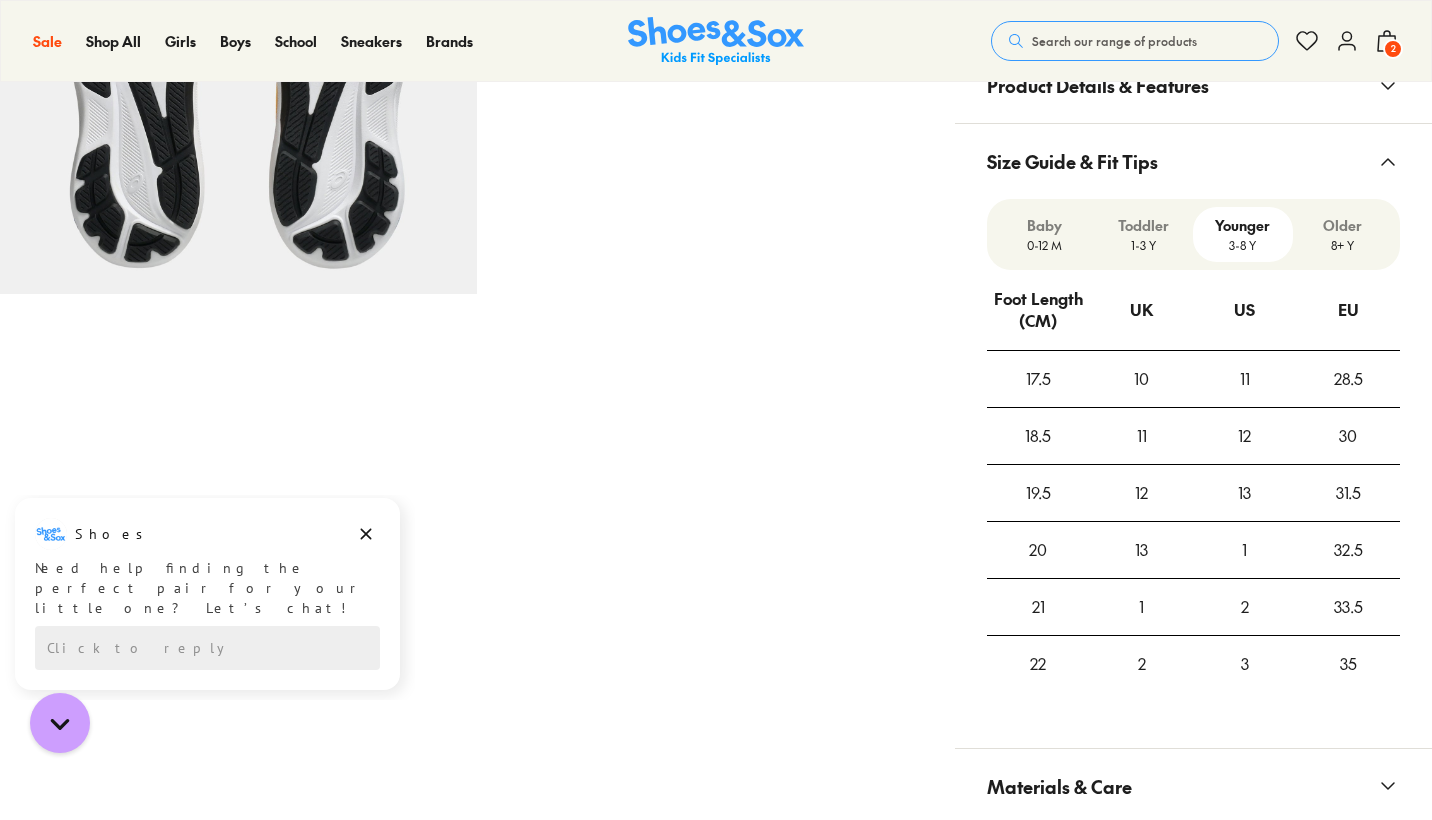 scroll, scrollTop: 0, scrollLeft: 0, axis: both 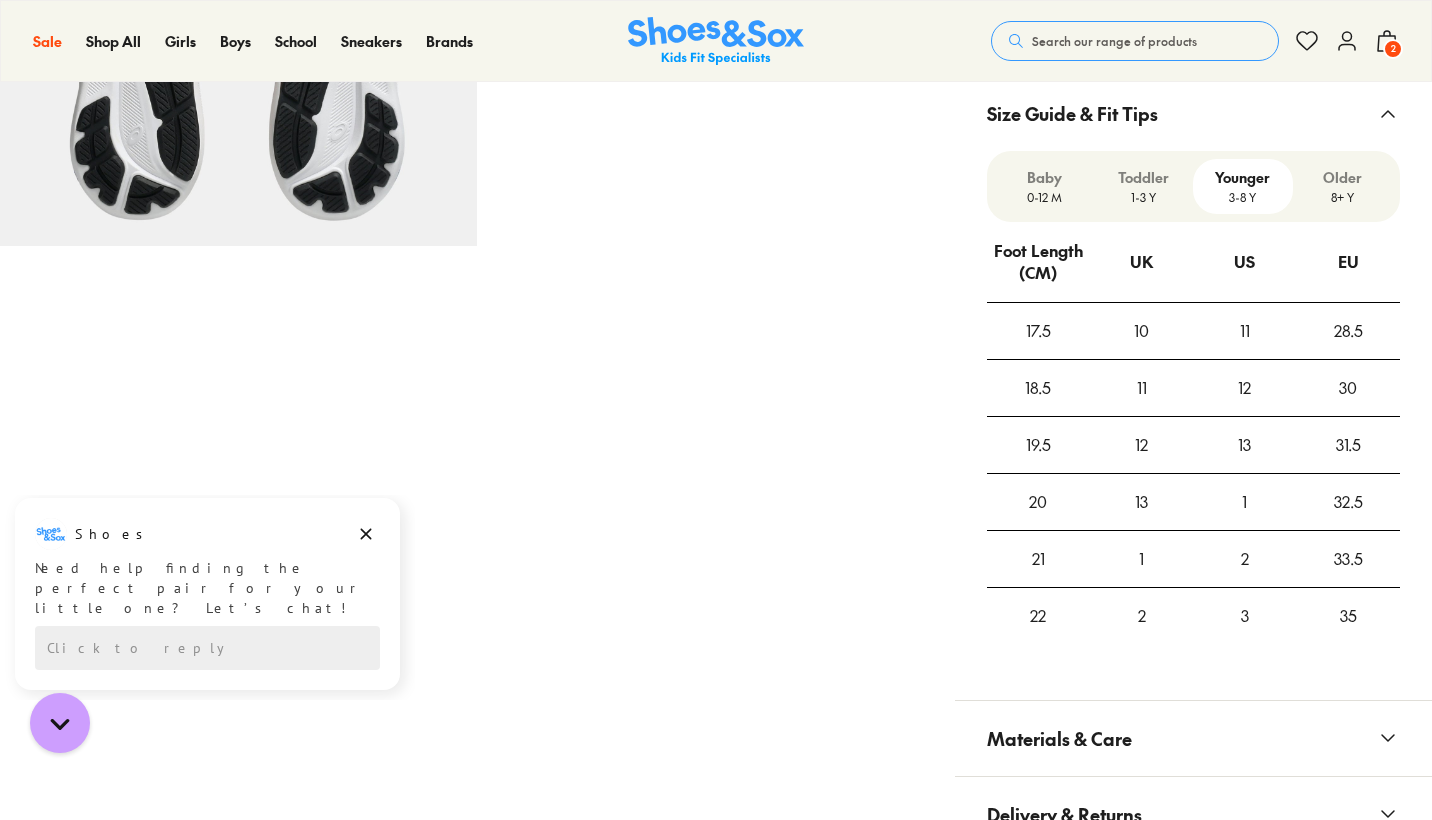 click on "2" at bounding box center [1393, 49] 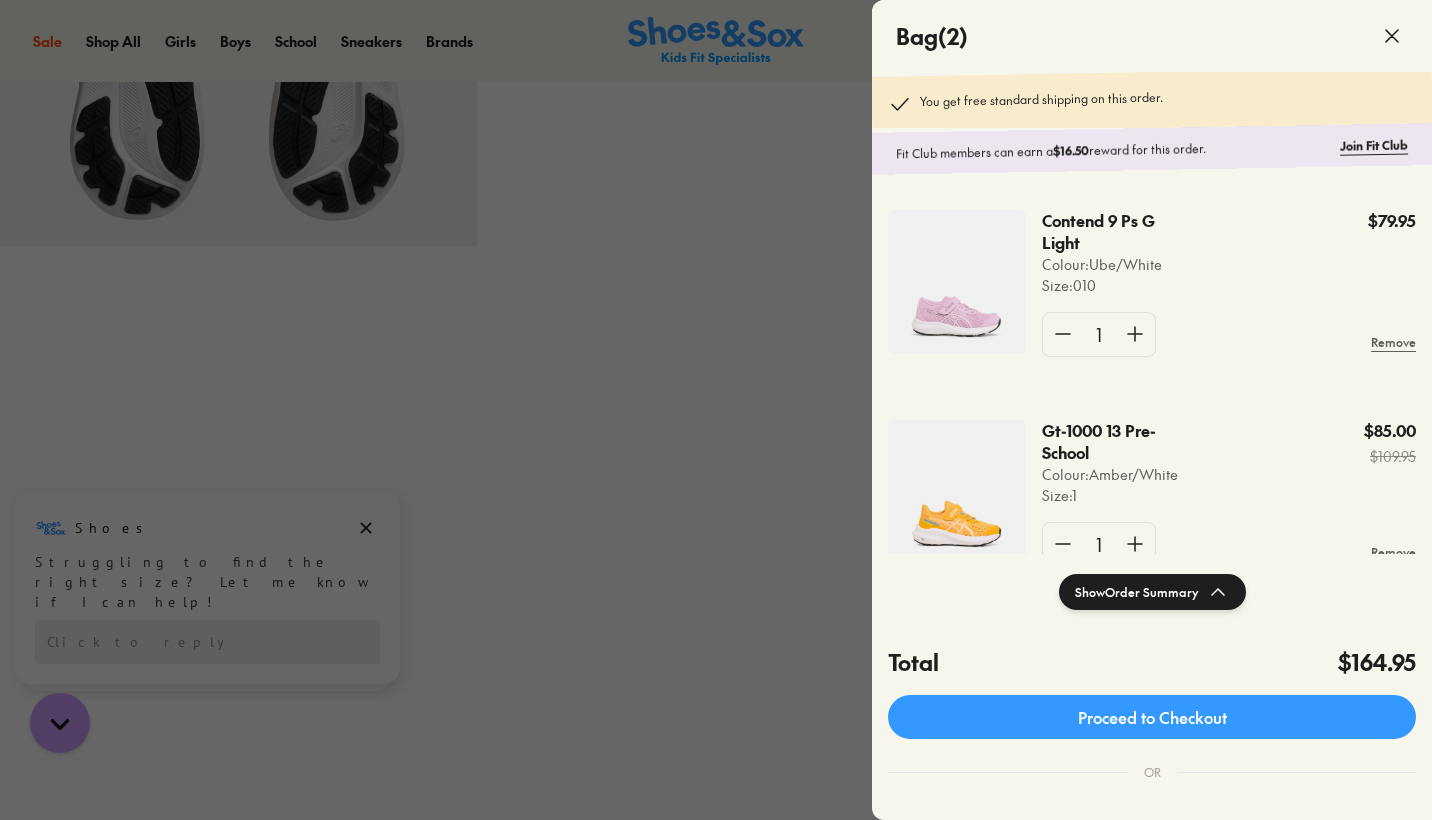 click 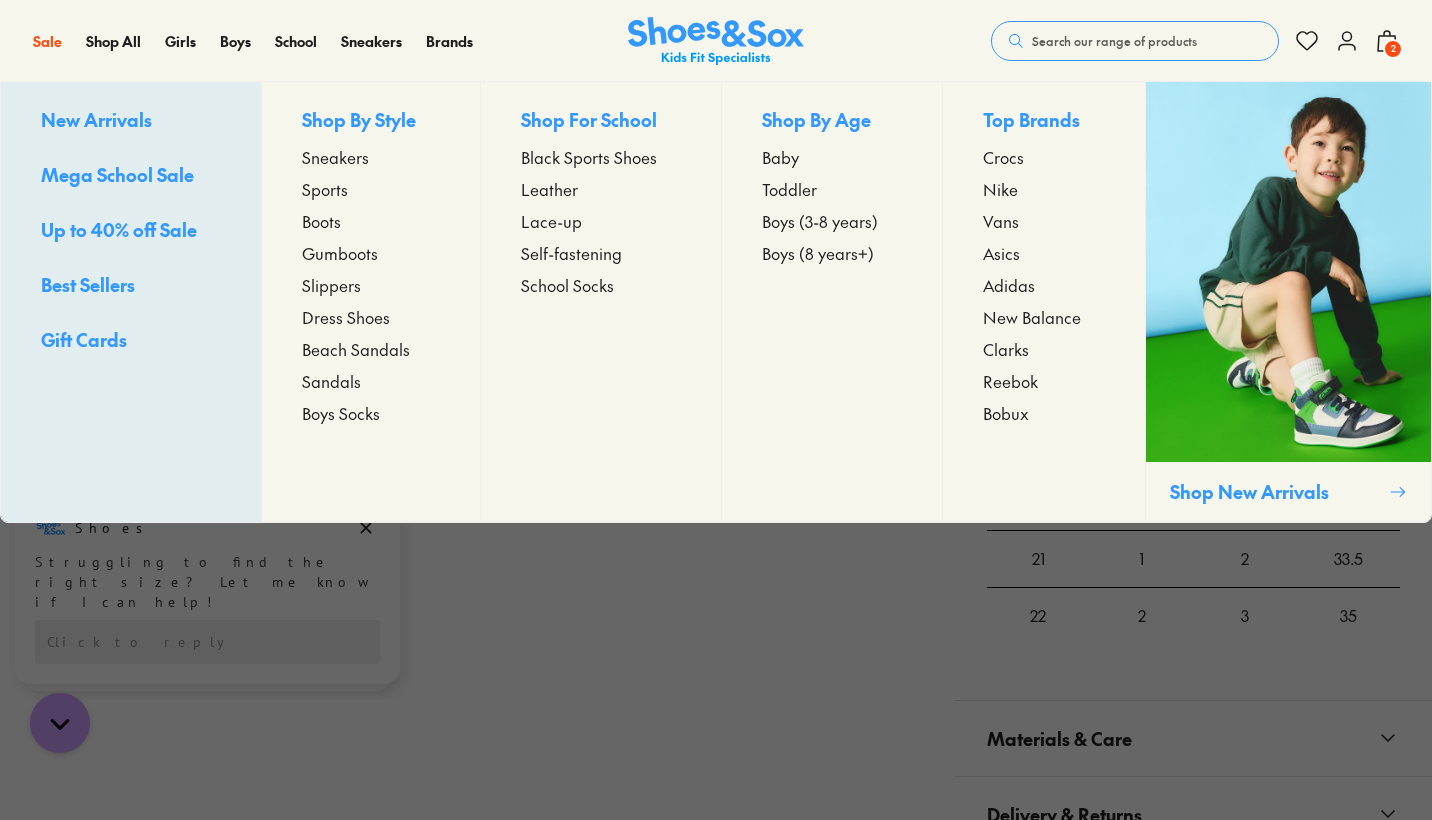 click on "Sports" at bounding box center [325, 189] 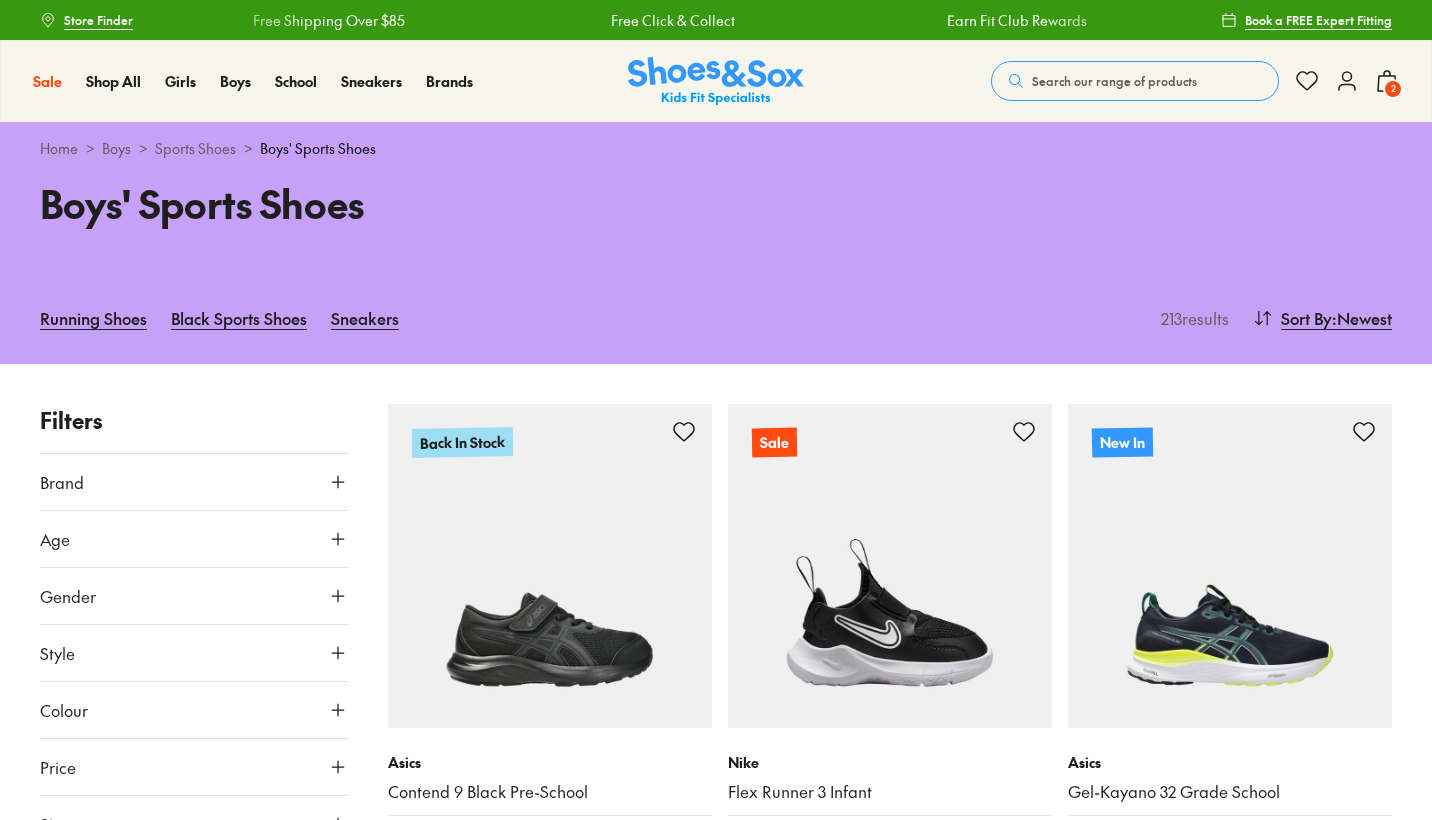 scroll, scrollTop: 0, scrollLeft: 0, axis: both 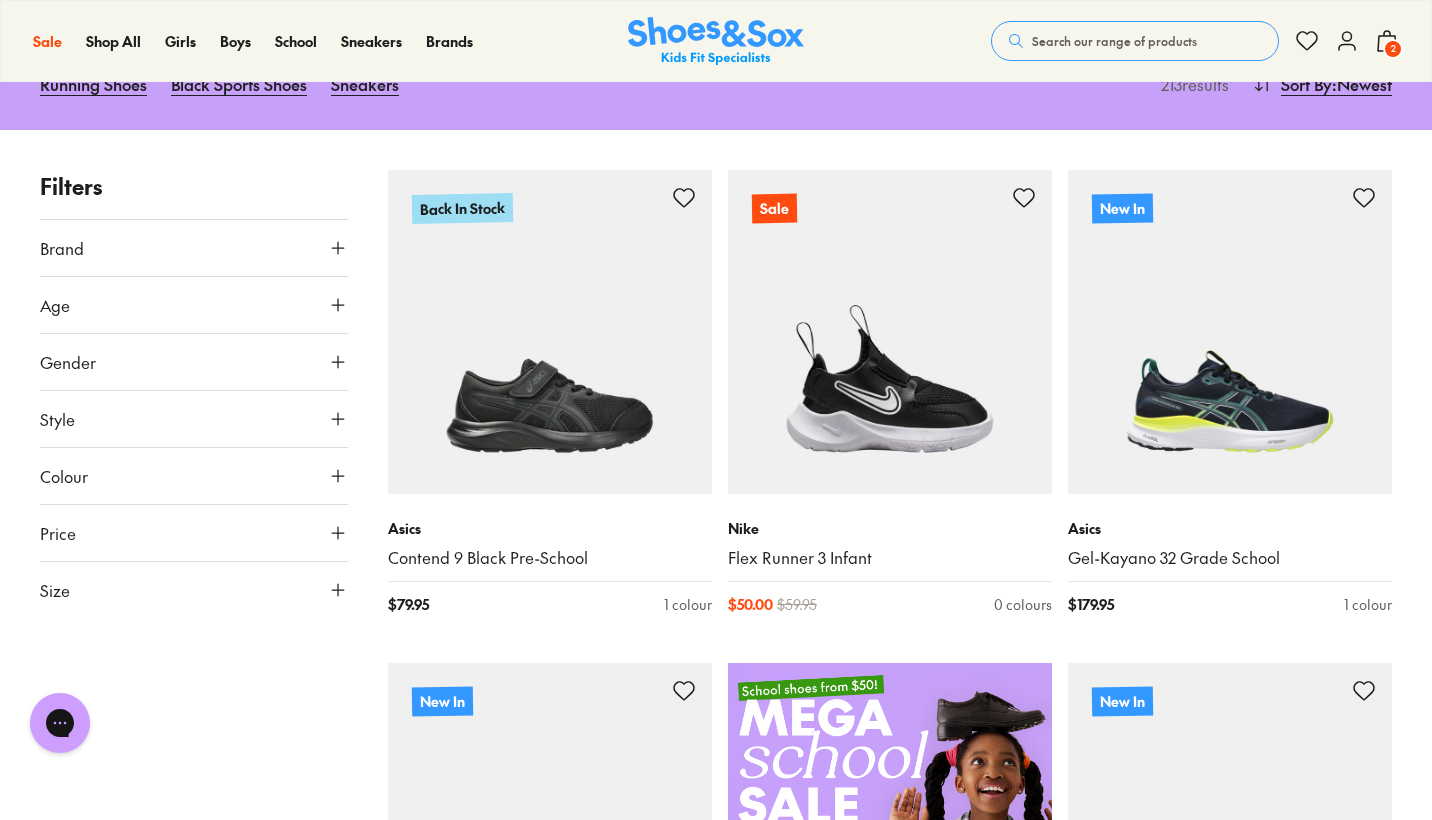 click on "Brand" at bounding box center [194, 248] 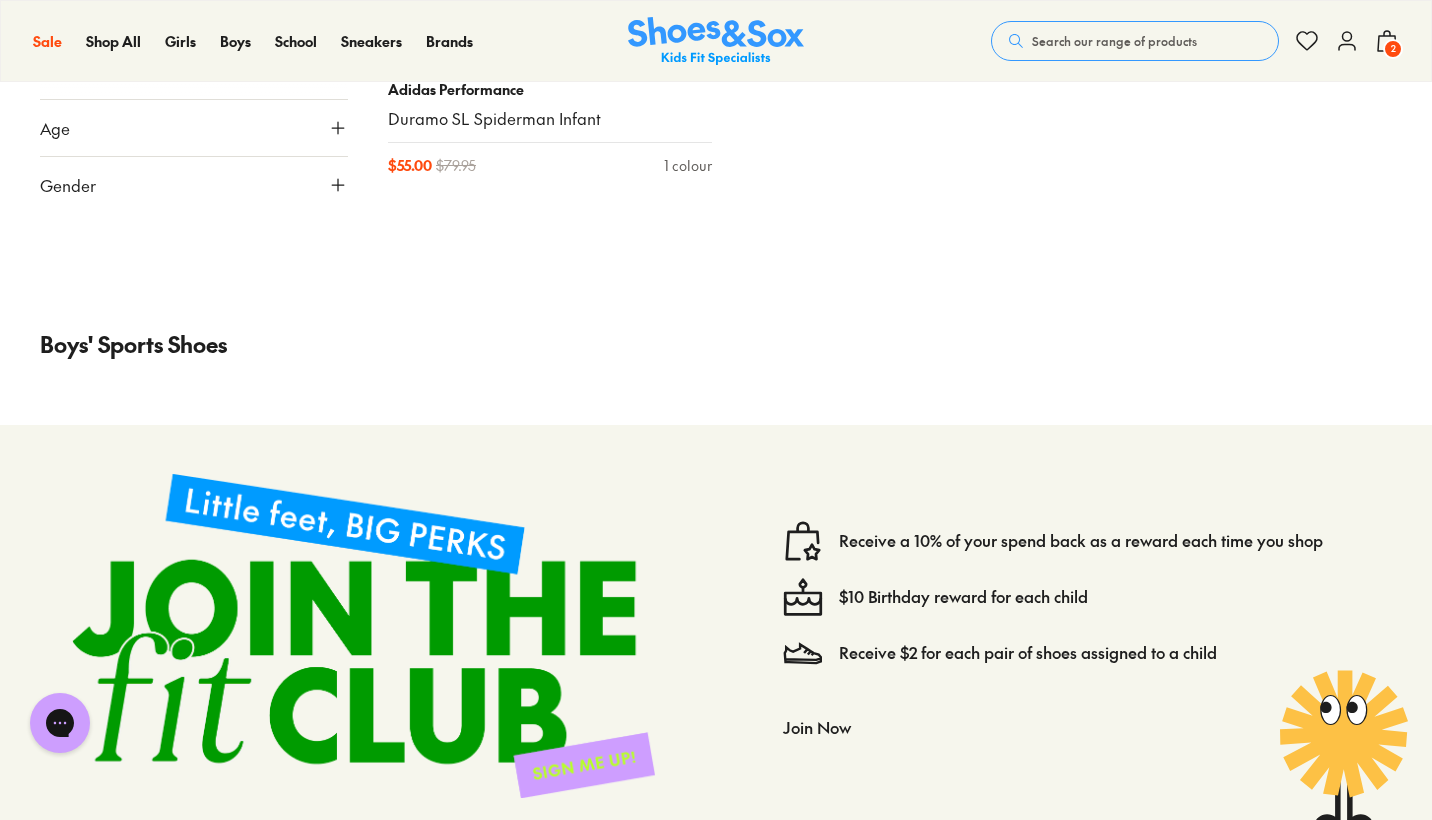 scroll, scrollTop: 3450, scrollLeft: 0, axis: vertical 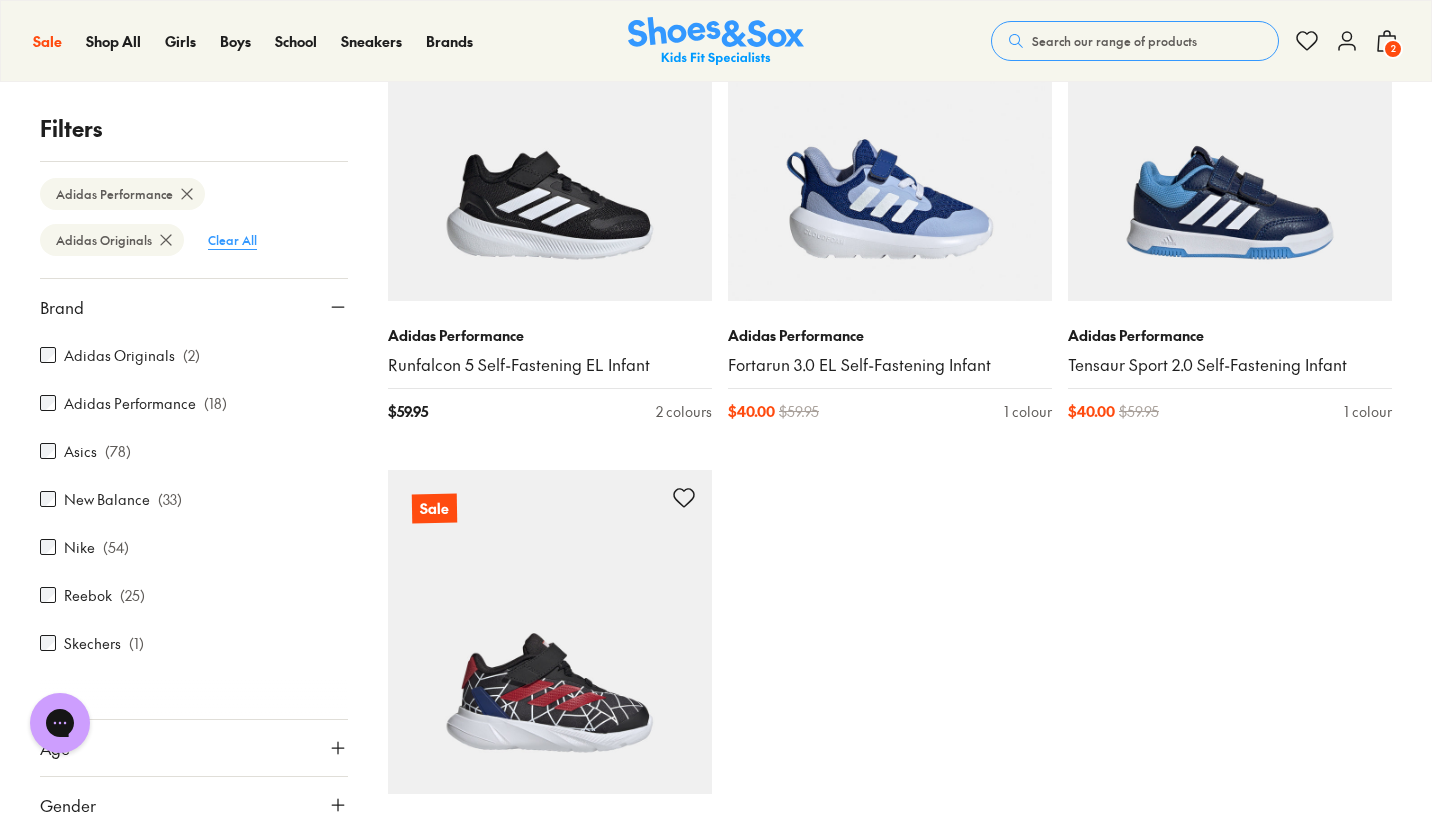 click on "Clear All" at bounding box center [232, 240] 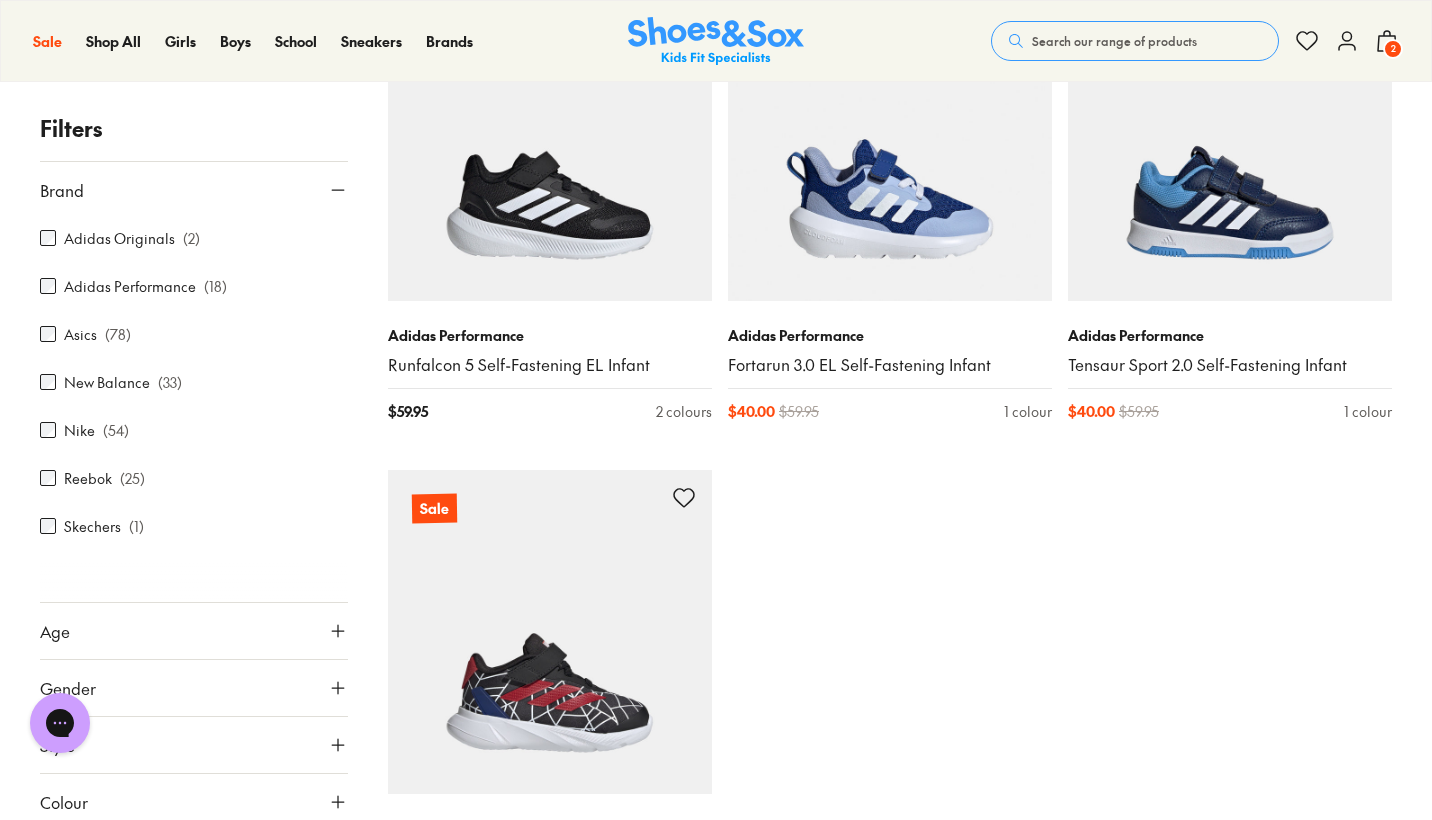 scroll, scrollTop: 0, scrollLeft: 0, axis: both 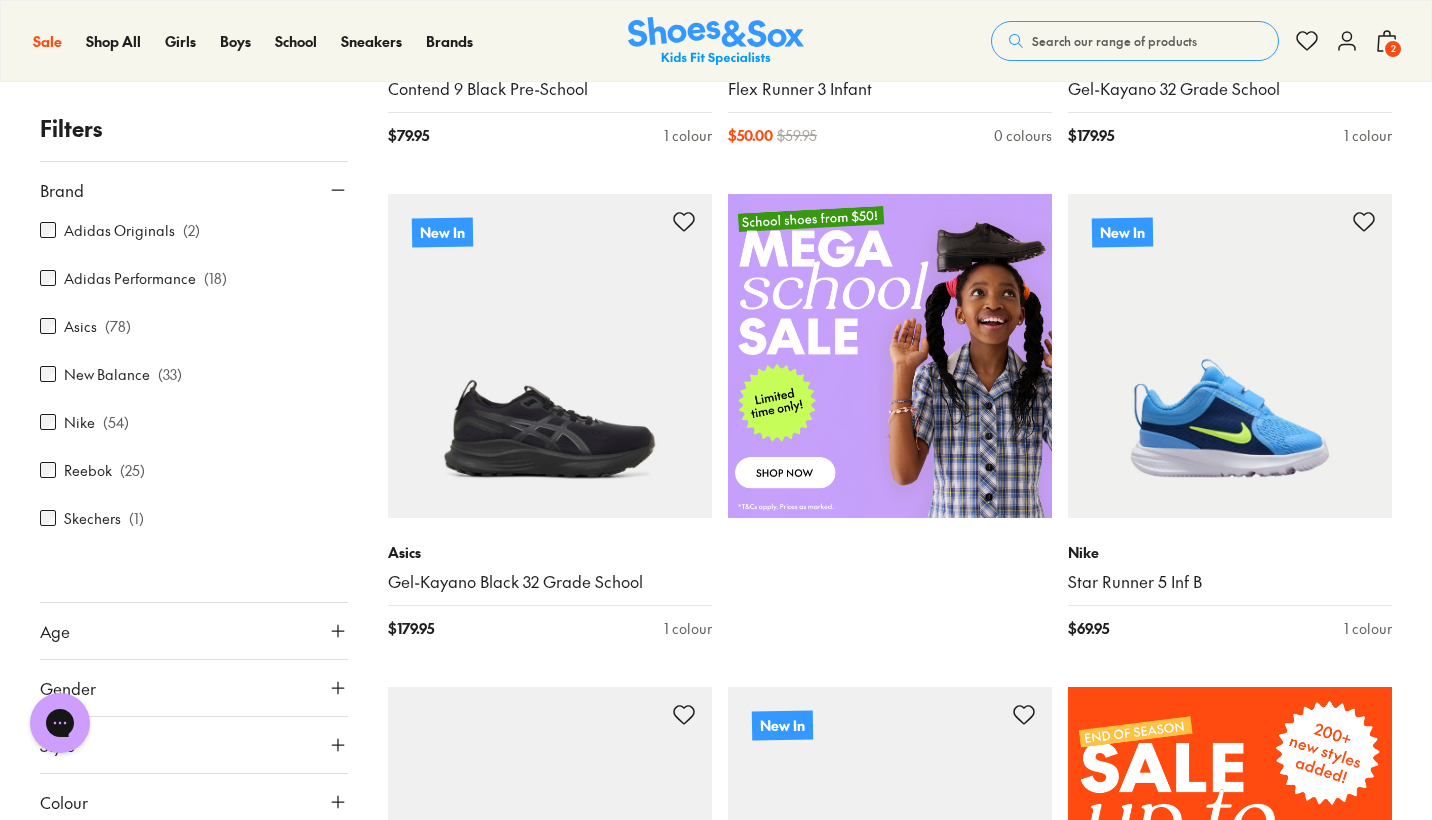 click 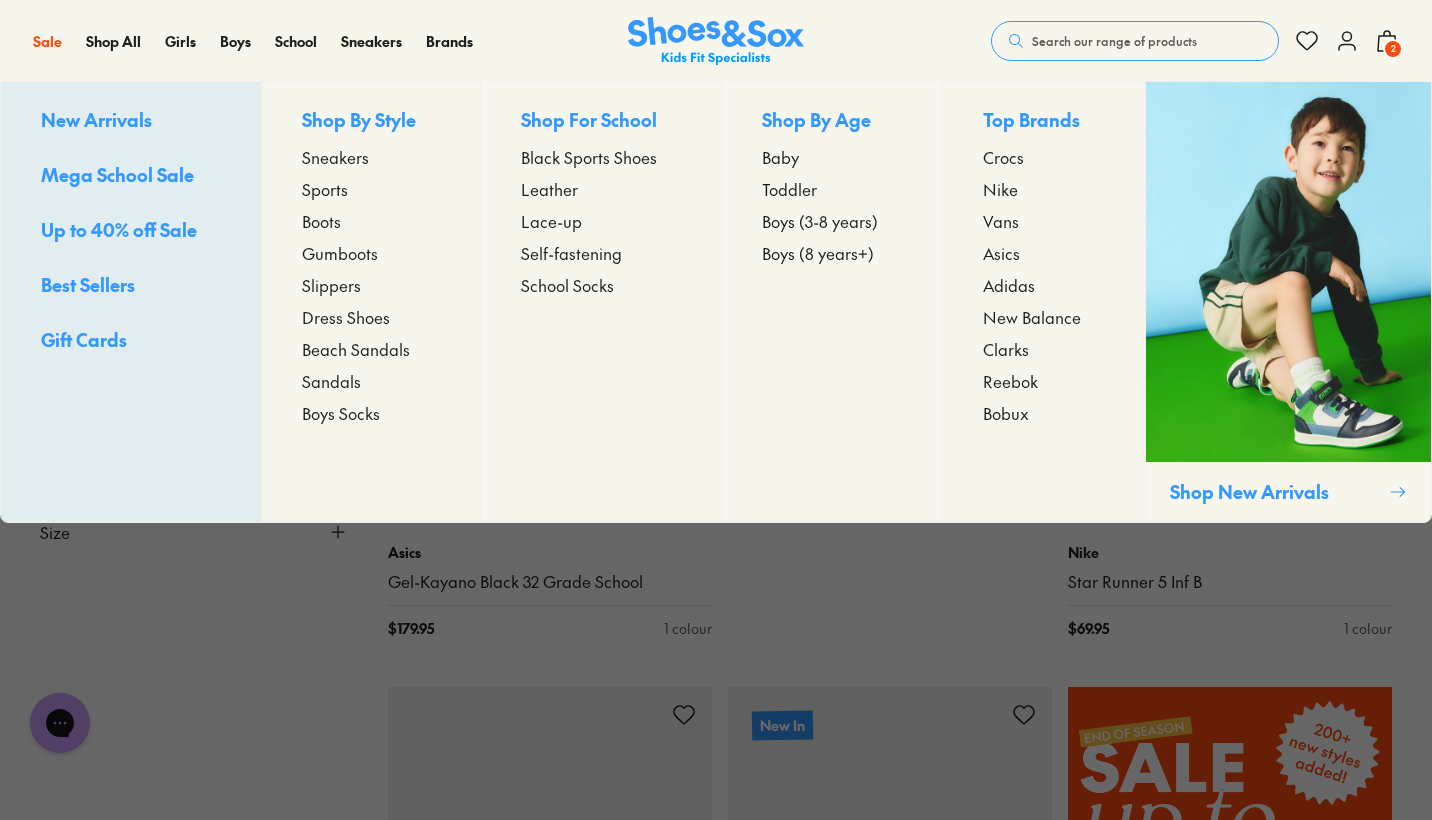 click on "Sneakers" at bounding box center (335, 157) 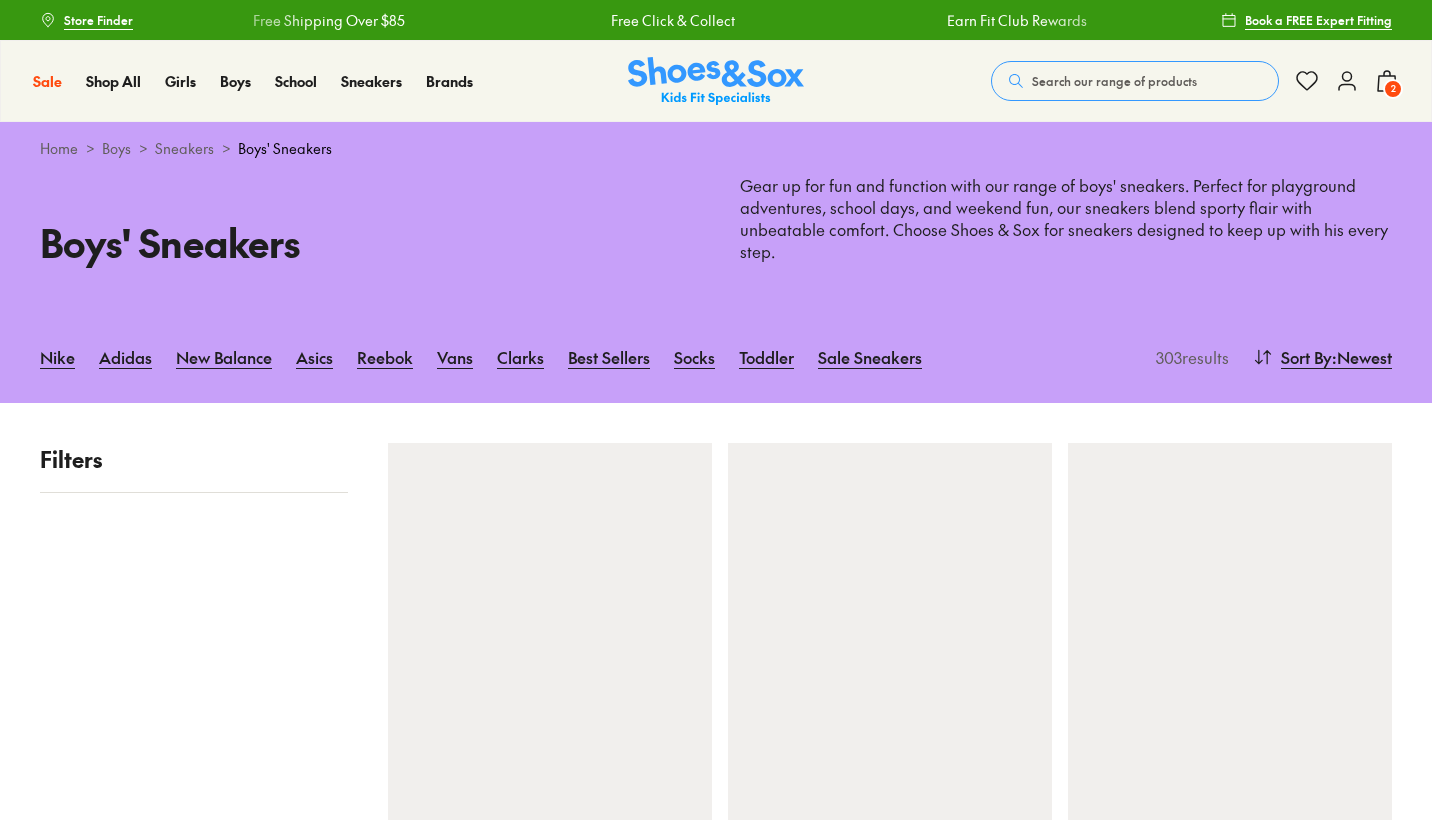 scroll, scrollTop: 0, scrollLeft: 0, axis: both 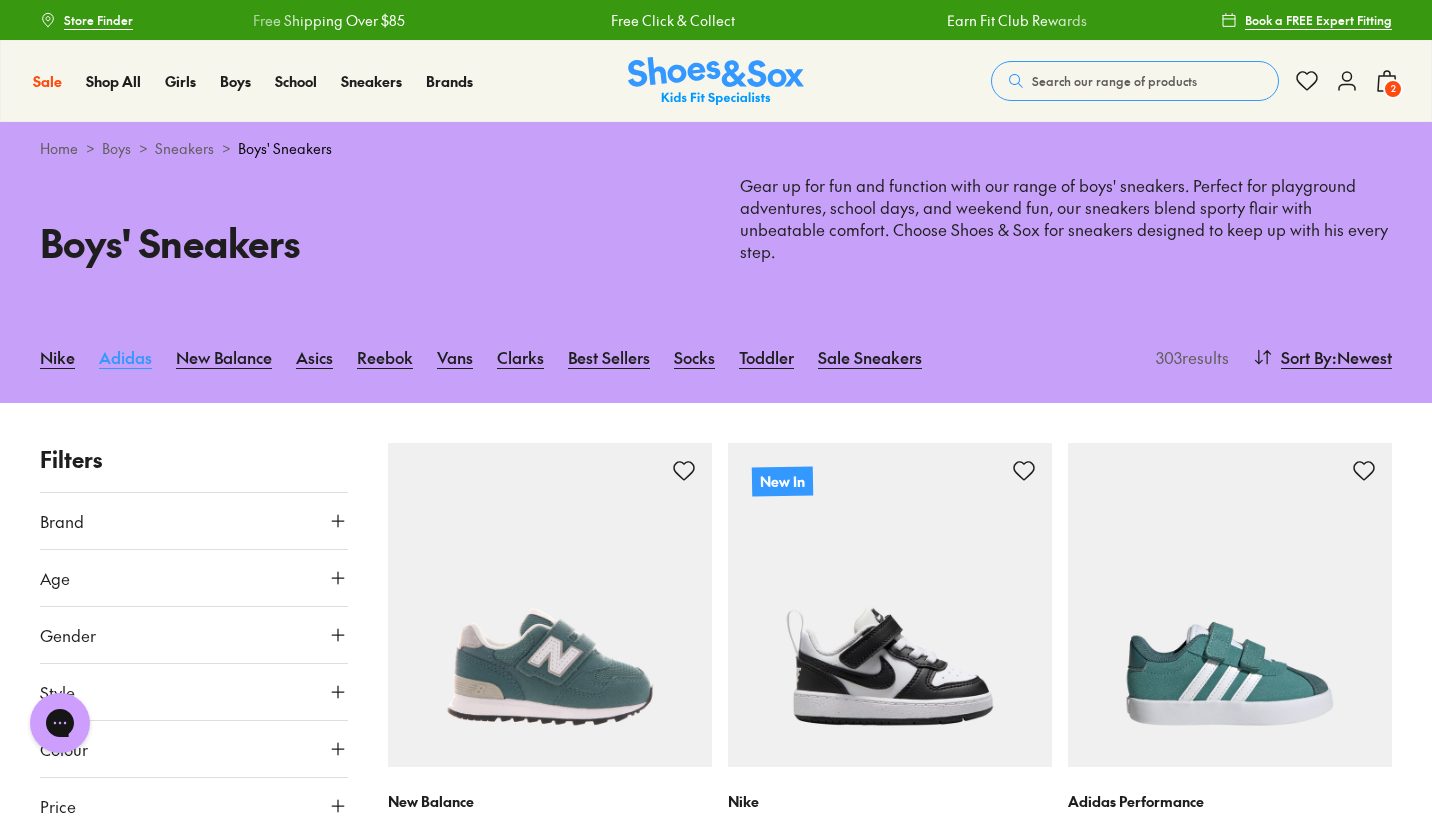 click on "Adidas" at bounding box center [125, 357] 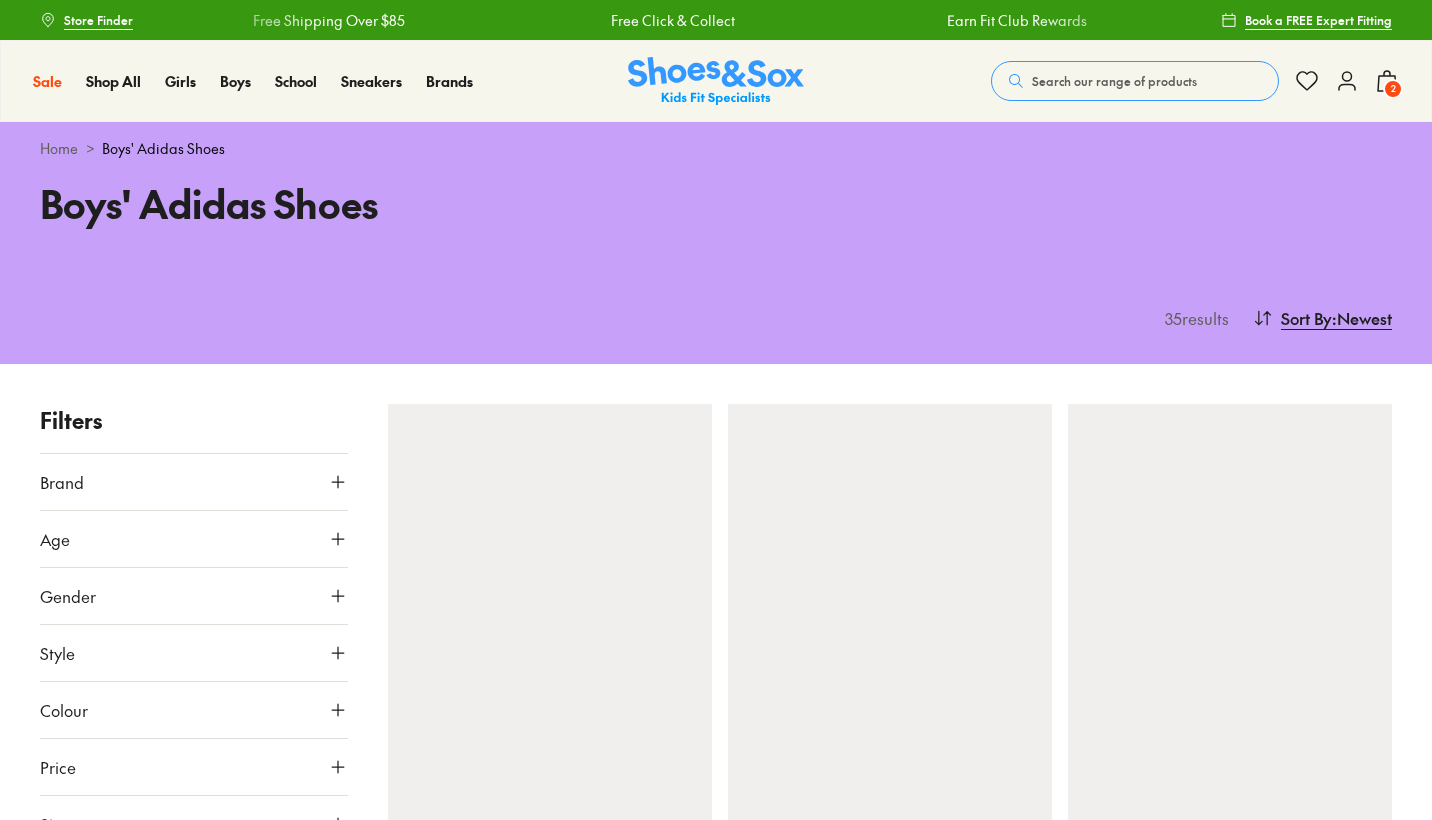 scroll, scrollTop: 0, scrollLeft: 0, axis: both 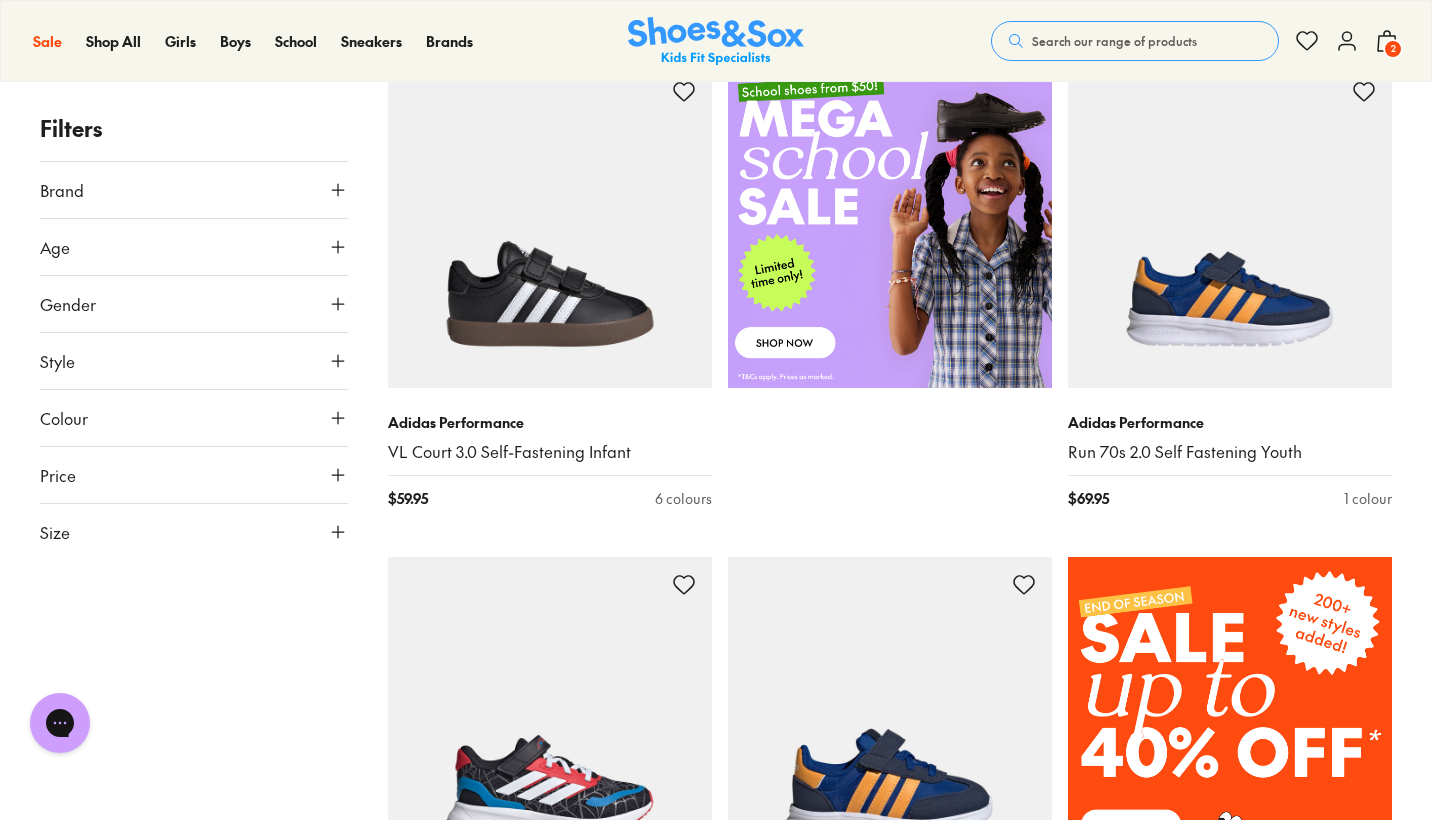 click 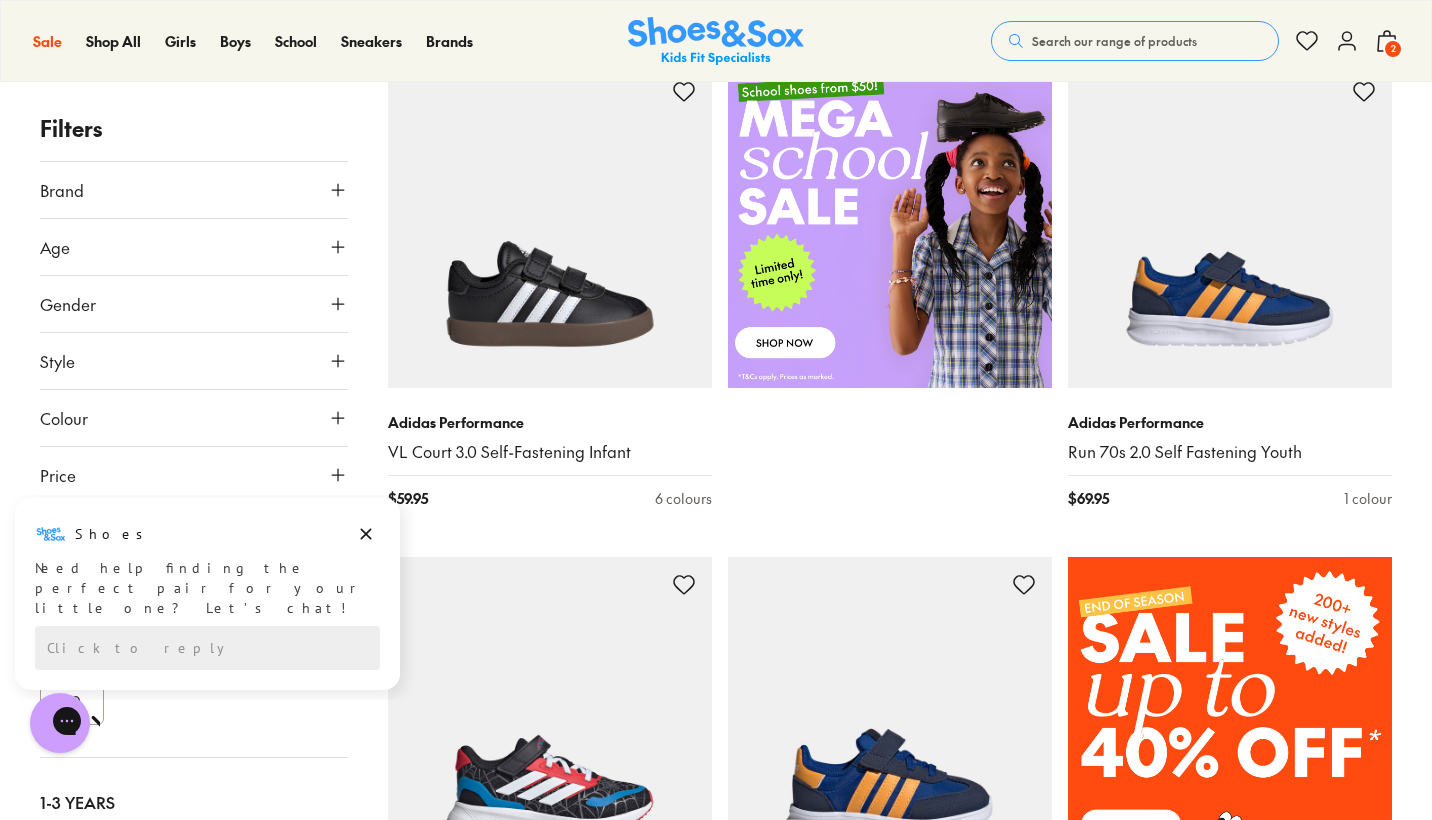 scroll, scrollTop: 0, scrollLeft: 0, axis: both 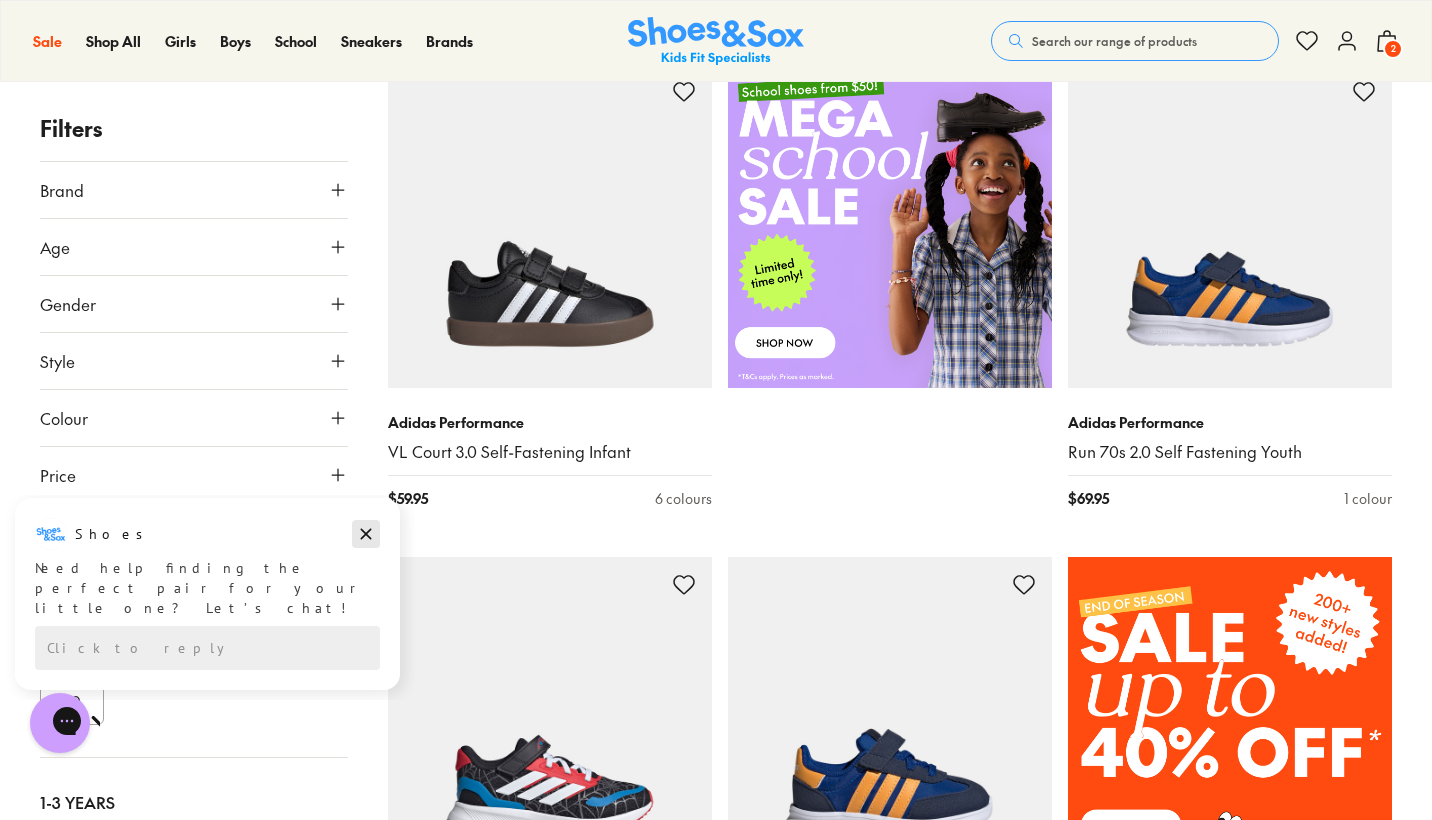 drag, startPoint x: 372, startPoint y: 529, endPoint x: 372, endPoint y: 1024, distance: 495 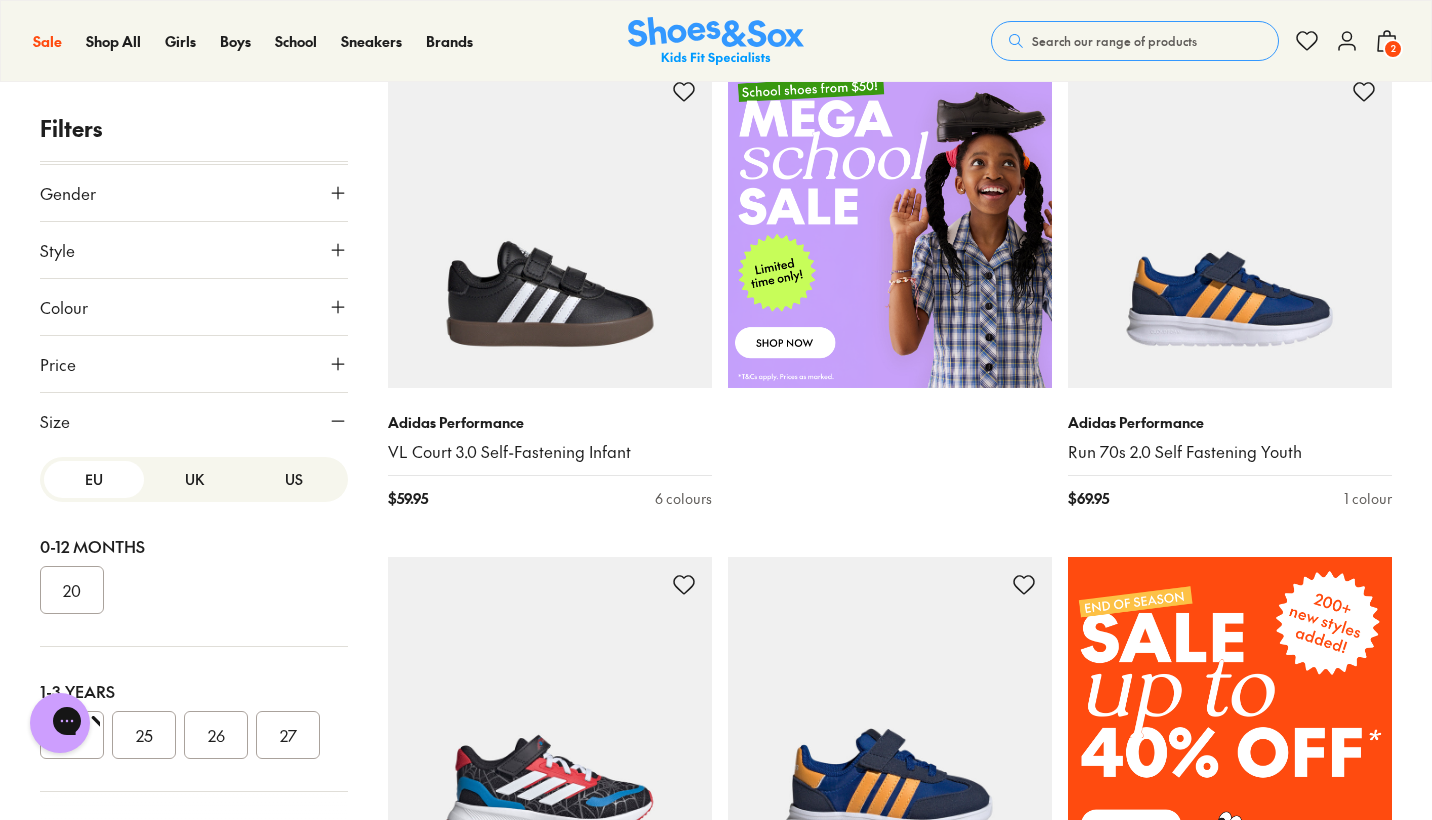 scroll, scrollTop: 124, scrollLeft: 0, axis: vertical 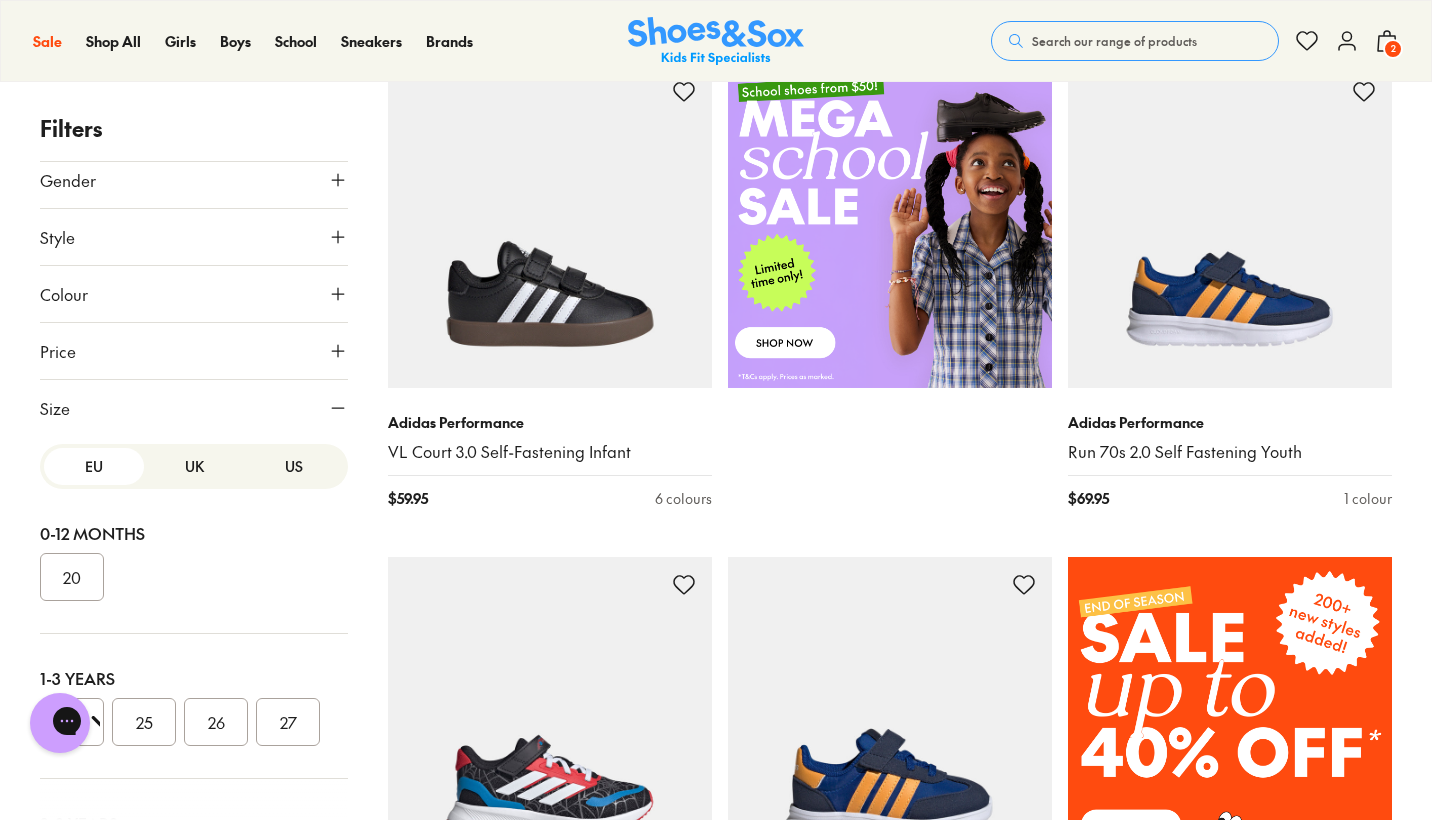 click on "UK" at bounding box center (194, 466) 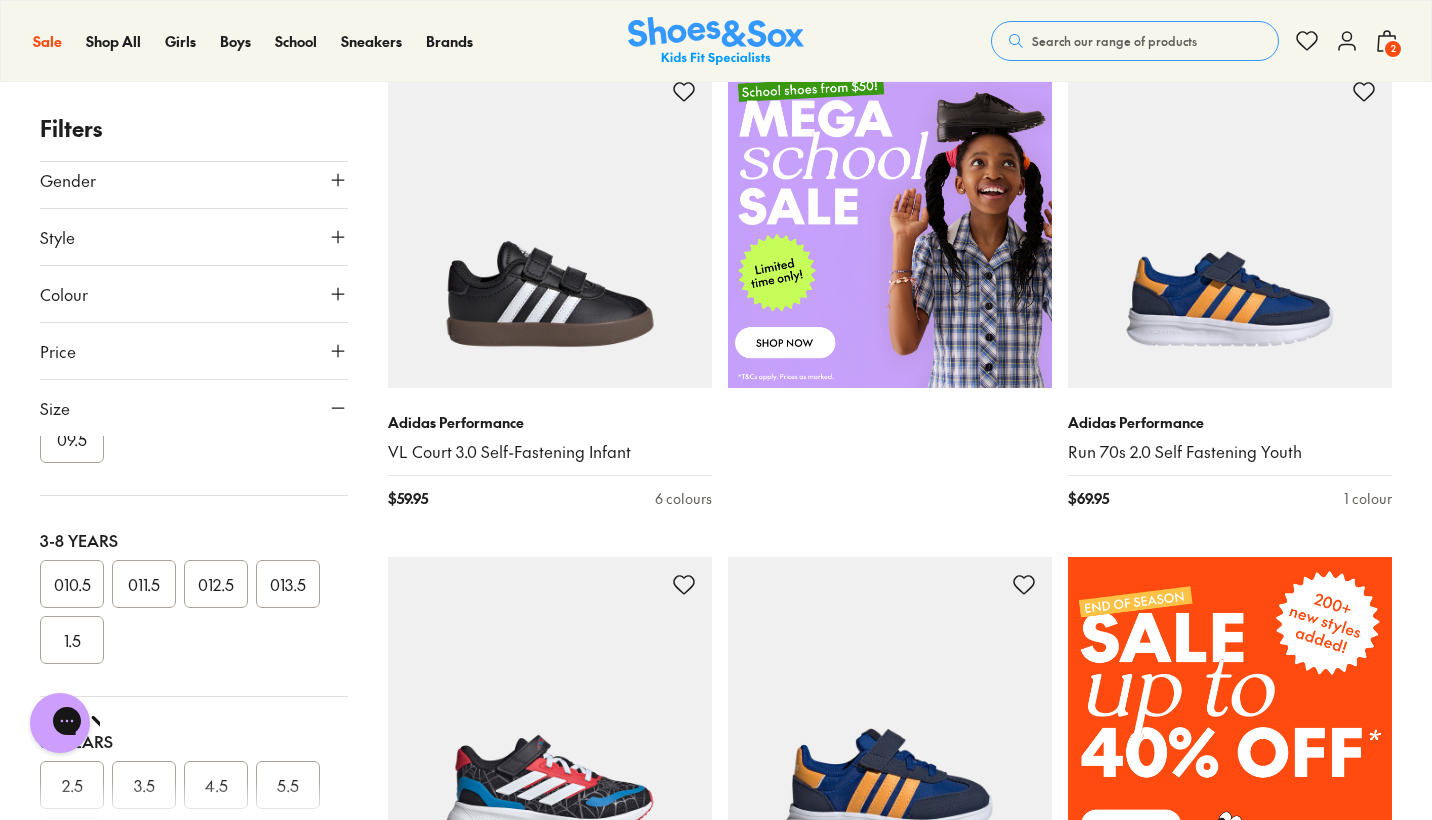 scroll, scrollTop: 385, scrollLeft: 0, axis: vertical 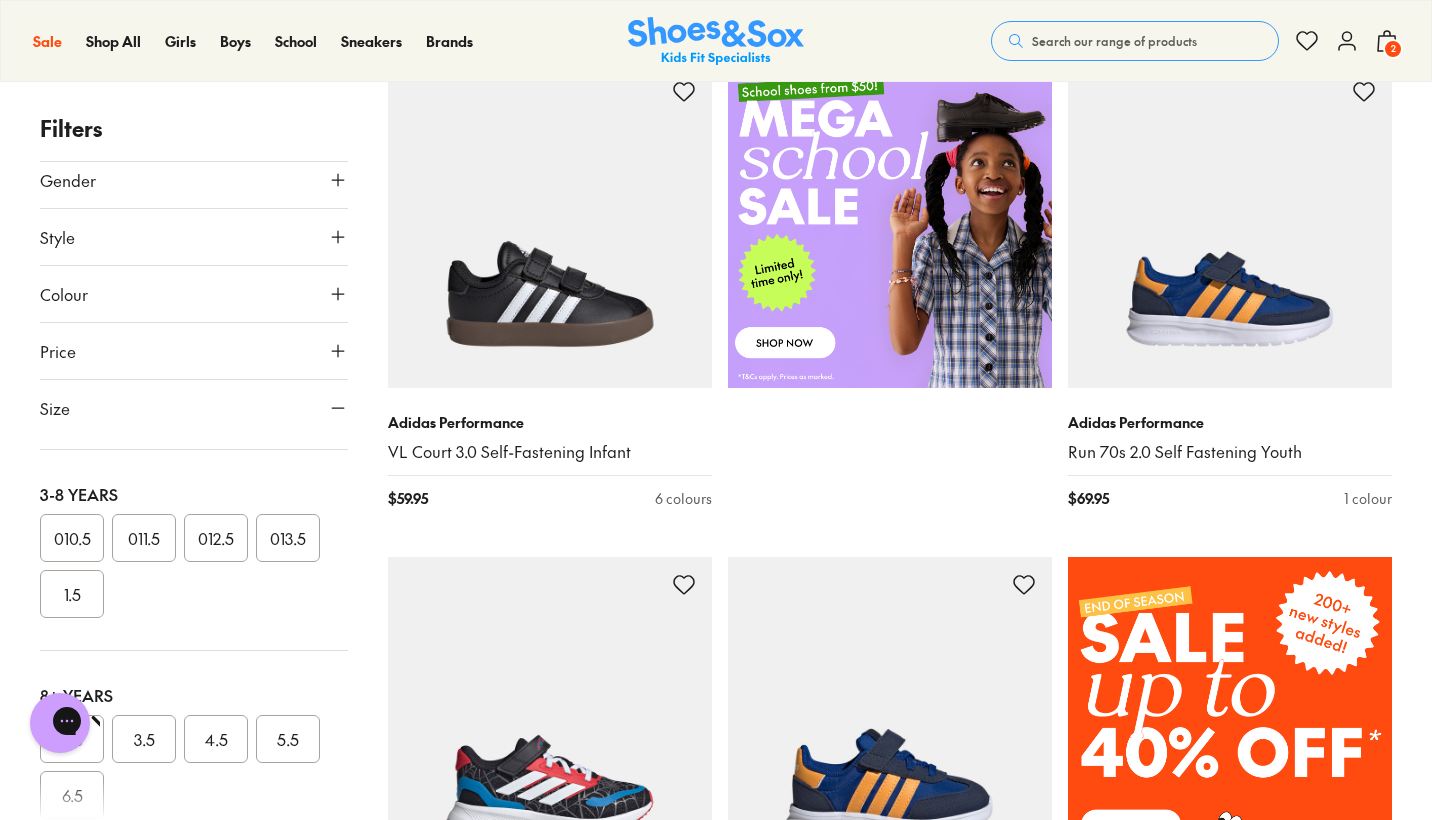 click on "1.5" at bounding box center (72, 594) 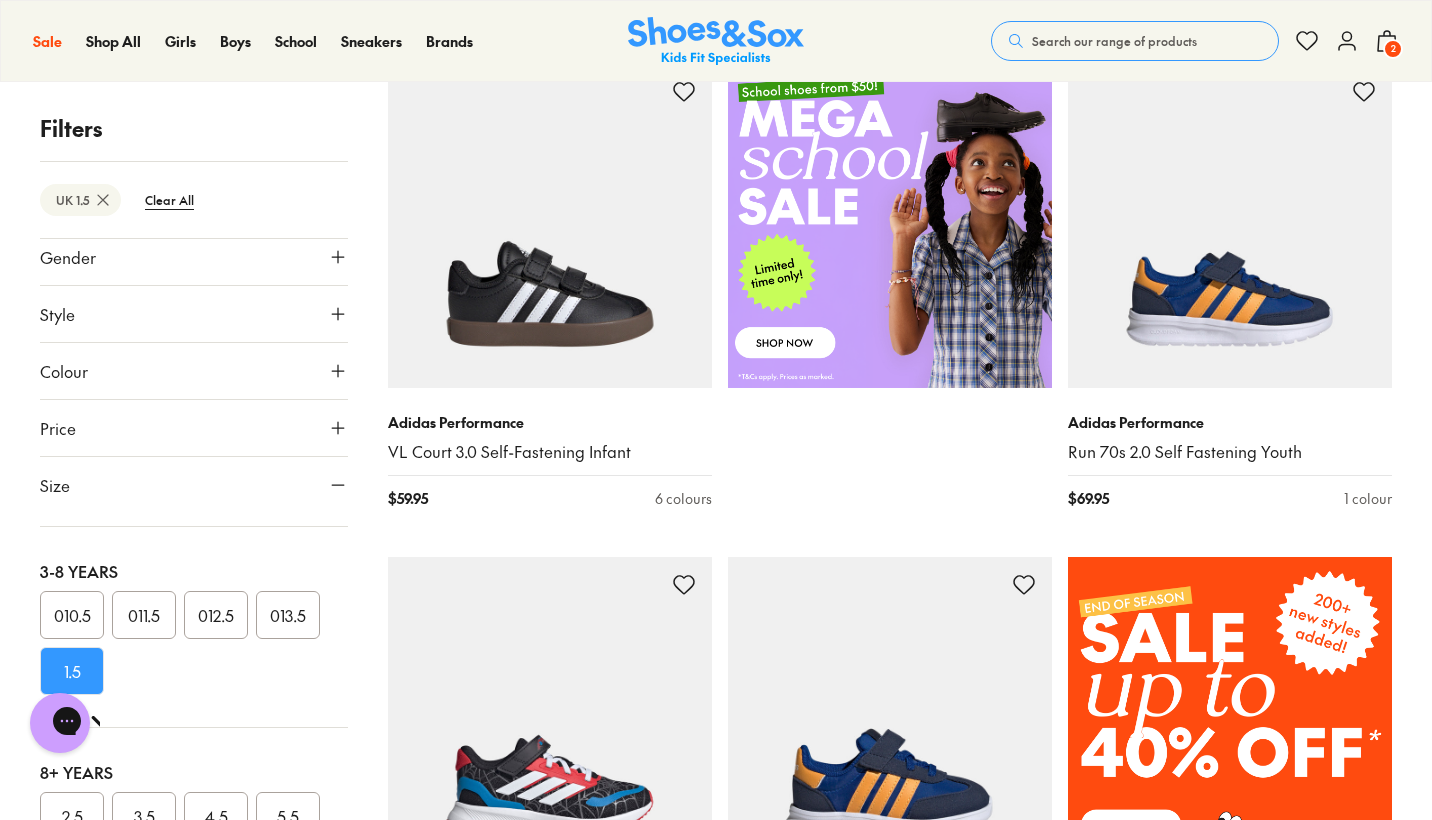 scroll, scrollTop: 118, scrollLeft: 0, axis: vertical 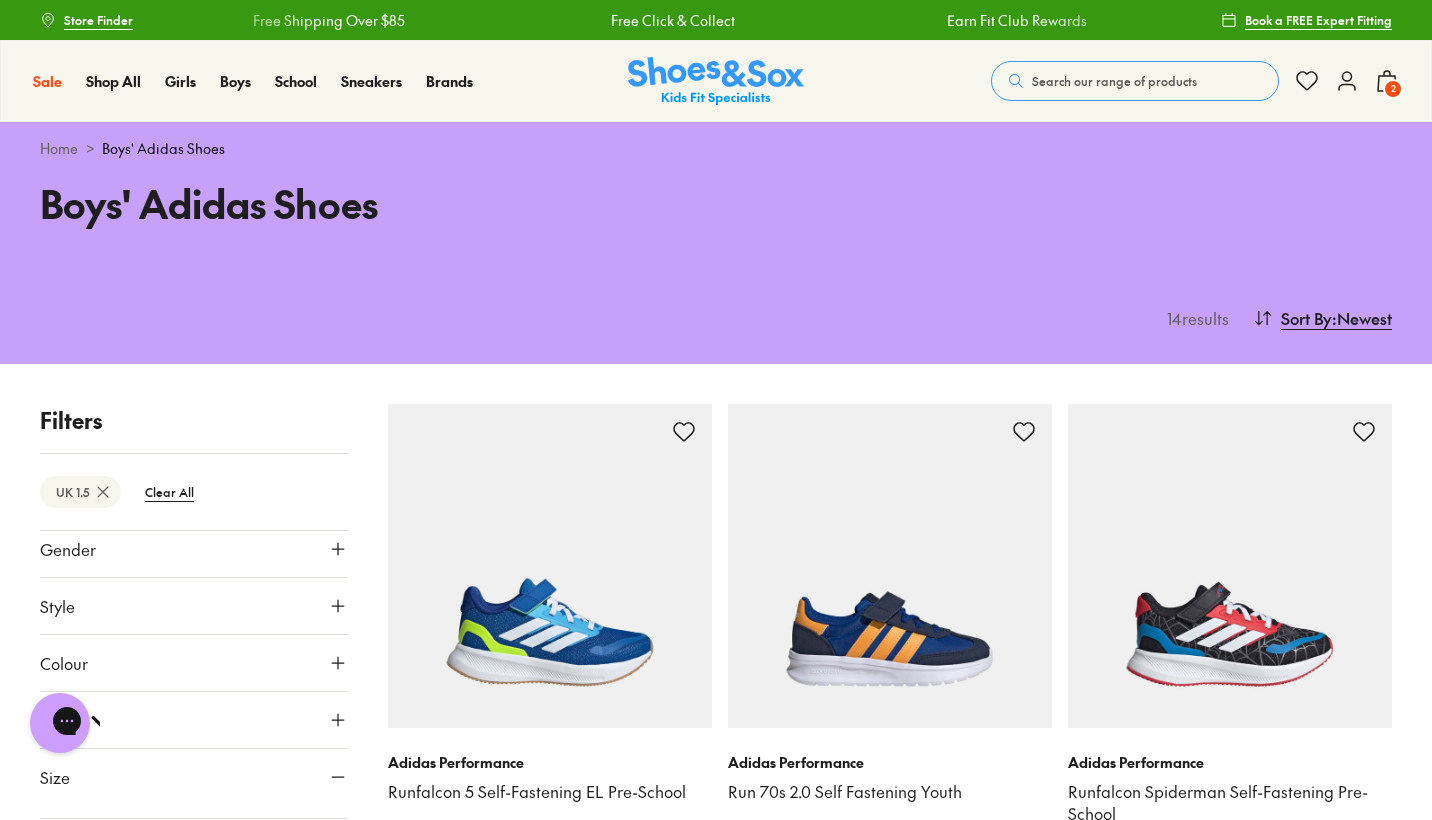 click 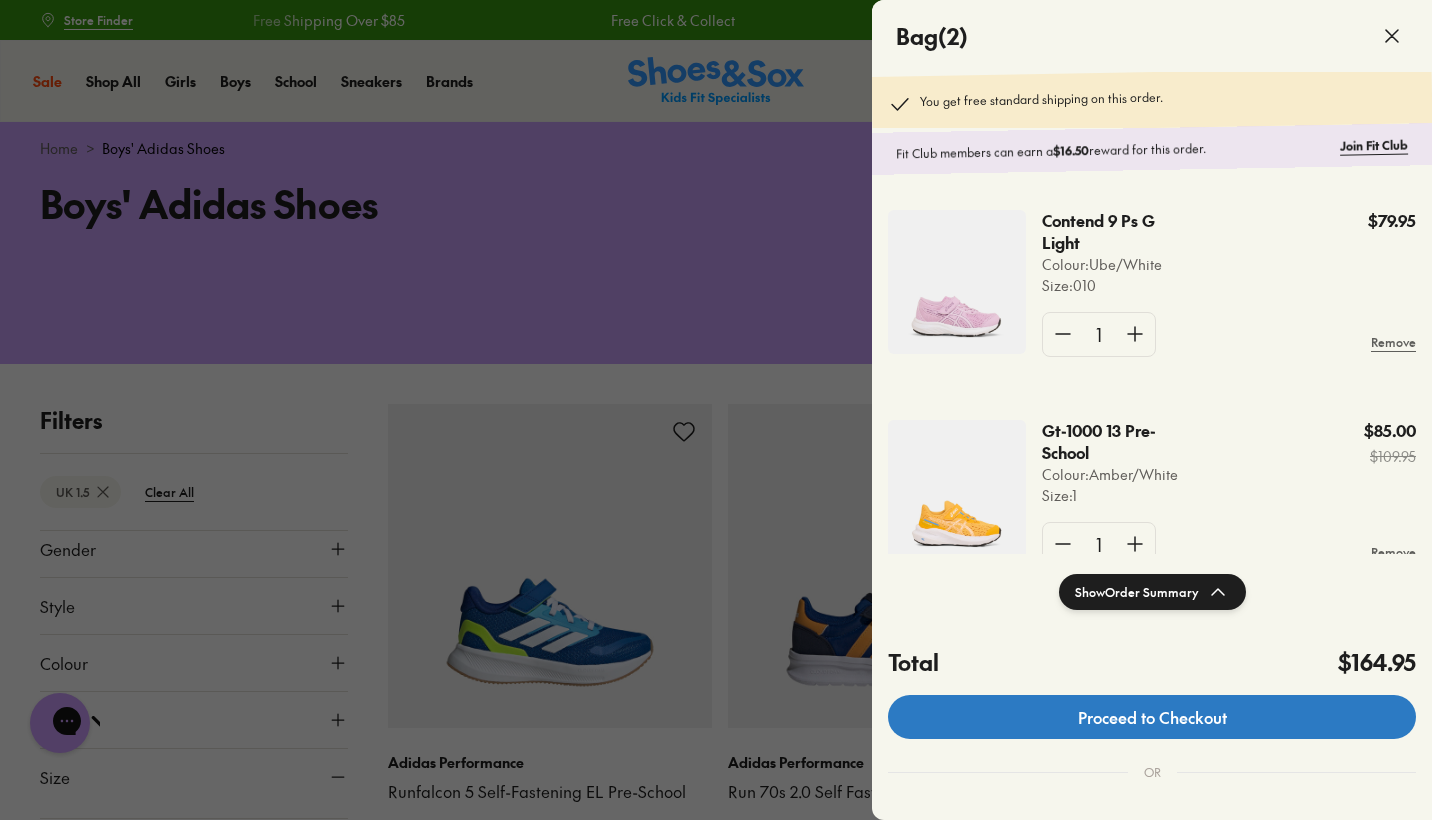 click on "Proceed to Checkout" 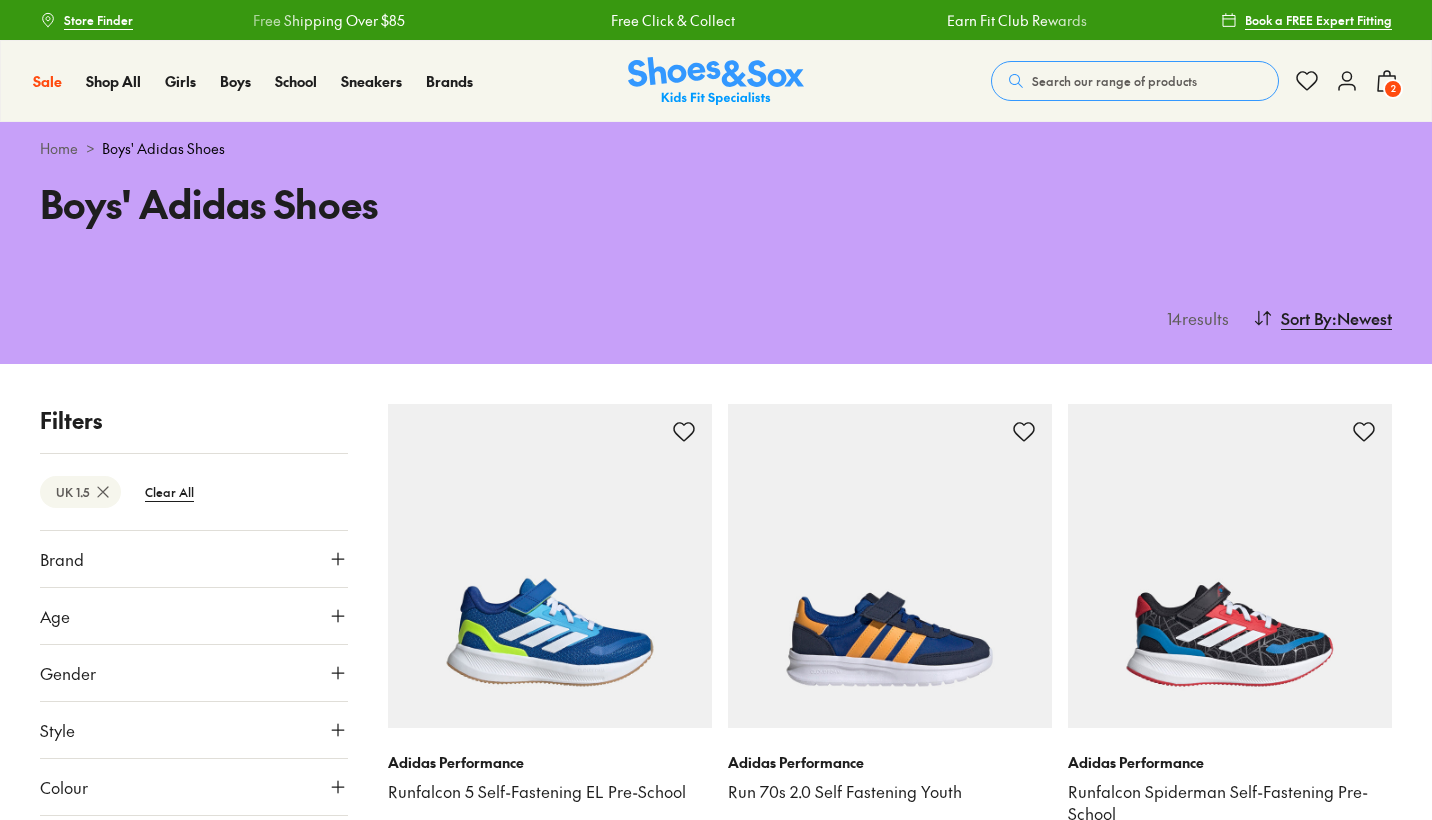 scroll, scrollTop: 0, scrollLeft: 0, axis: both 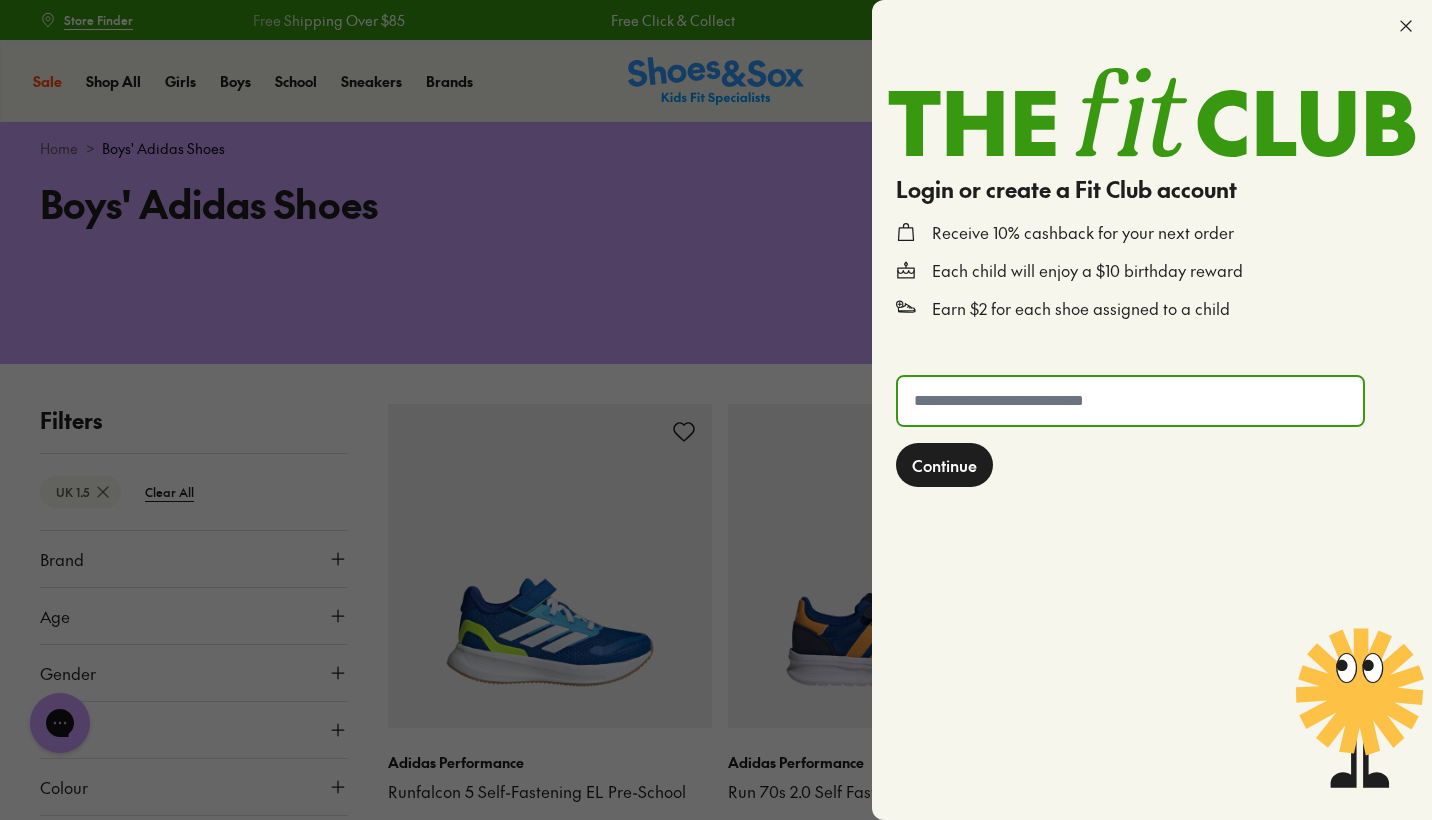 click 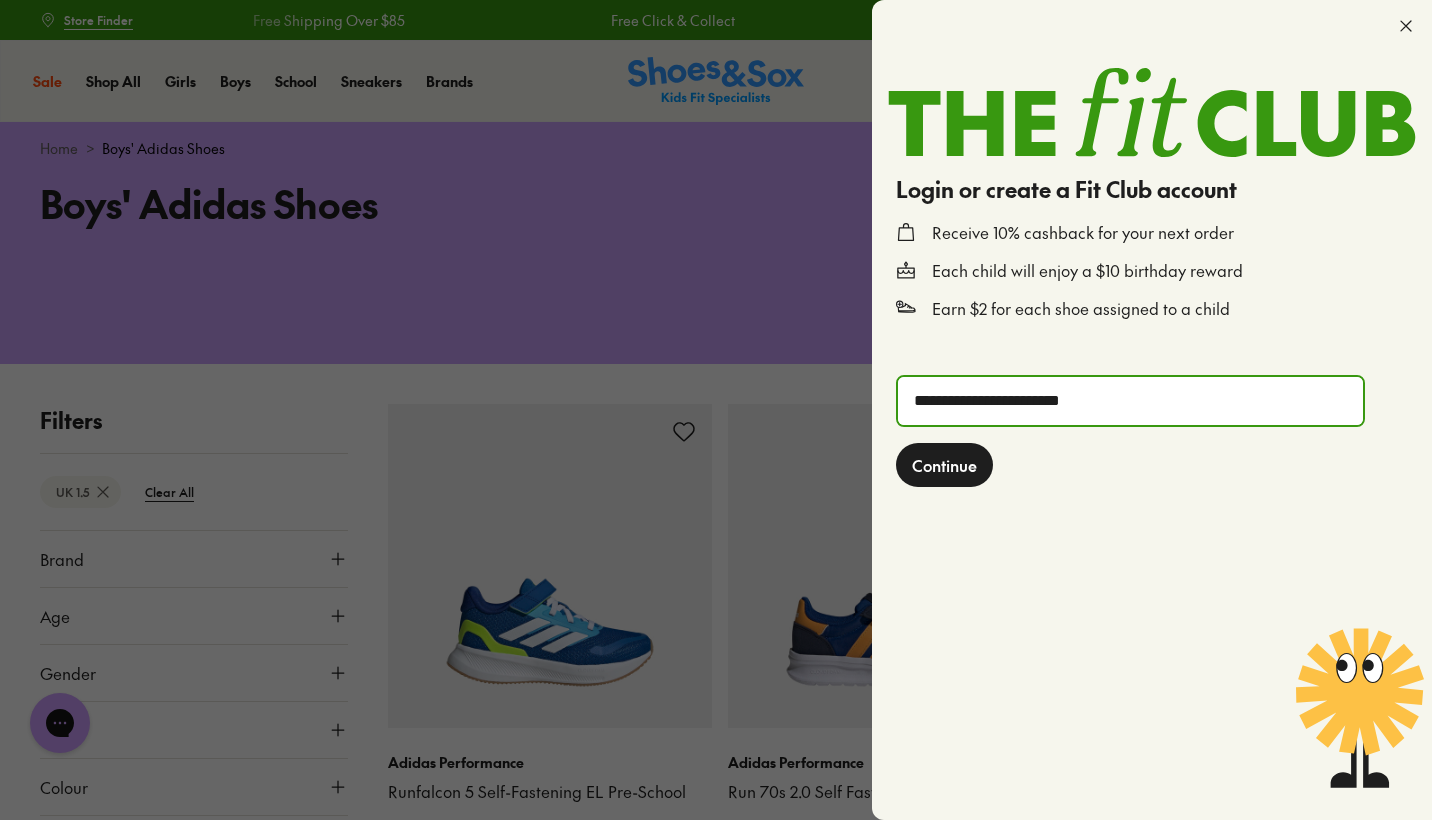 click on "Continue" 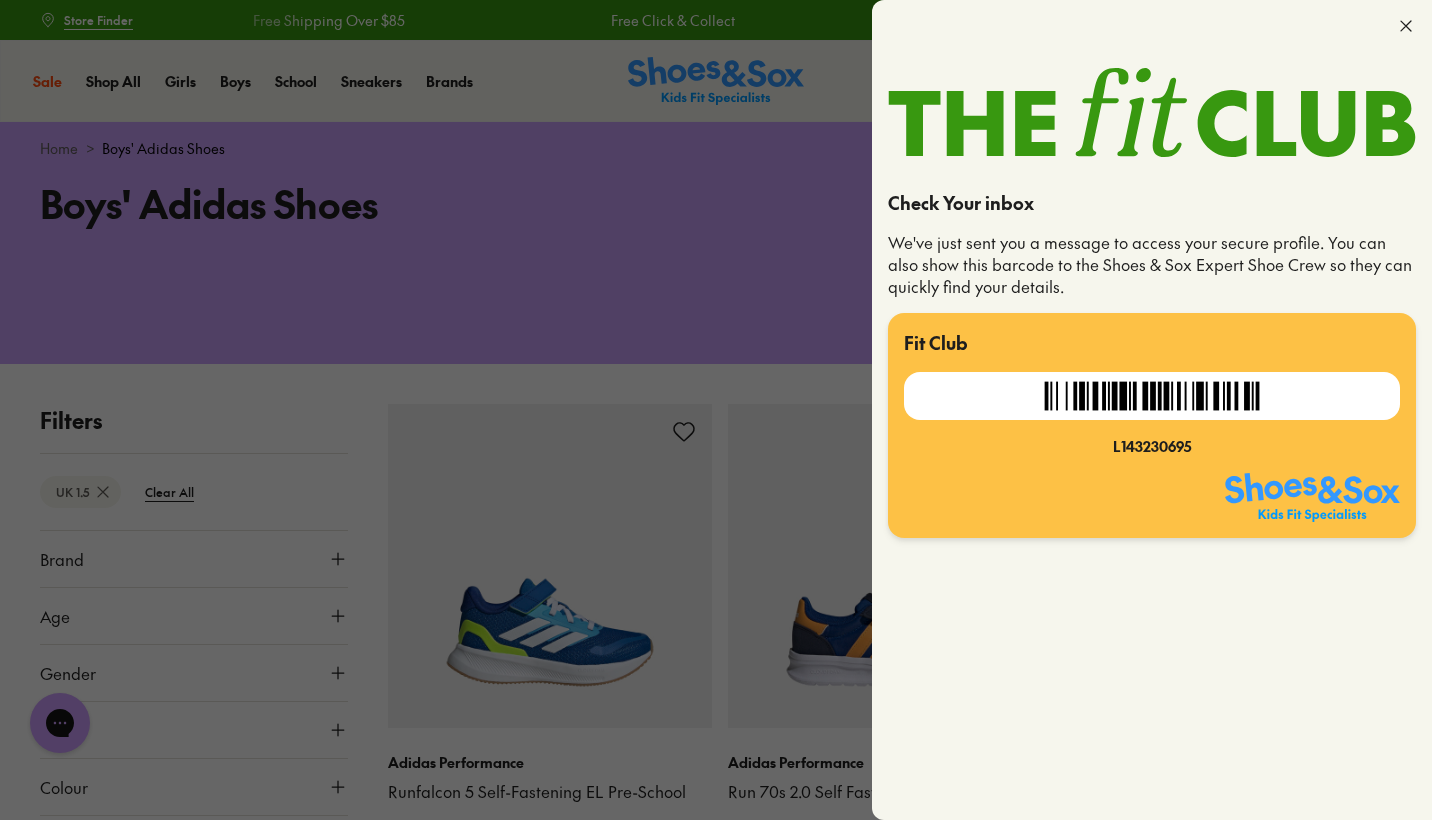 click 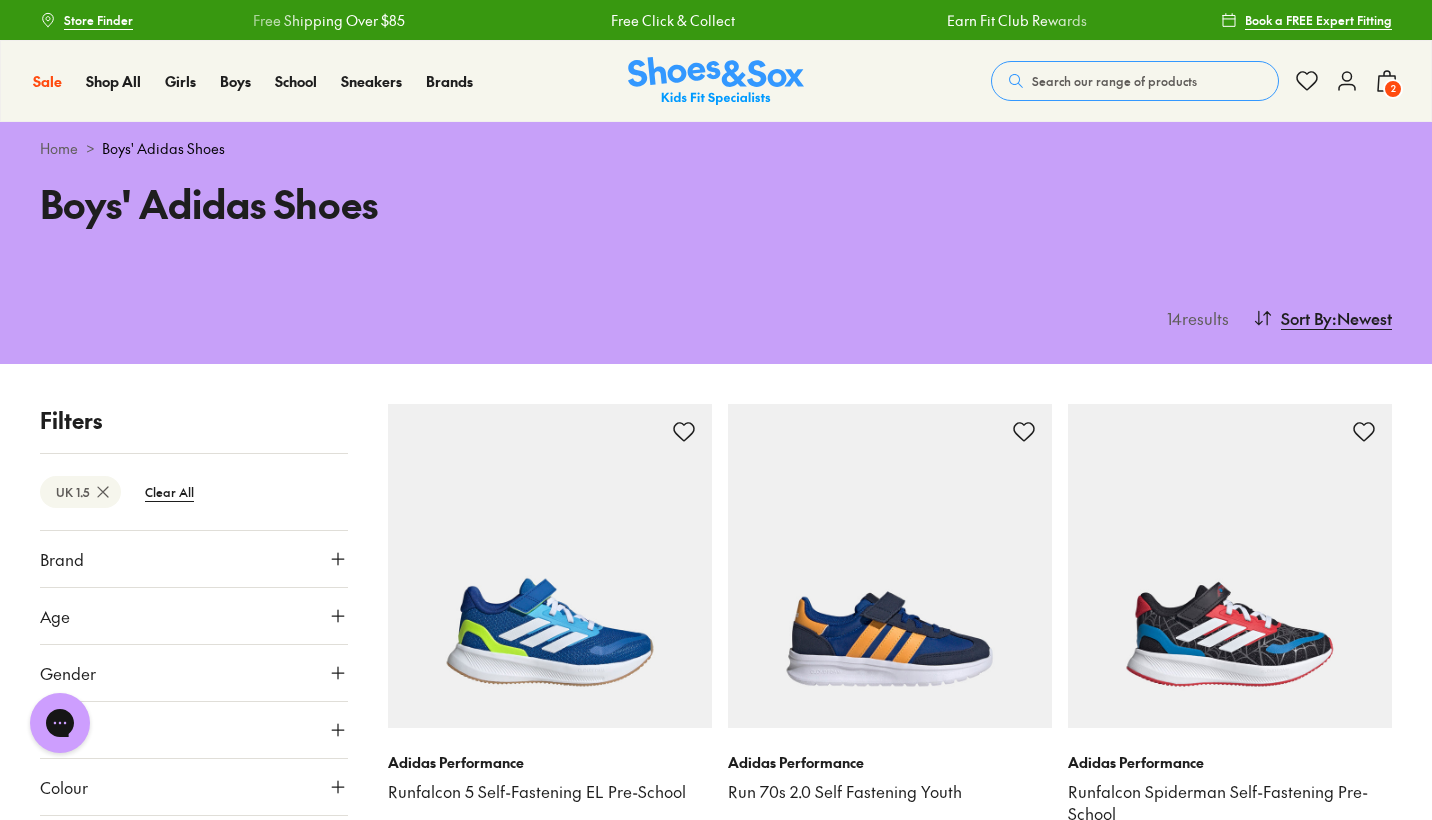 click 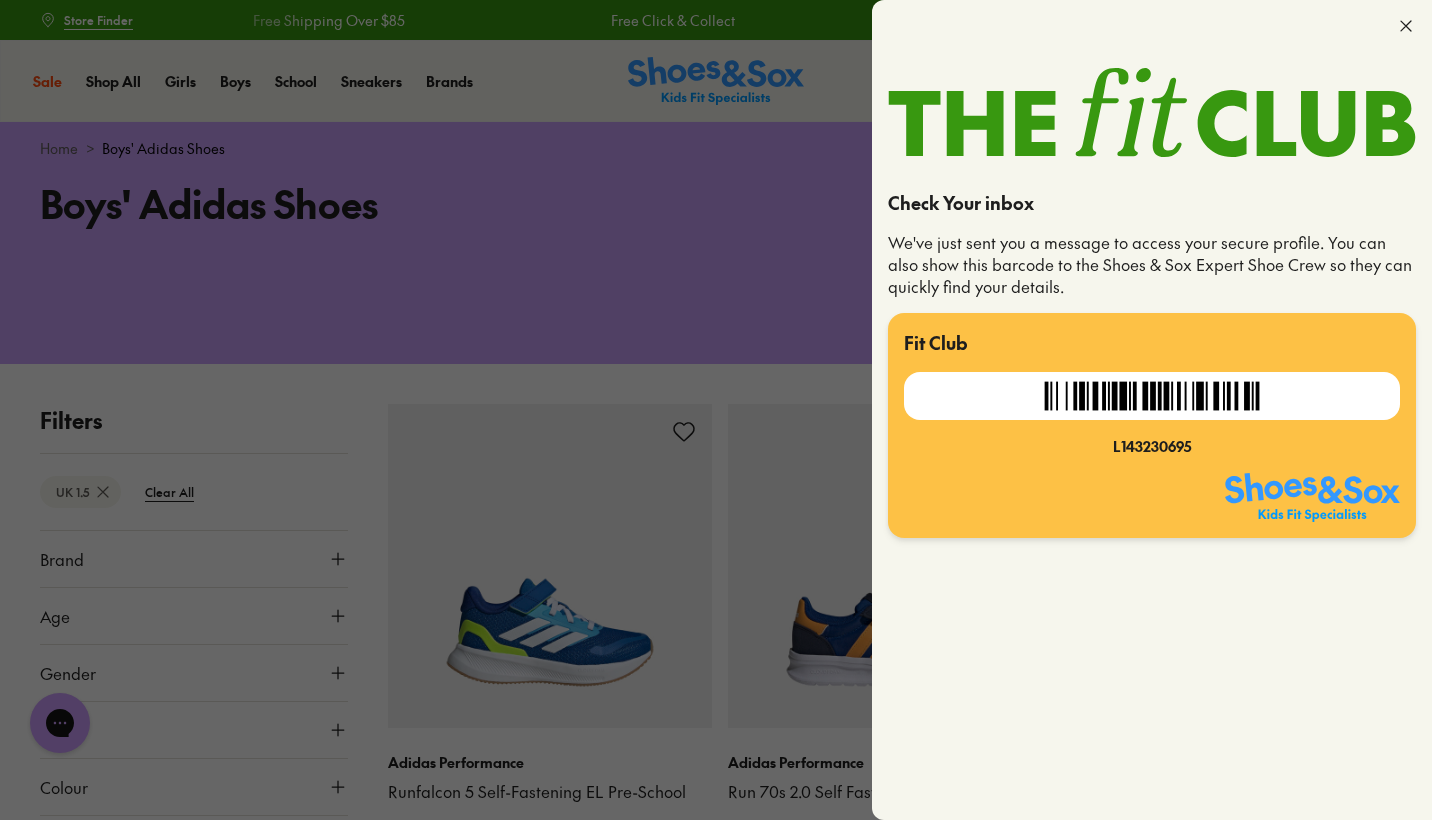 click 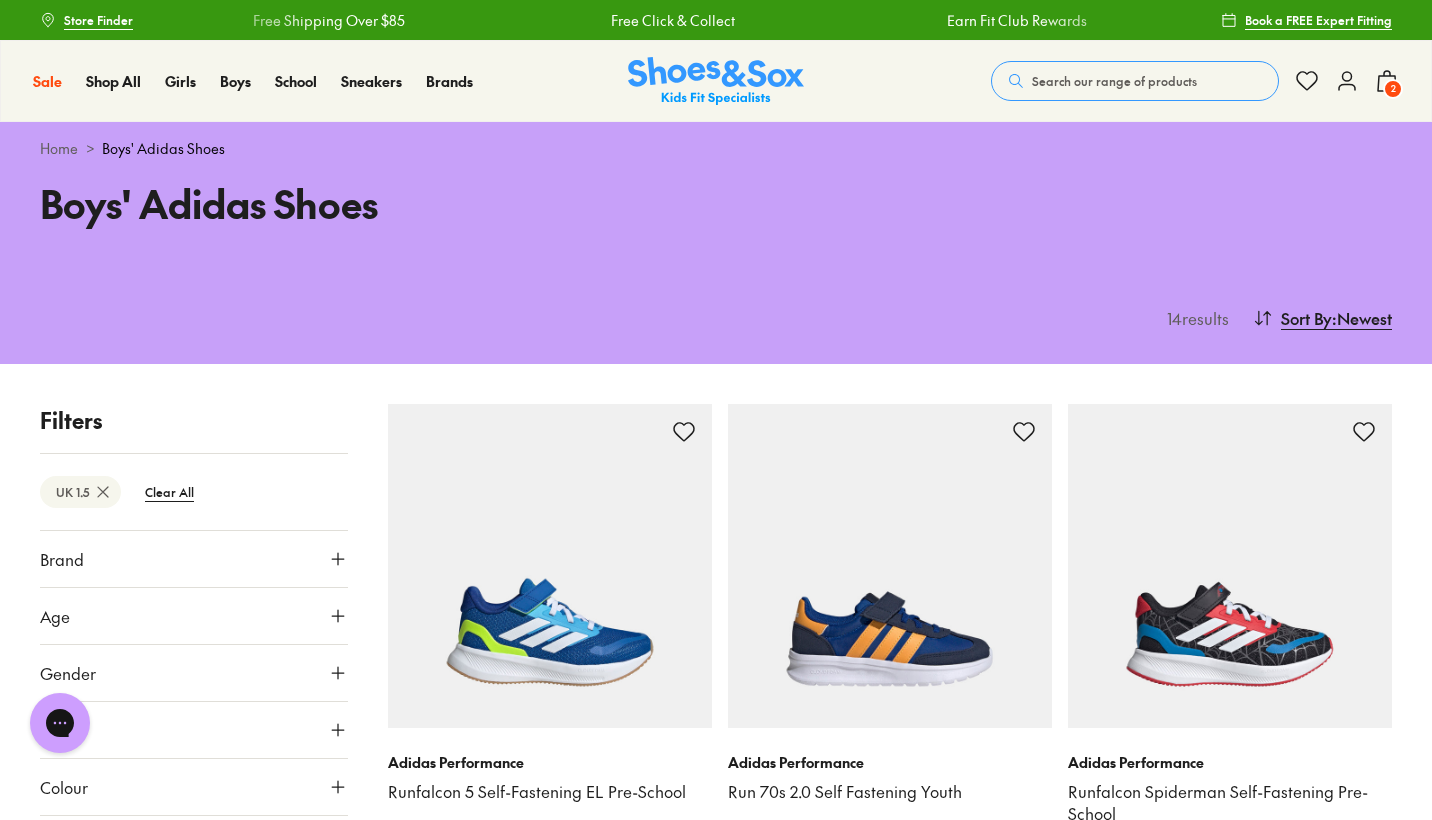click on "2" at bounding box center (1393, 89) 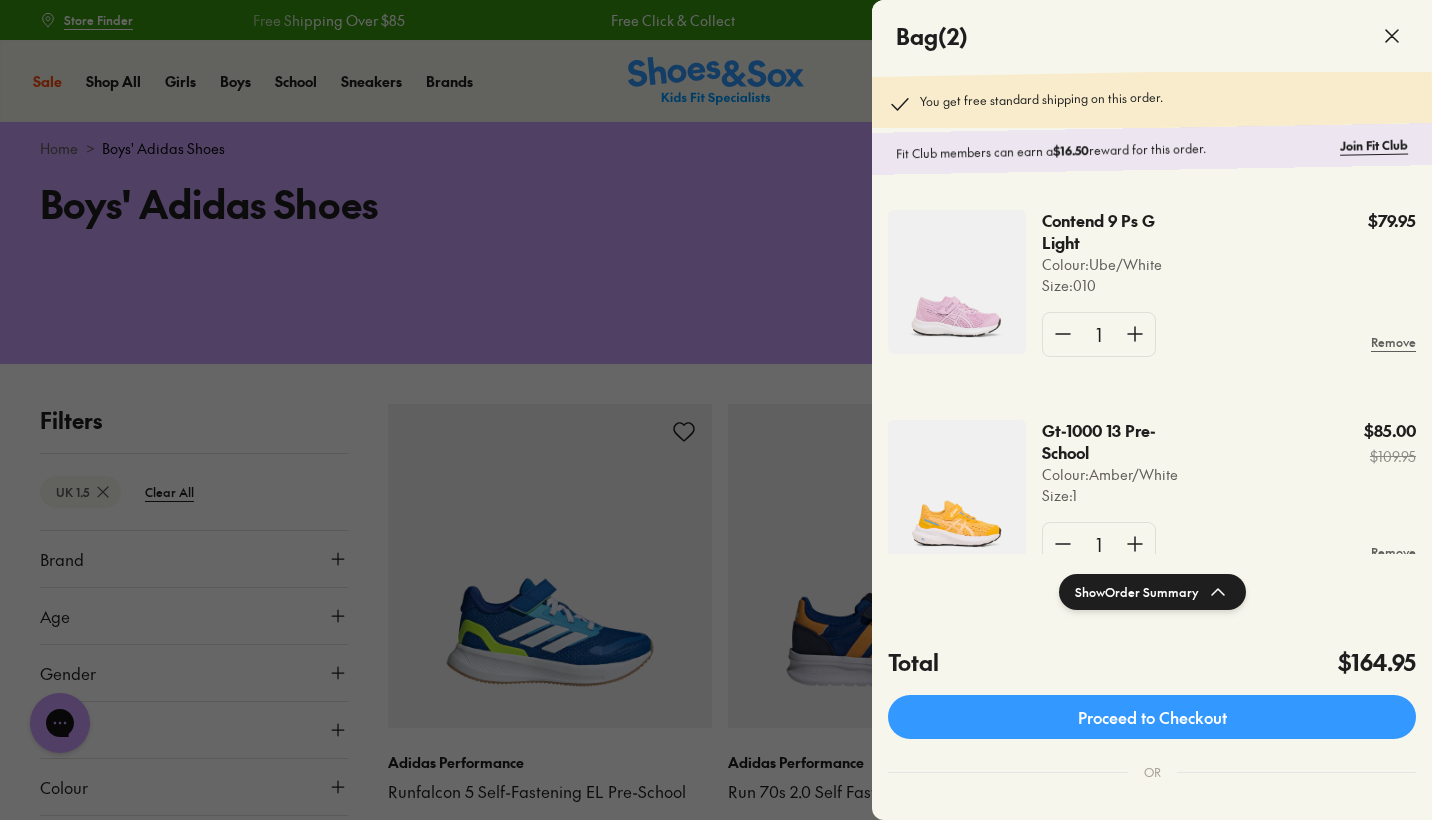 click 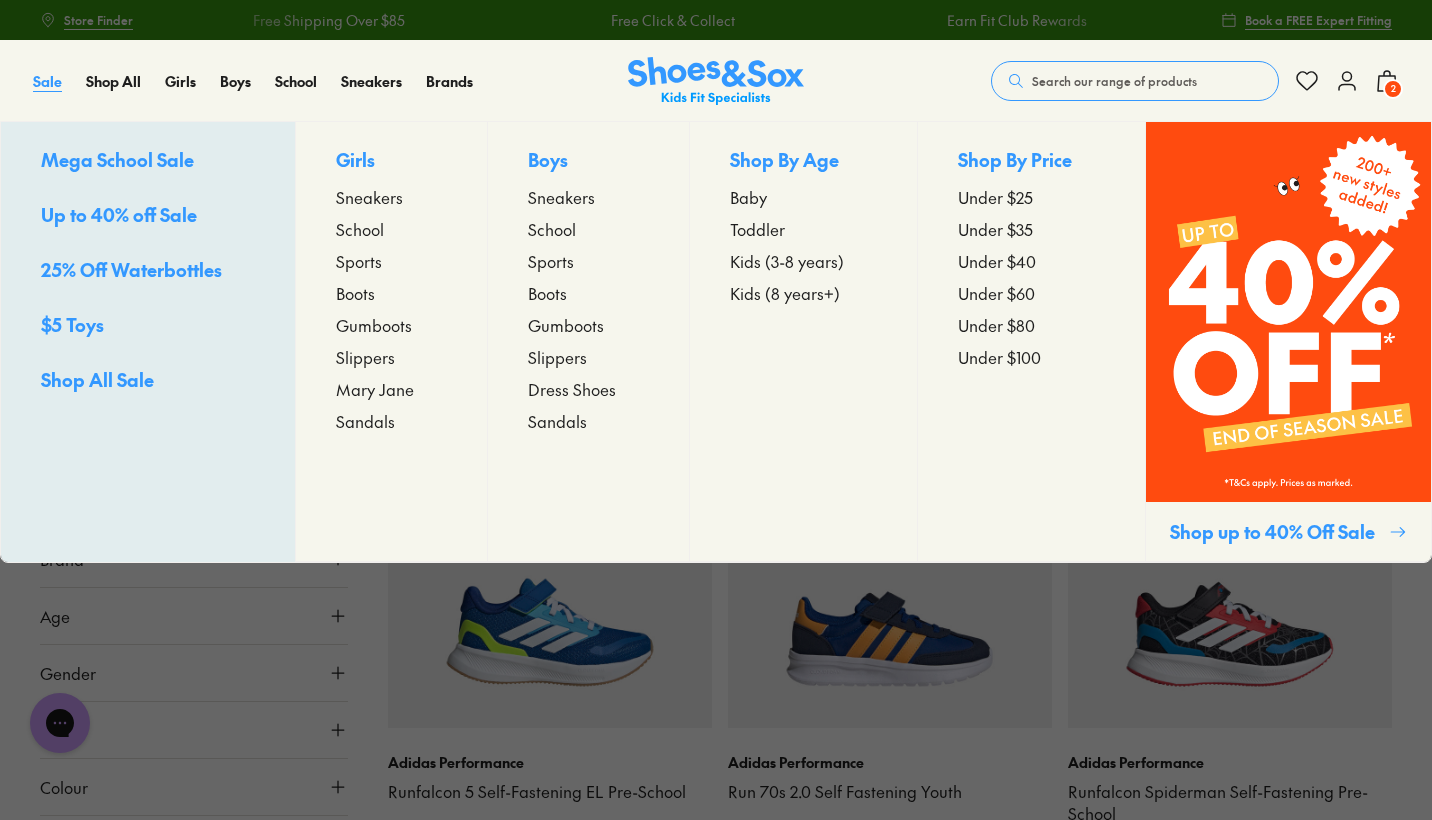 click on "Sale" at bounding box center [47, 81] 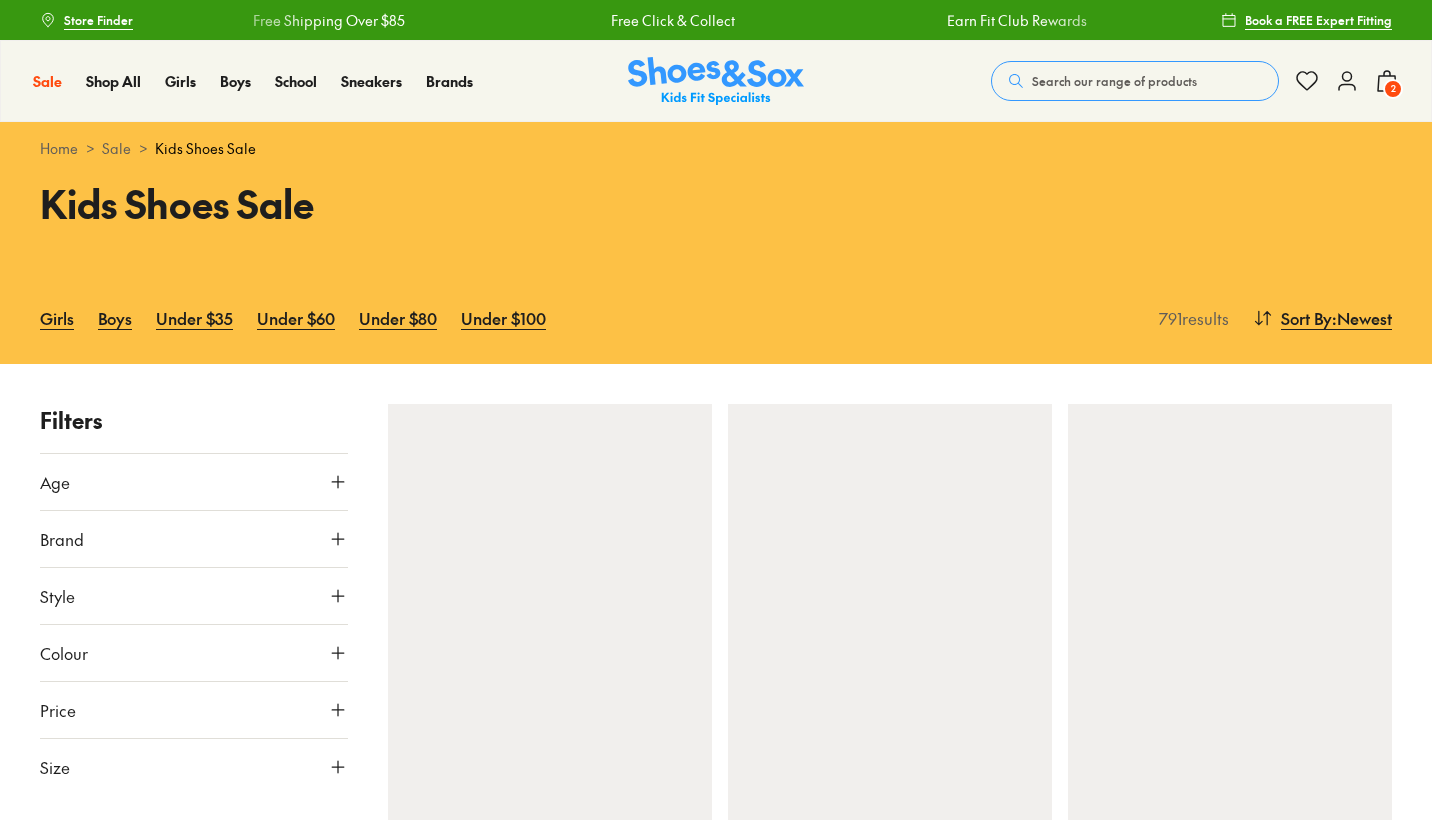 scroll, scrollTop: 0, scrollLeft: 0, axis: both 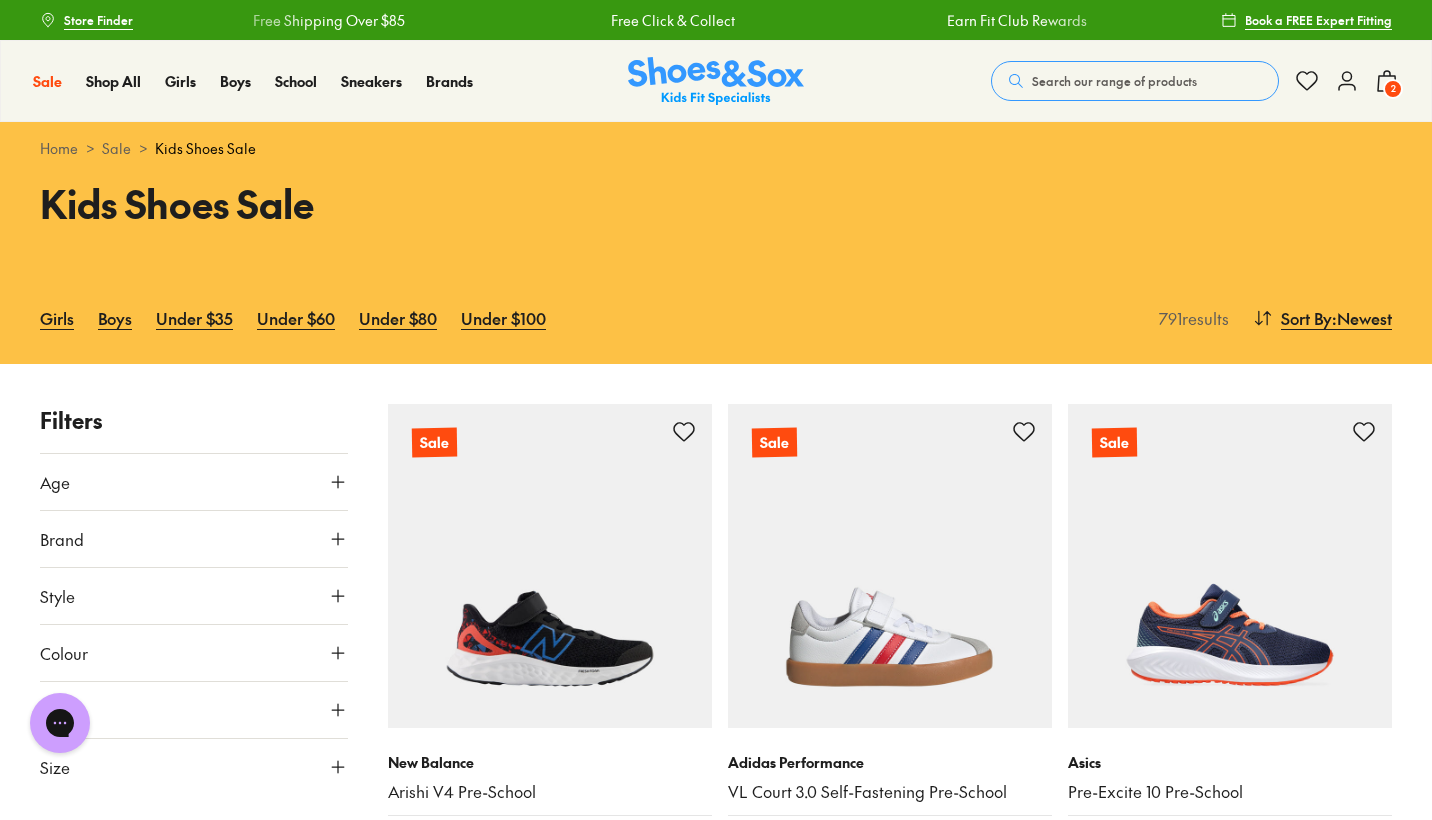 click 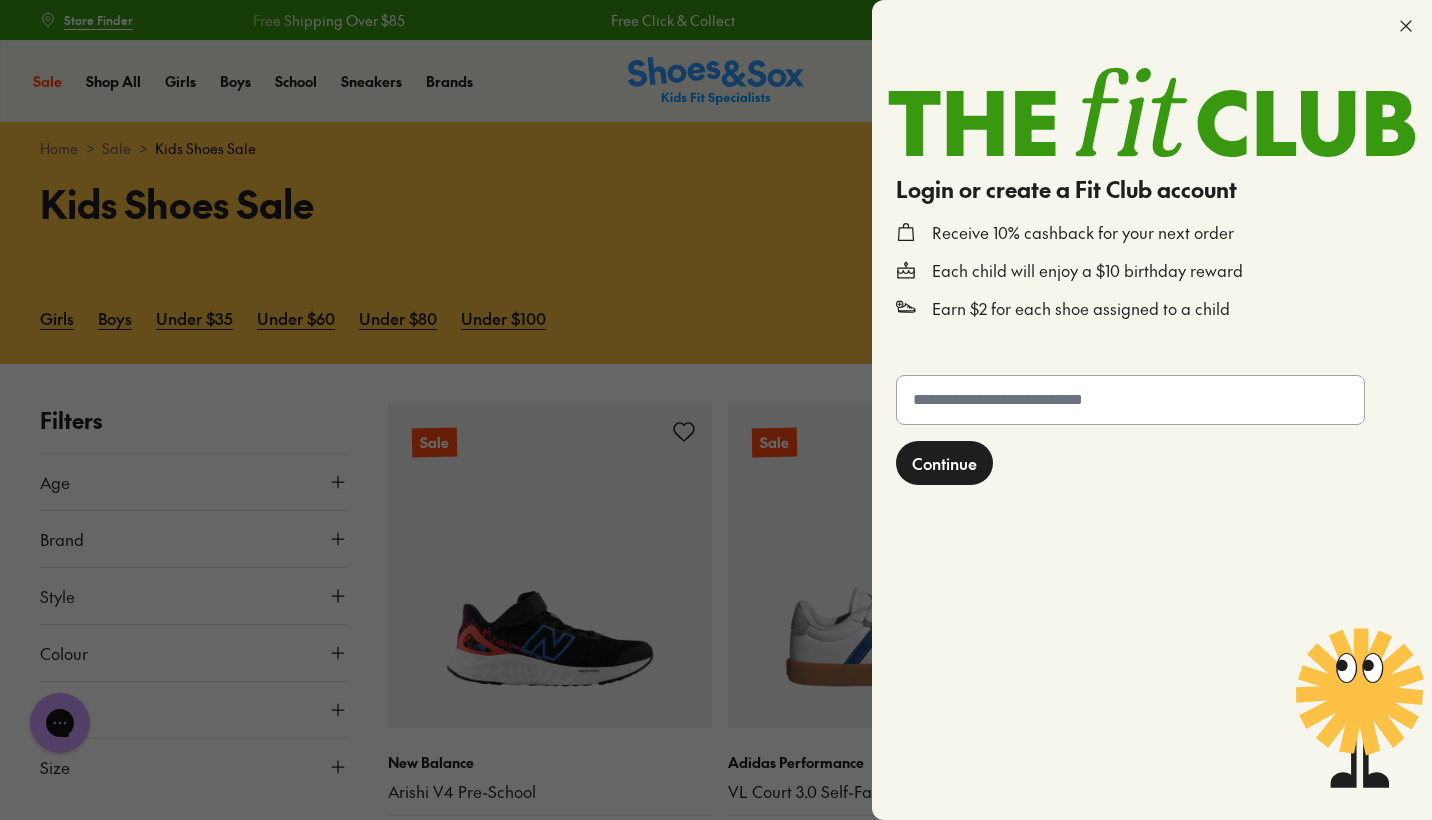 click 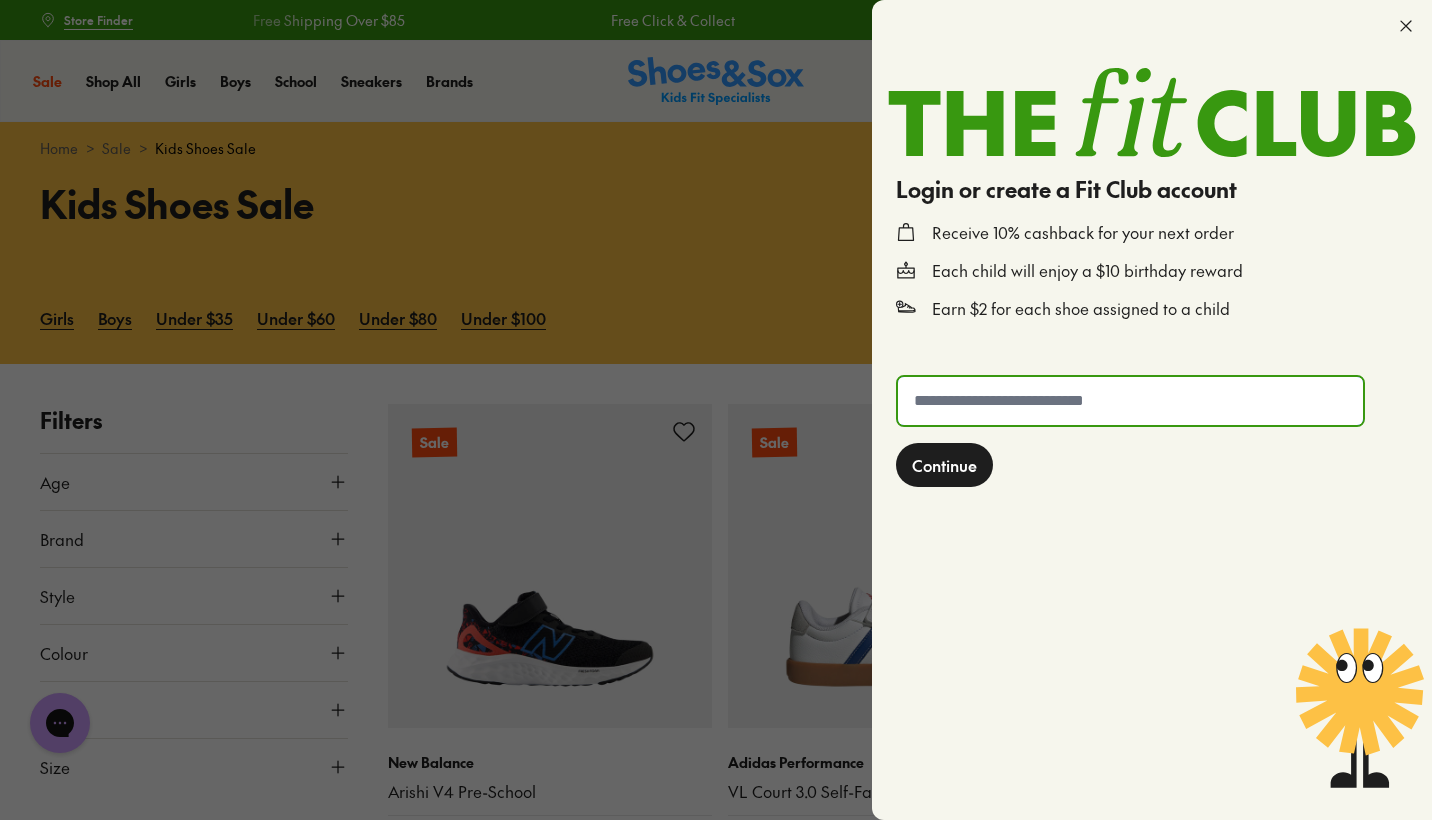 type on "**********" 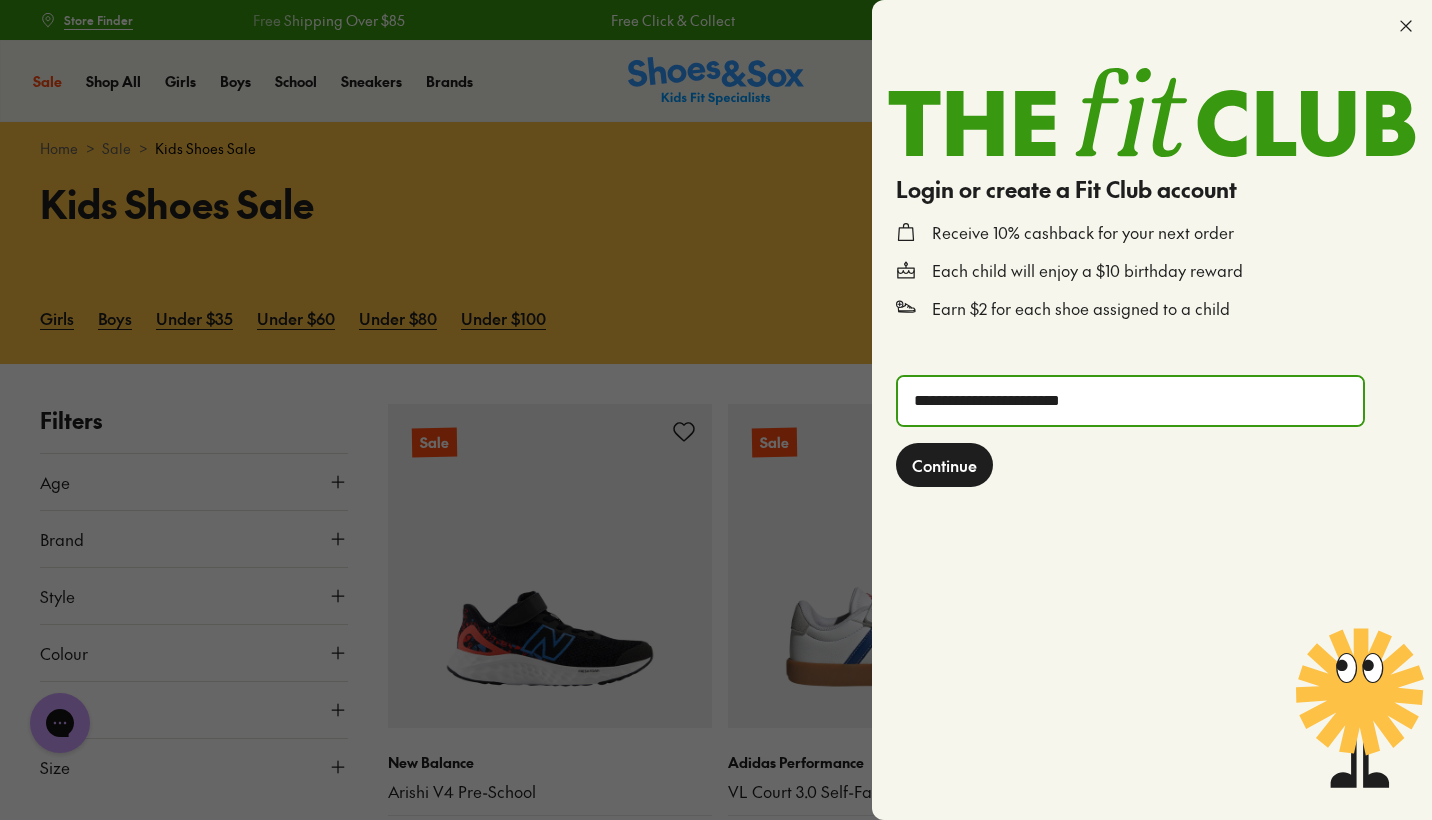 click on "Continue" 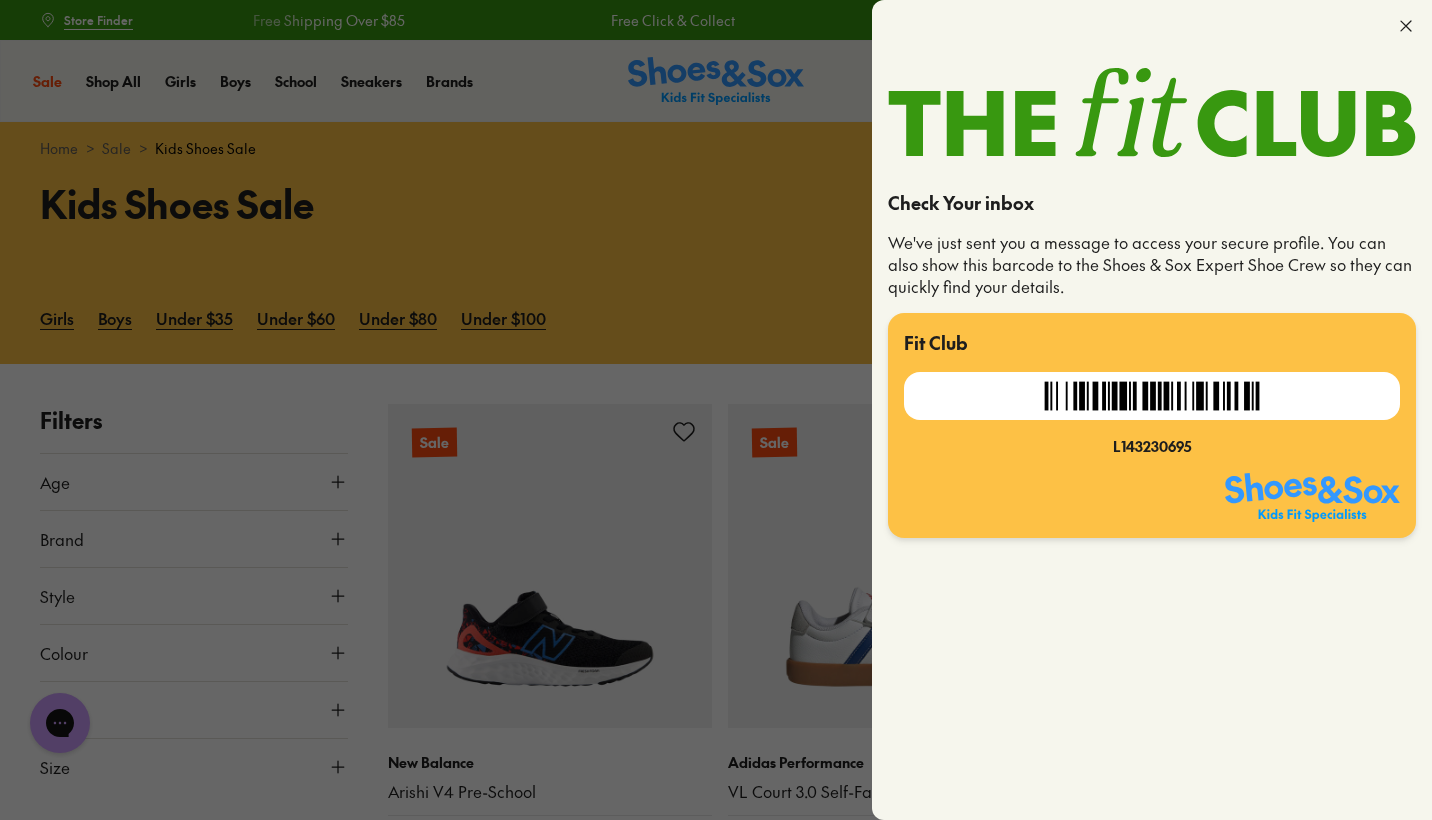 click at bounding box center [1152, 396] 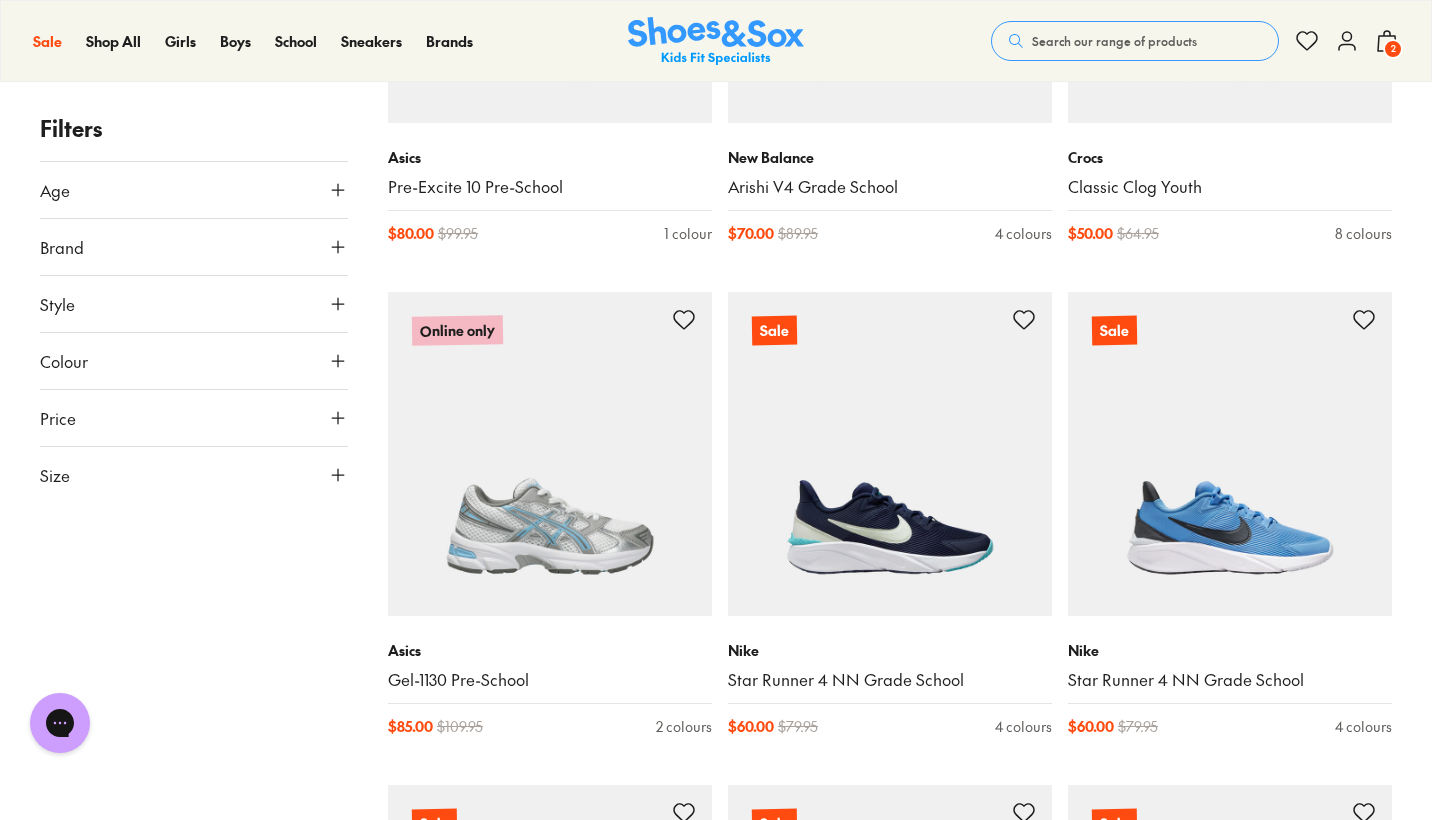 scroll, scrollTop: 1806, scrollLeft: 0, axis: vertical 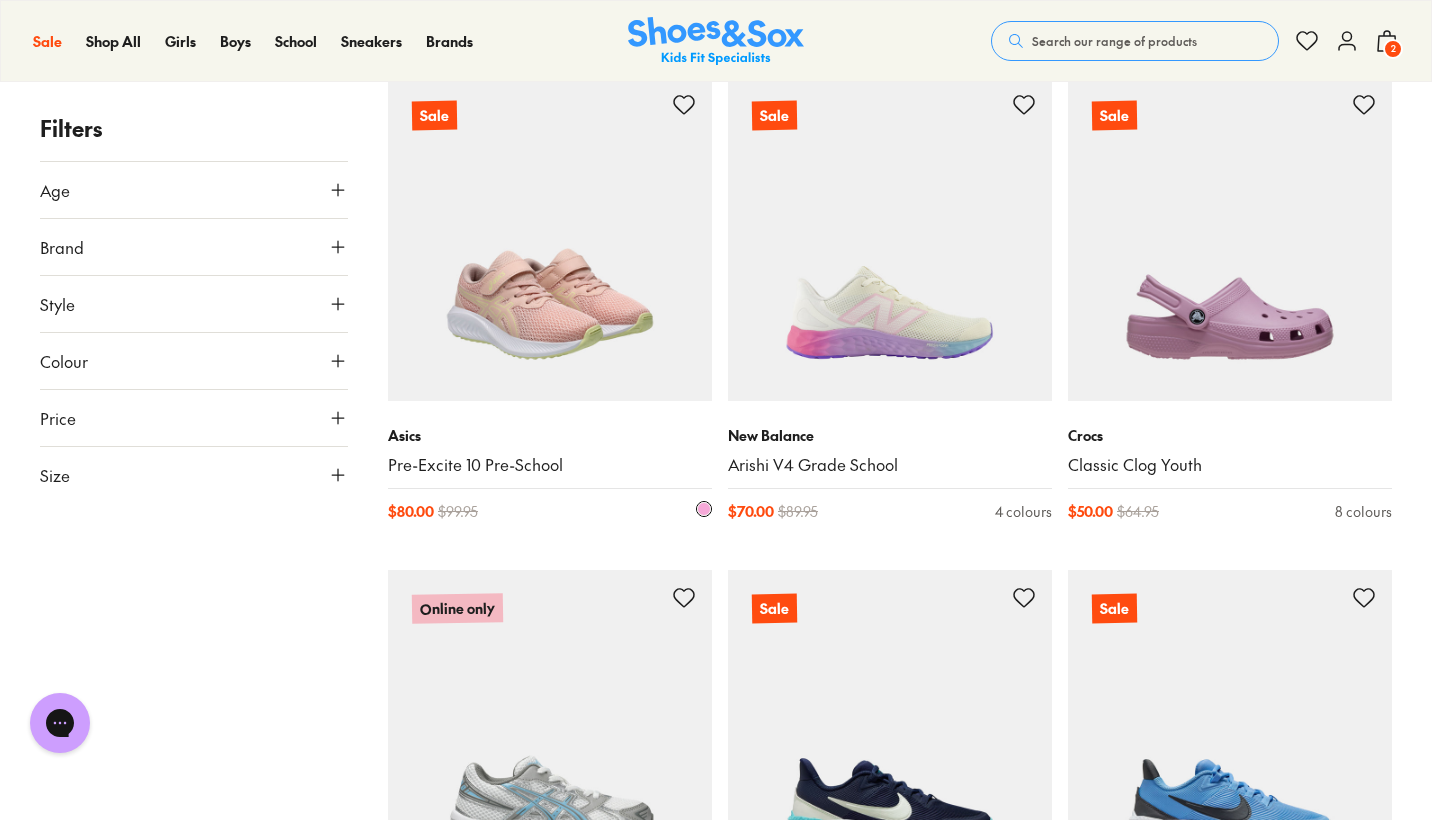 click at bounding box center (550, 239) 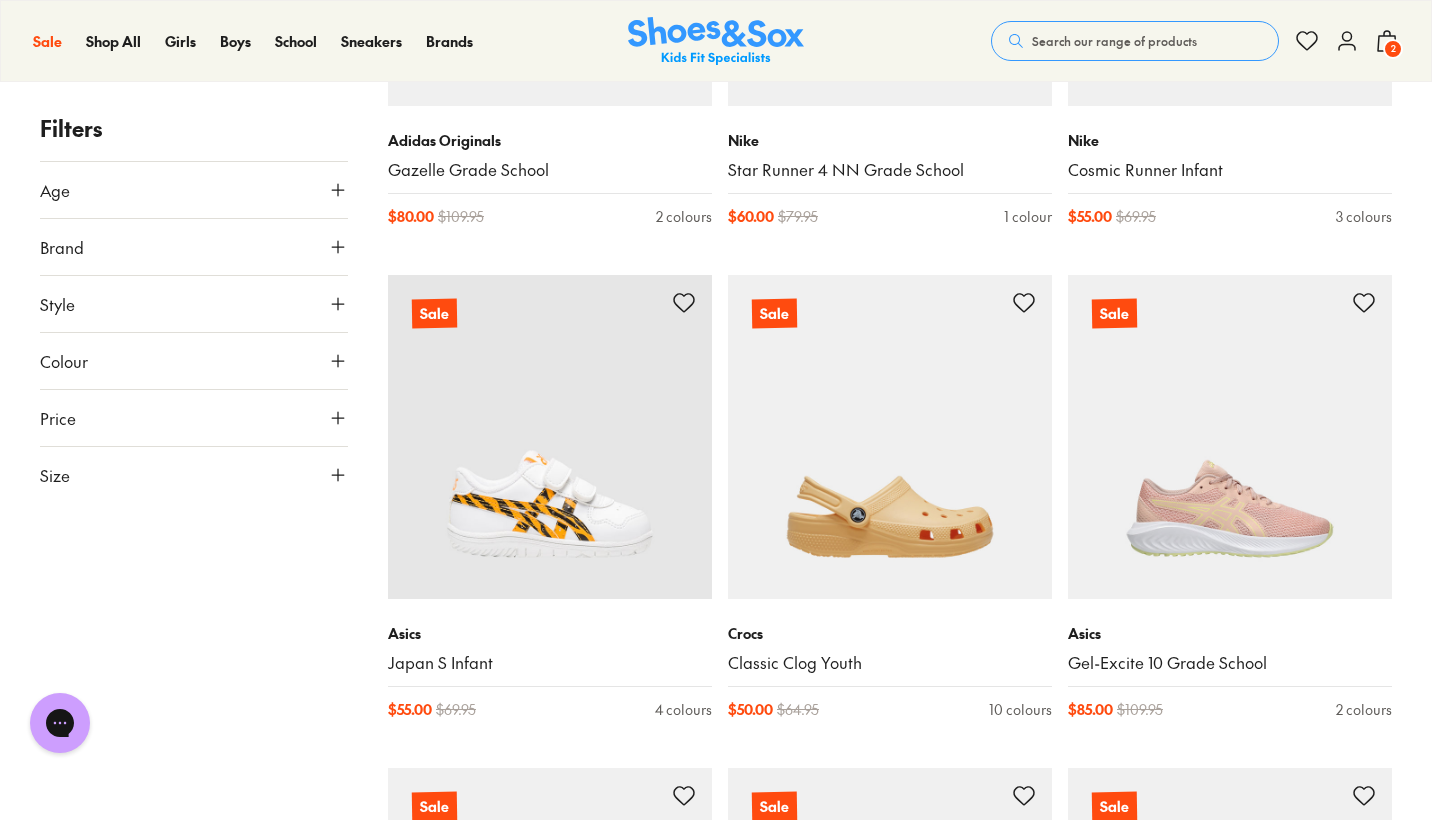 scroll, scrollTop: 4098, scrollLeft: 0, axis: vertical 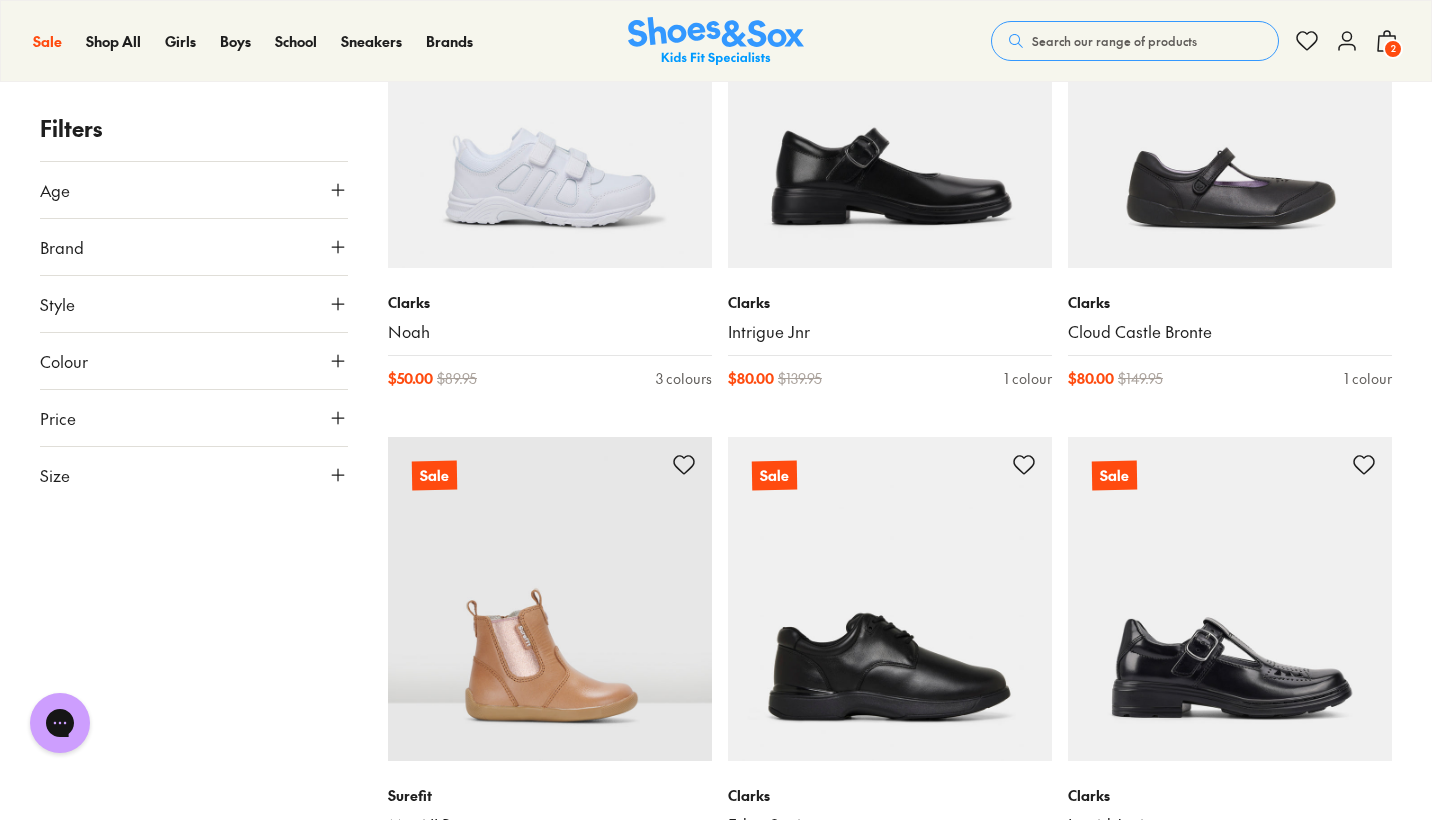 click 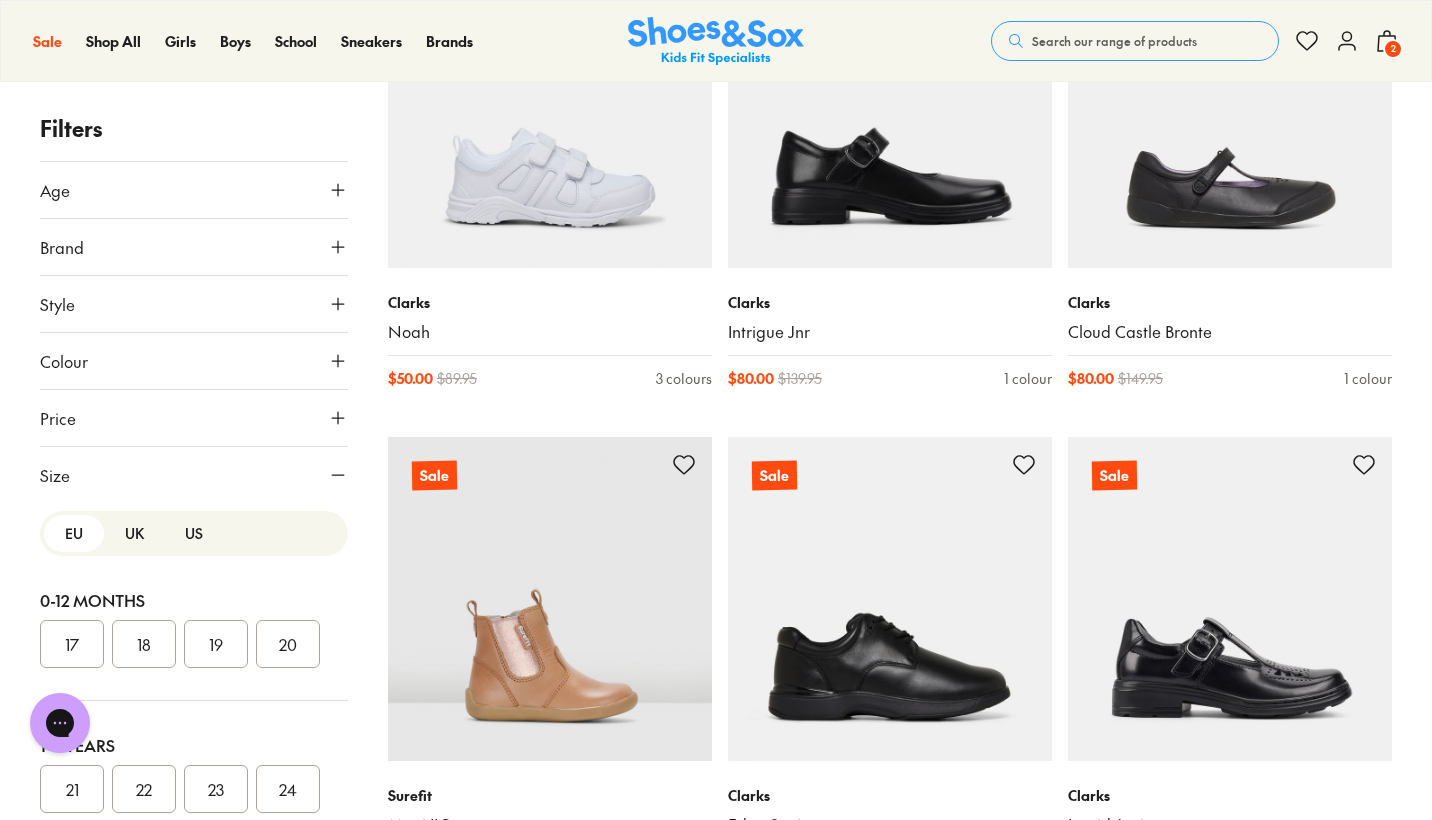 click on "UK" at bounding box center [134, 533] 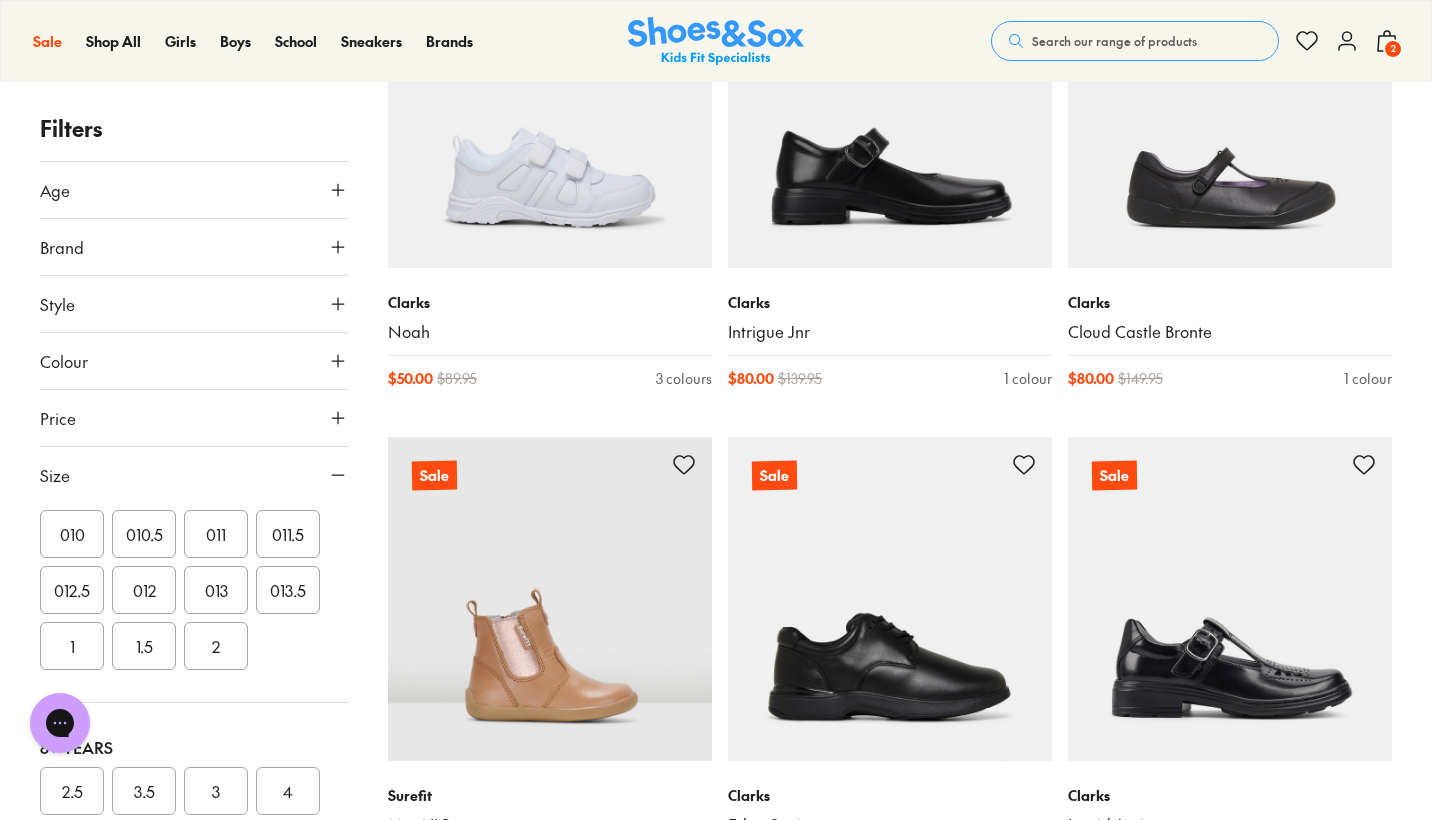 scroll, scrollTop: 564, scrollLeft: 0, axis: vertical 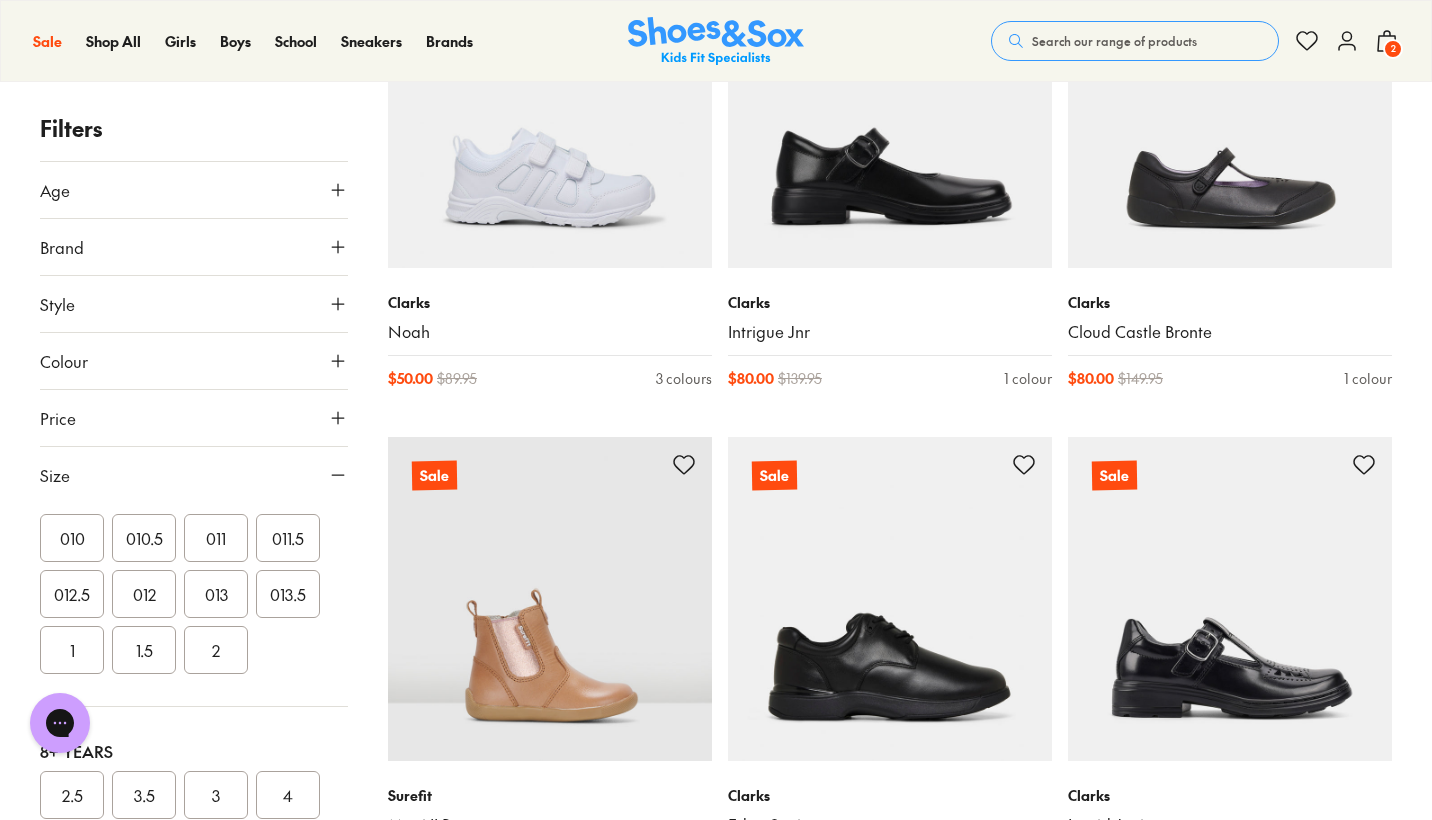 click on "010" at bounding box center (72, 538) 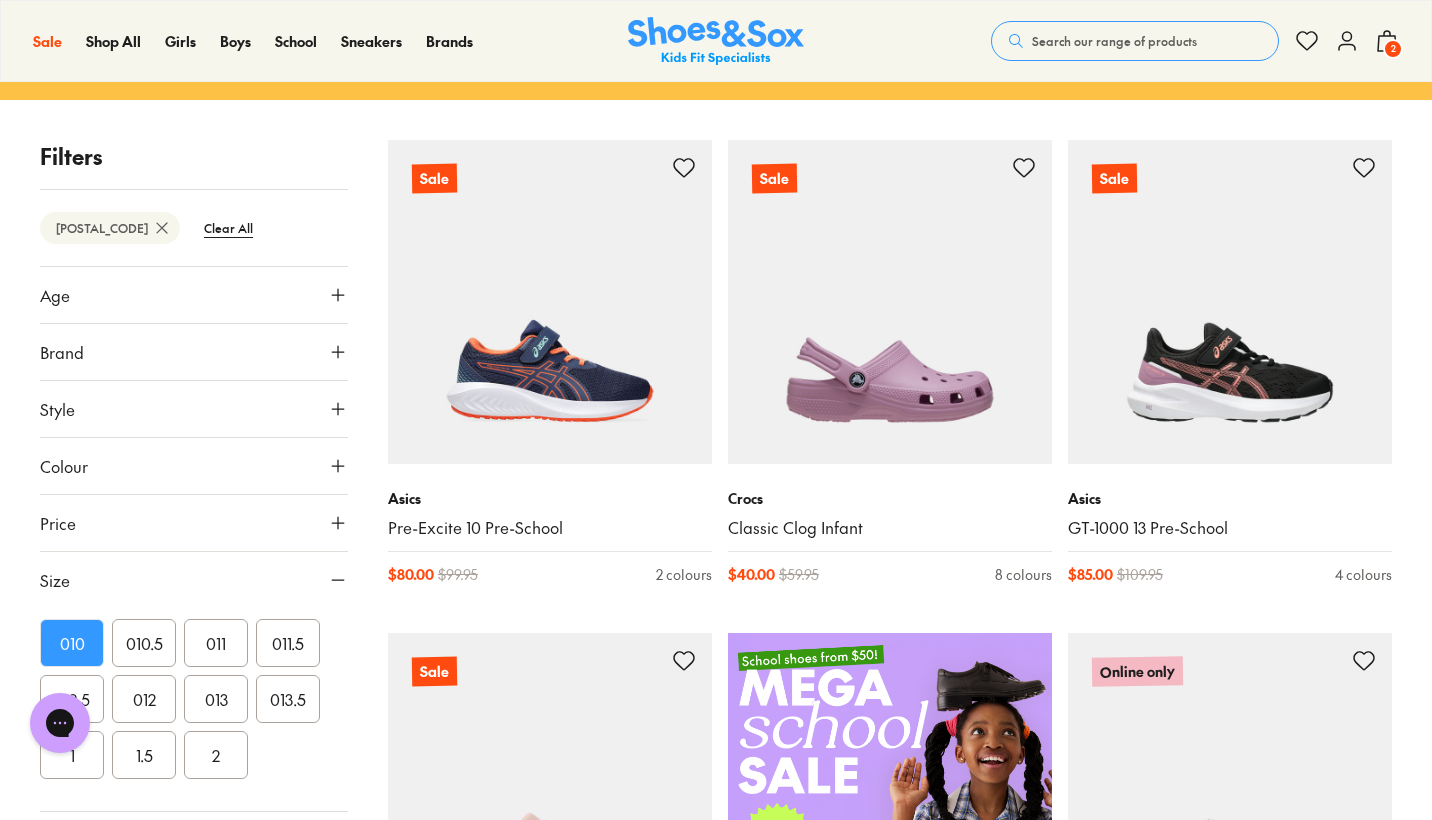 click on "1" at bounding box center [72, 755] 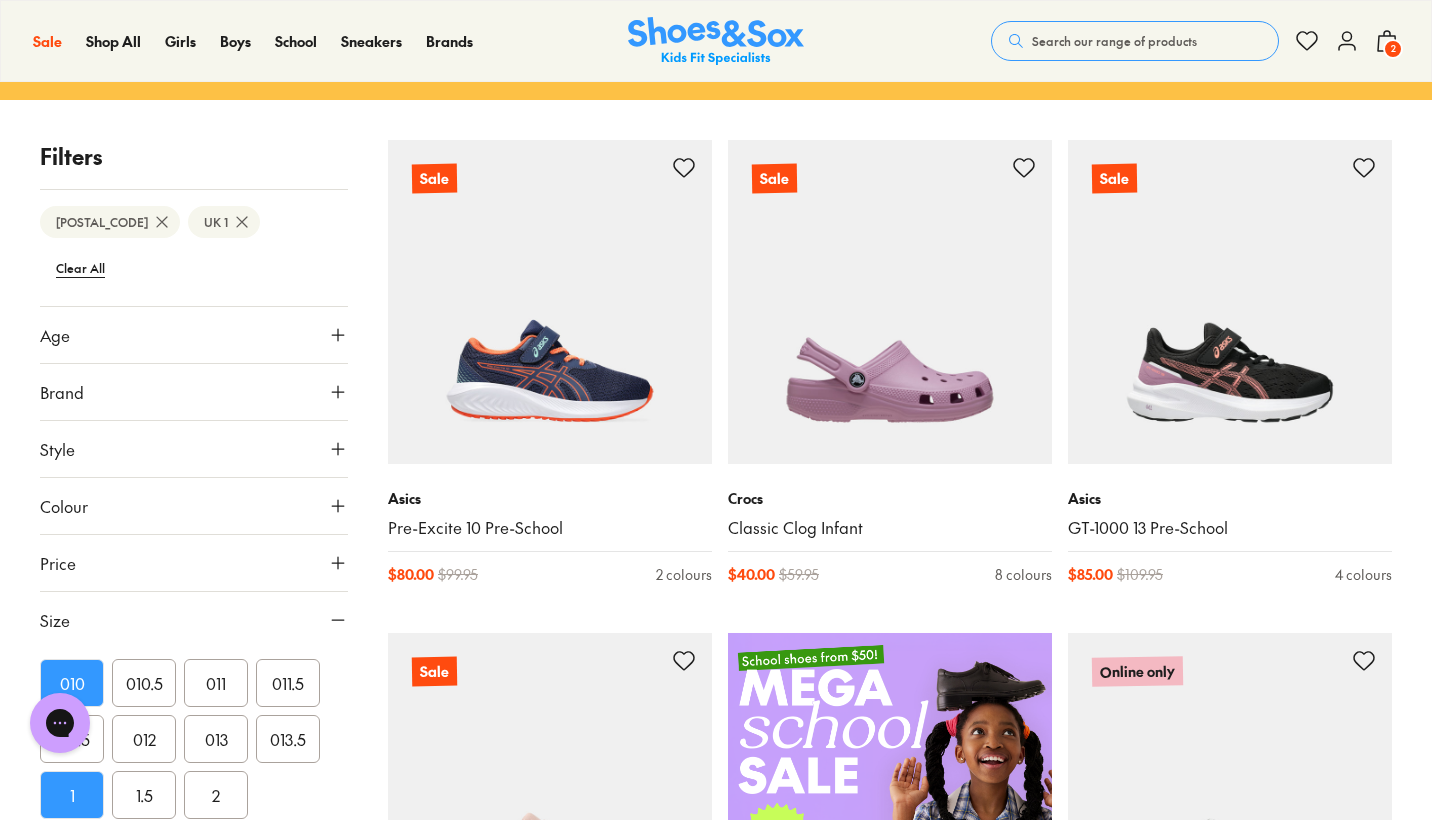 scroll, scrollTop: 0, scrollLeft: 0, axis: both 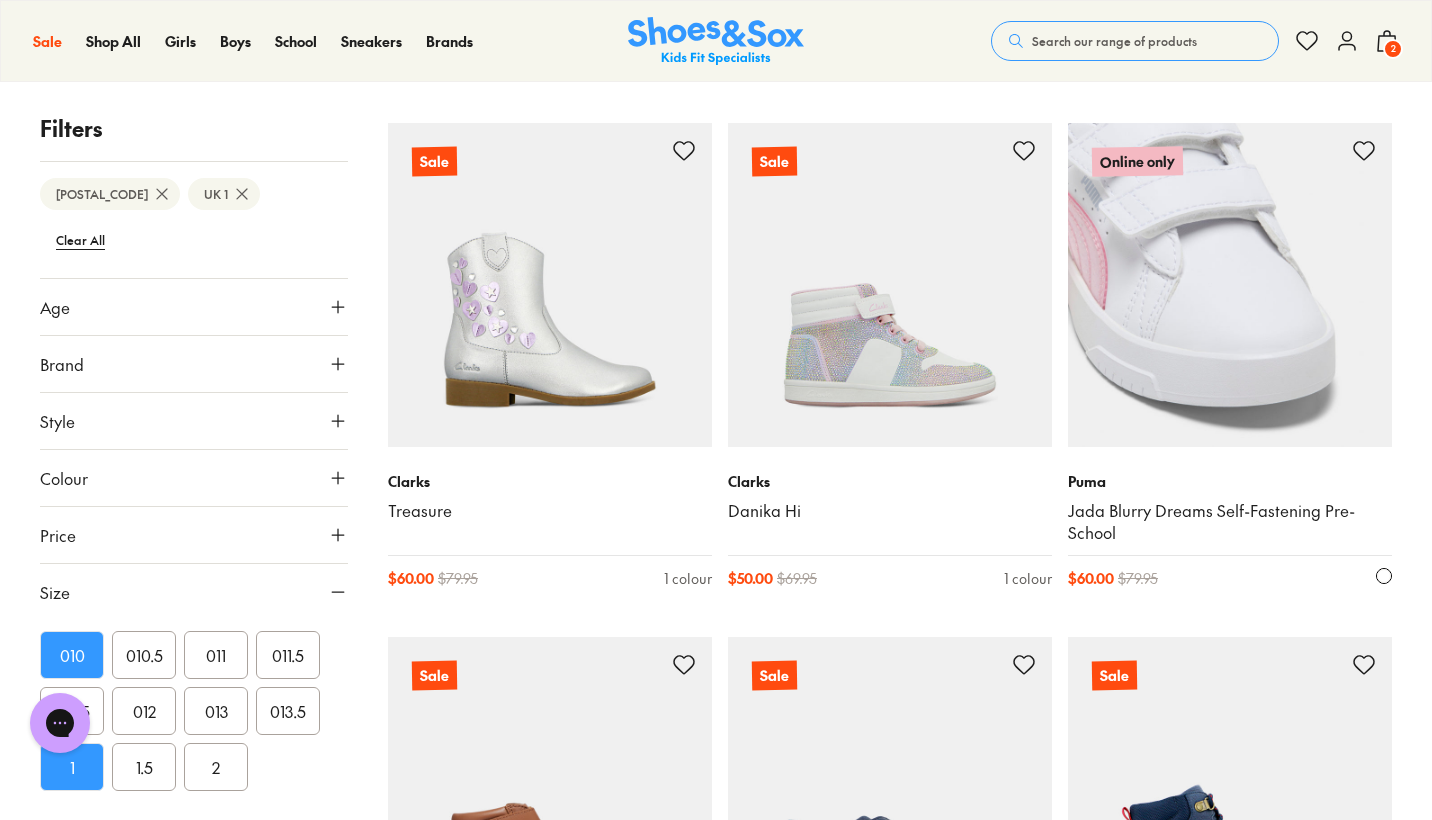 click at bounding box center (1230, 285) 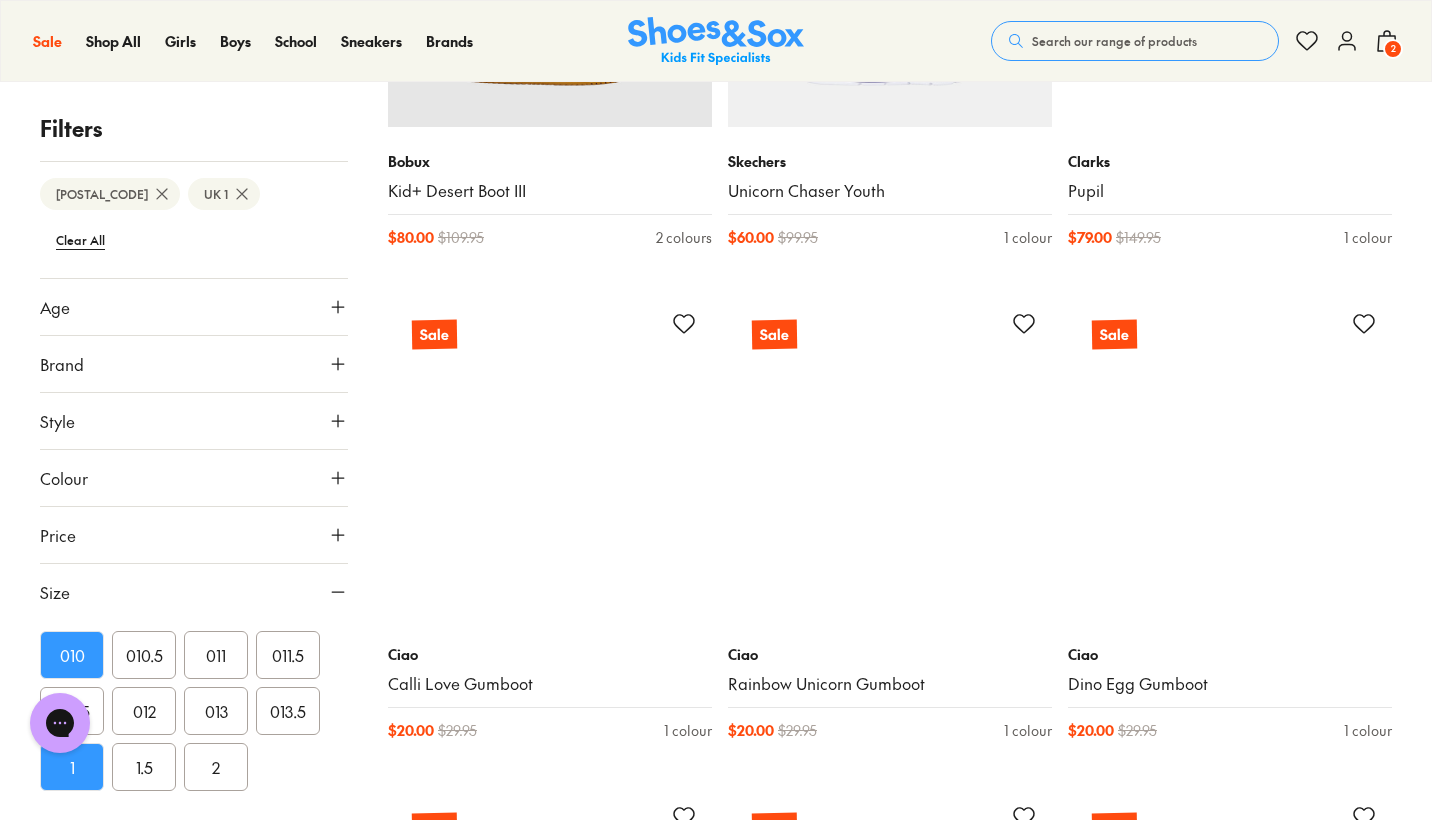 scroll, scrollTop: 37107, scrollLeft: 0, axis: vertical 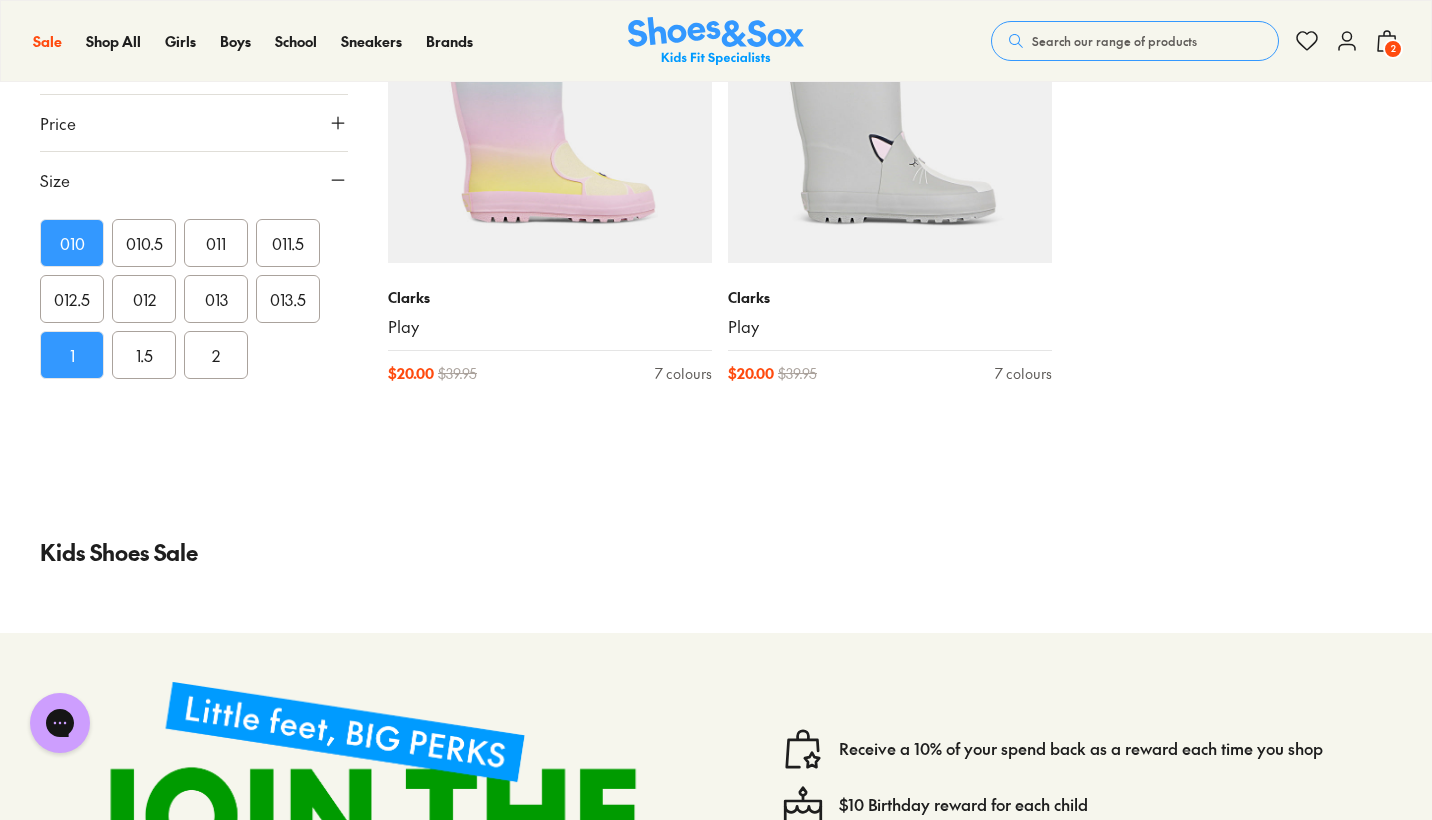 click on "2" at bounding box center [1393, 49] 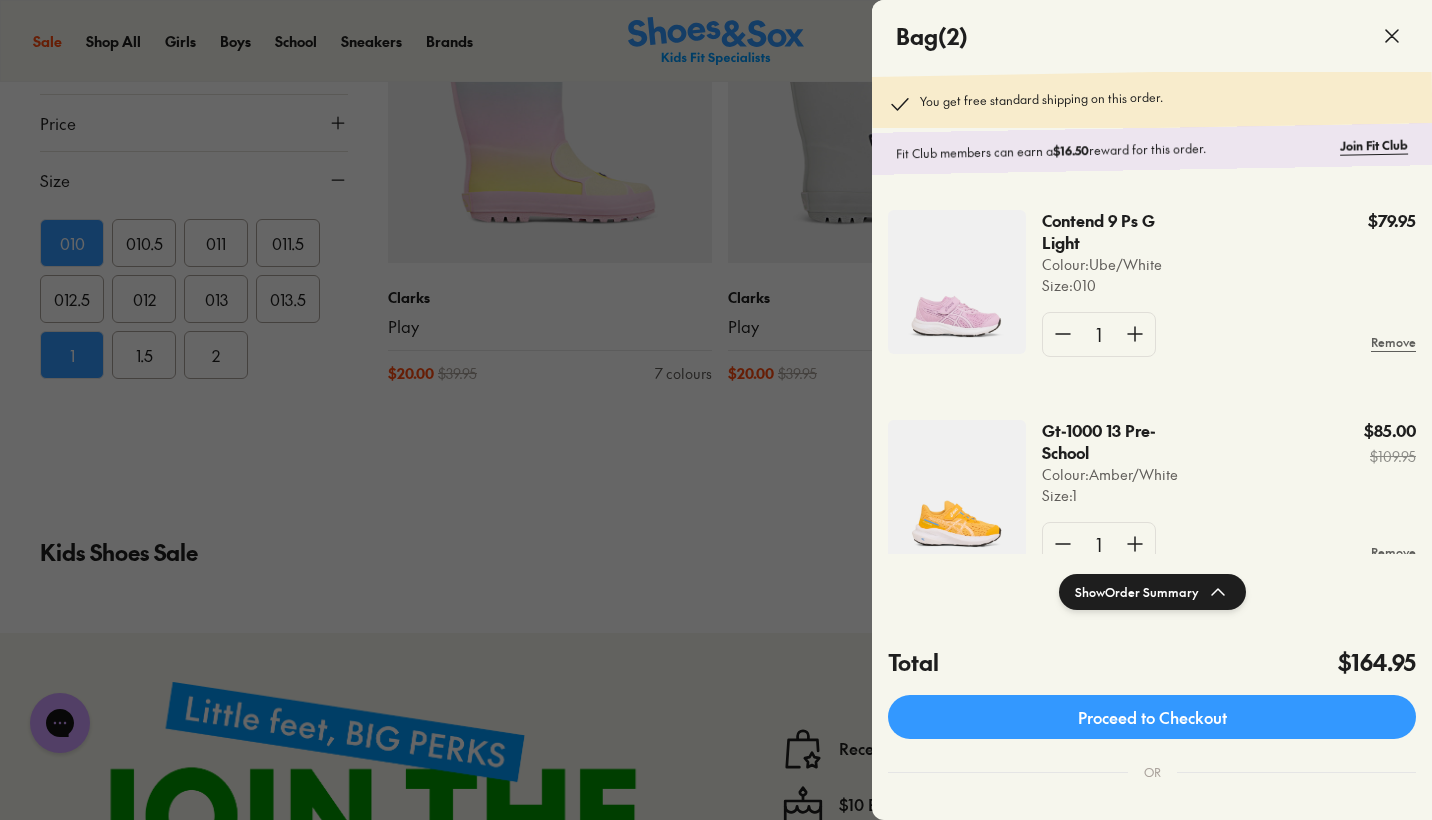 scroll, scrollTop: 56, scrollLeft: 0, axis: vertical 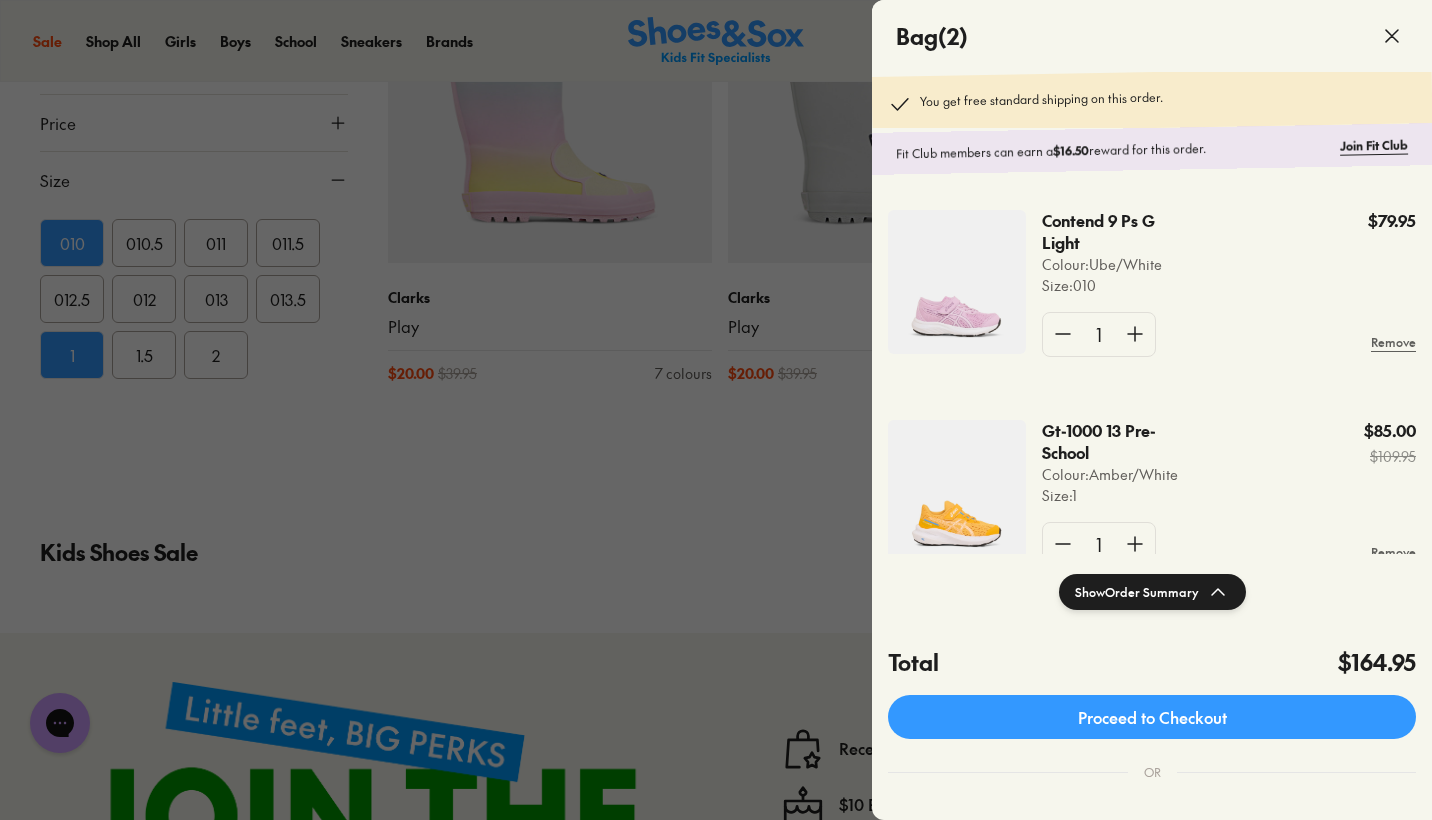 click 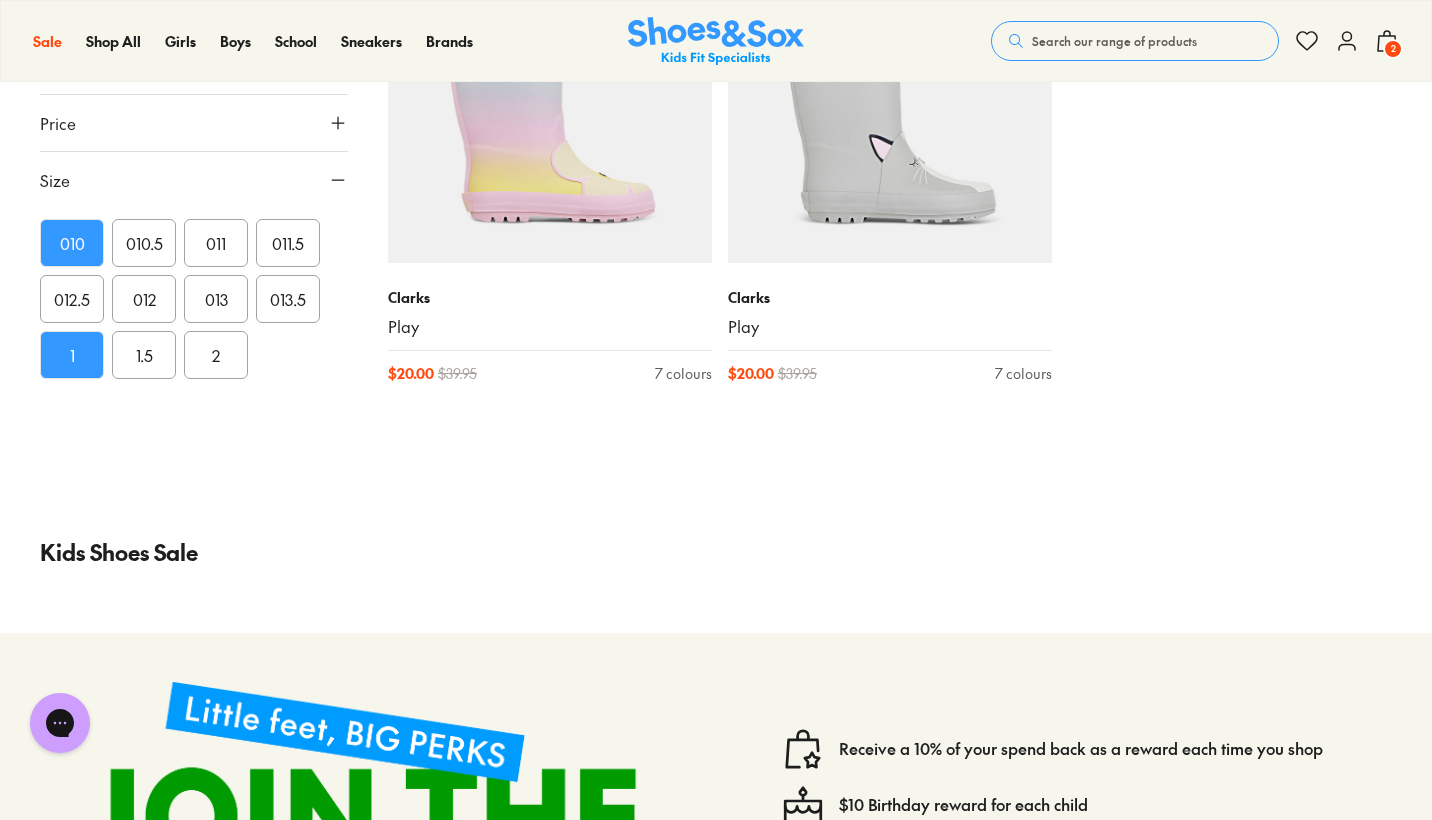 scroll, scrollTop: 46500, scrollLeft: 0, axis: vertical 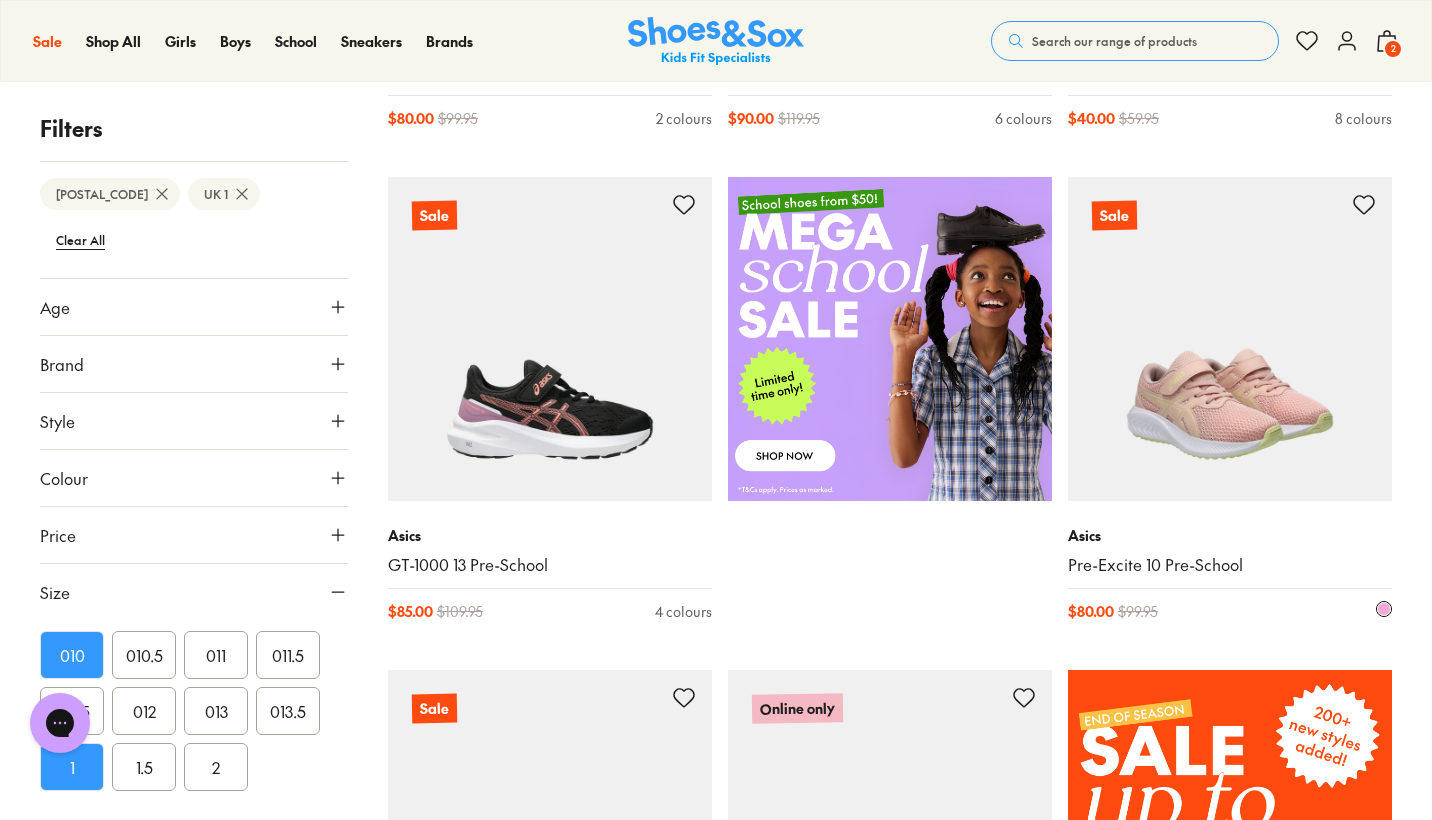 click at bounding box center (1230, 339) 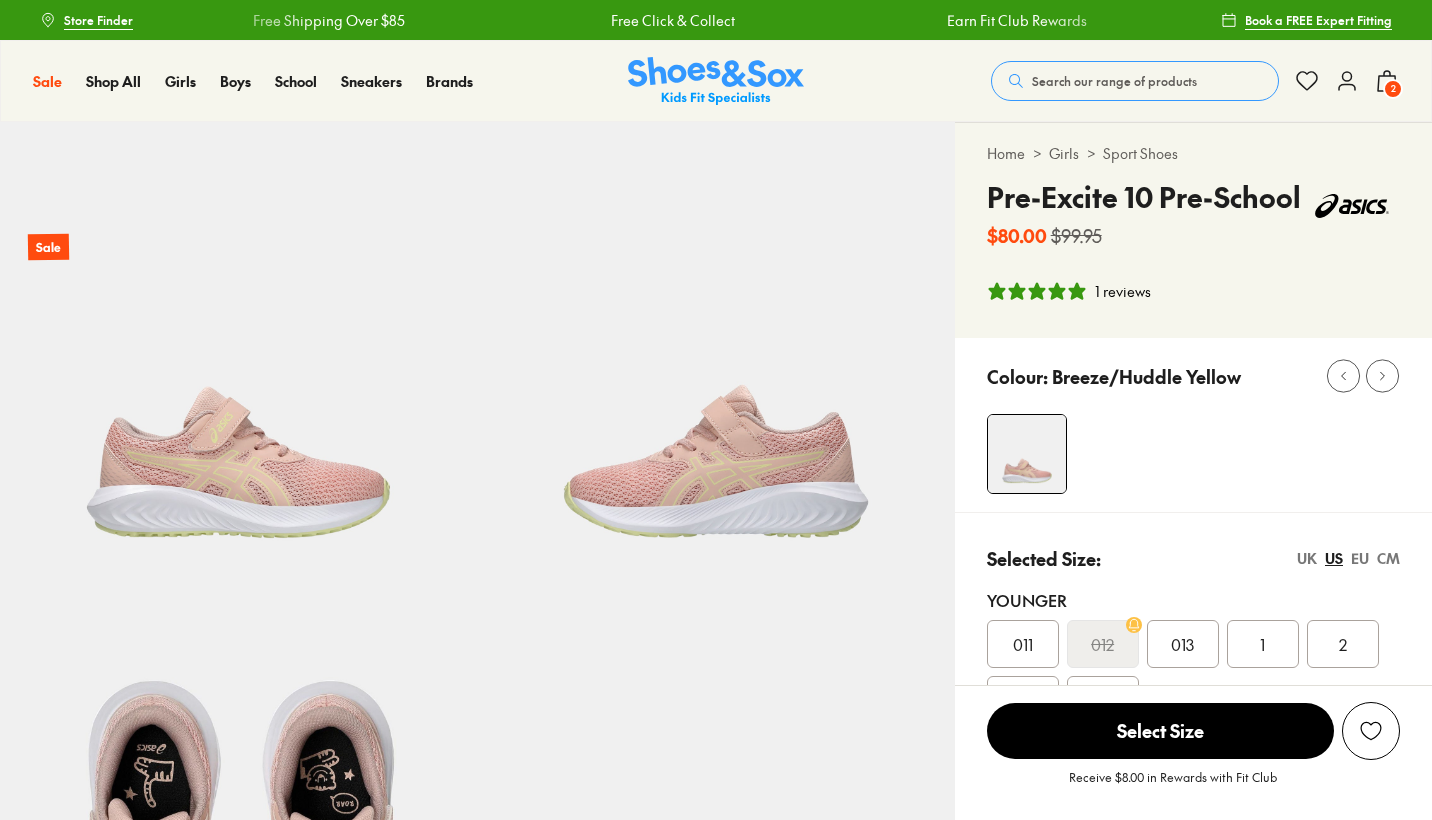 scroll, scrollTop: 0, scrollLeft: 0, axis: both 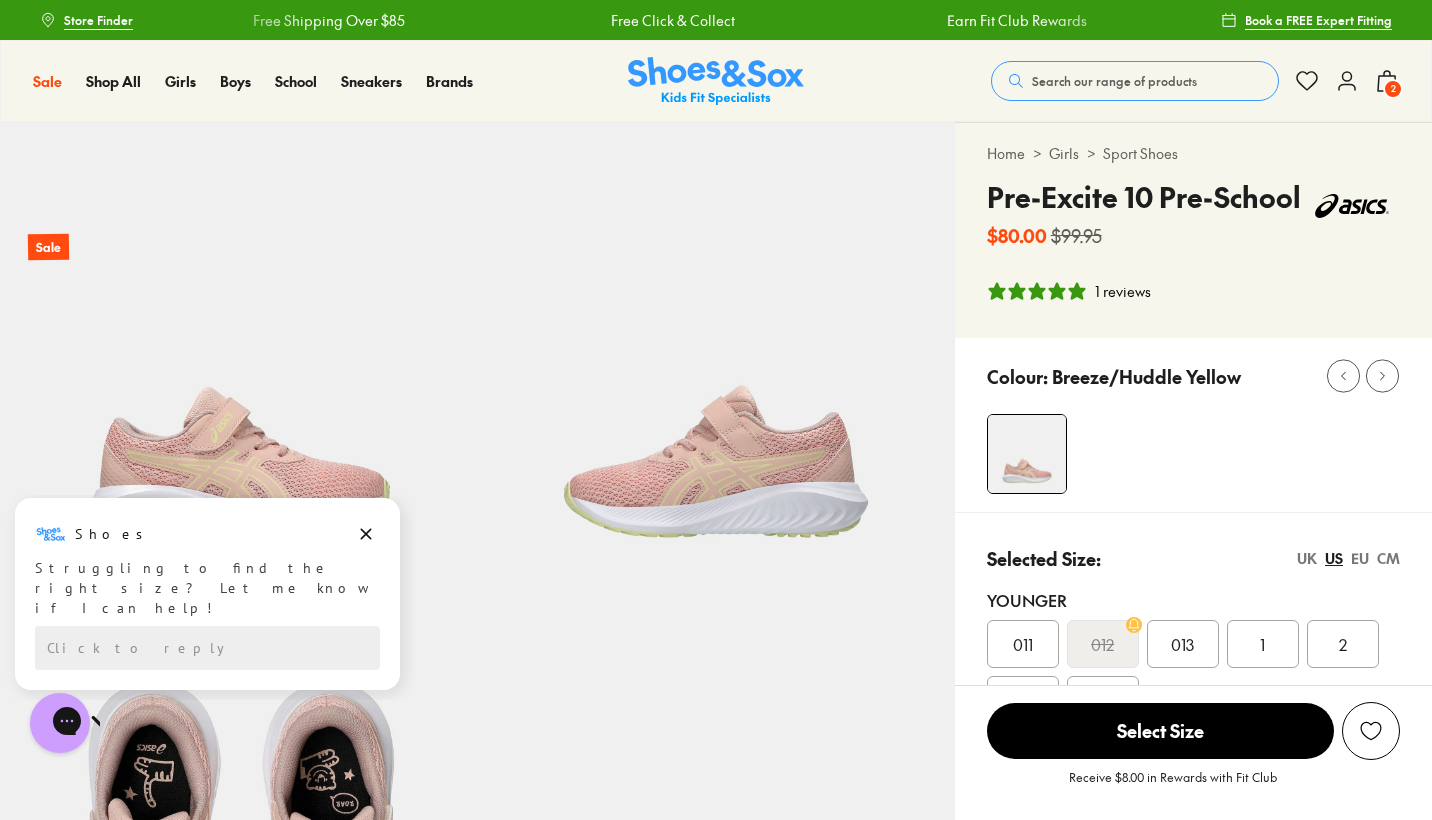 click on "011" at bounding box center [1023, 644] 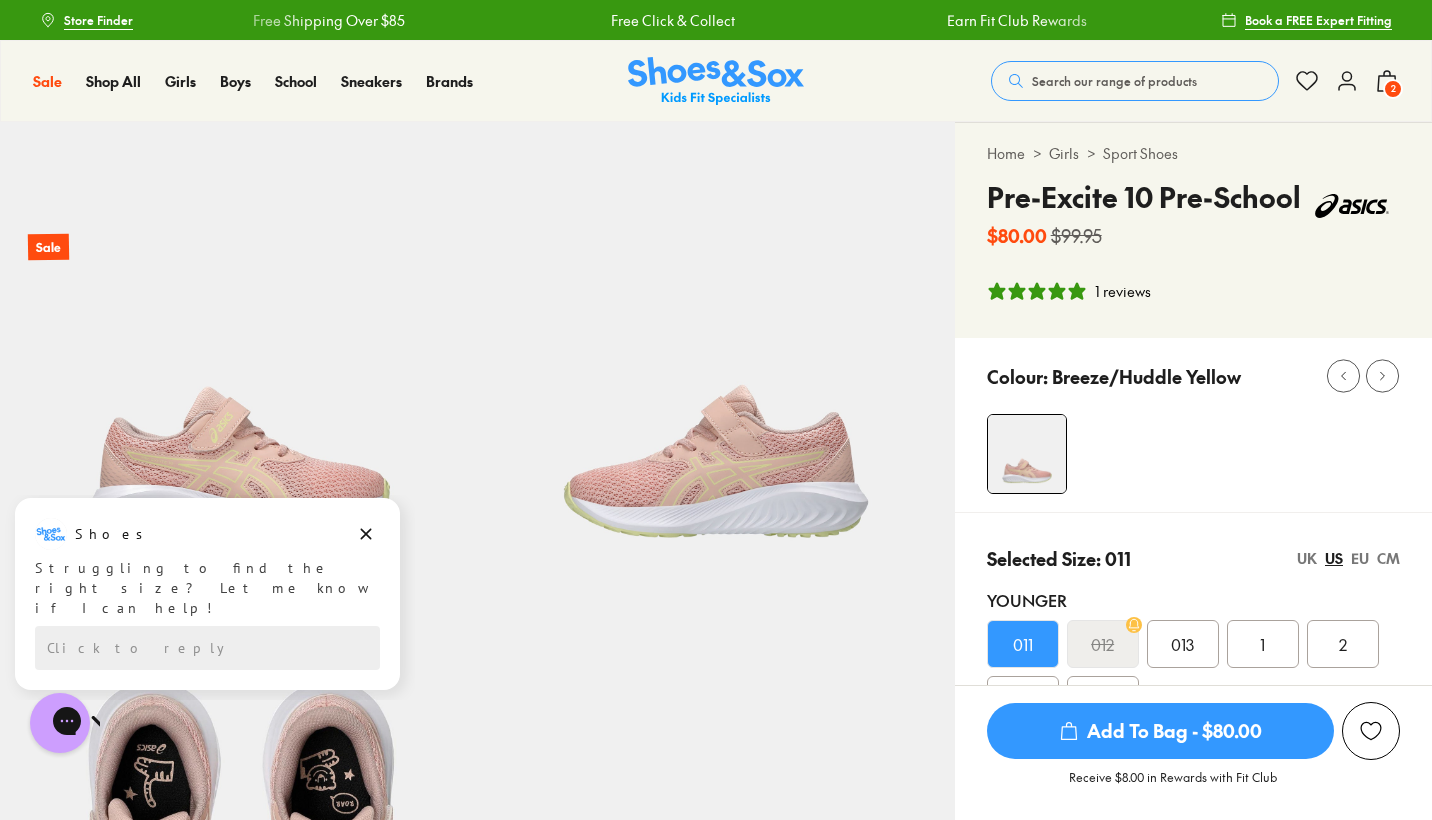 click on "UK" at bounding box center (1307, 558) 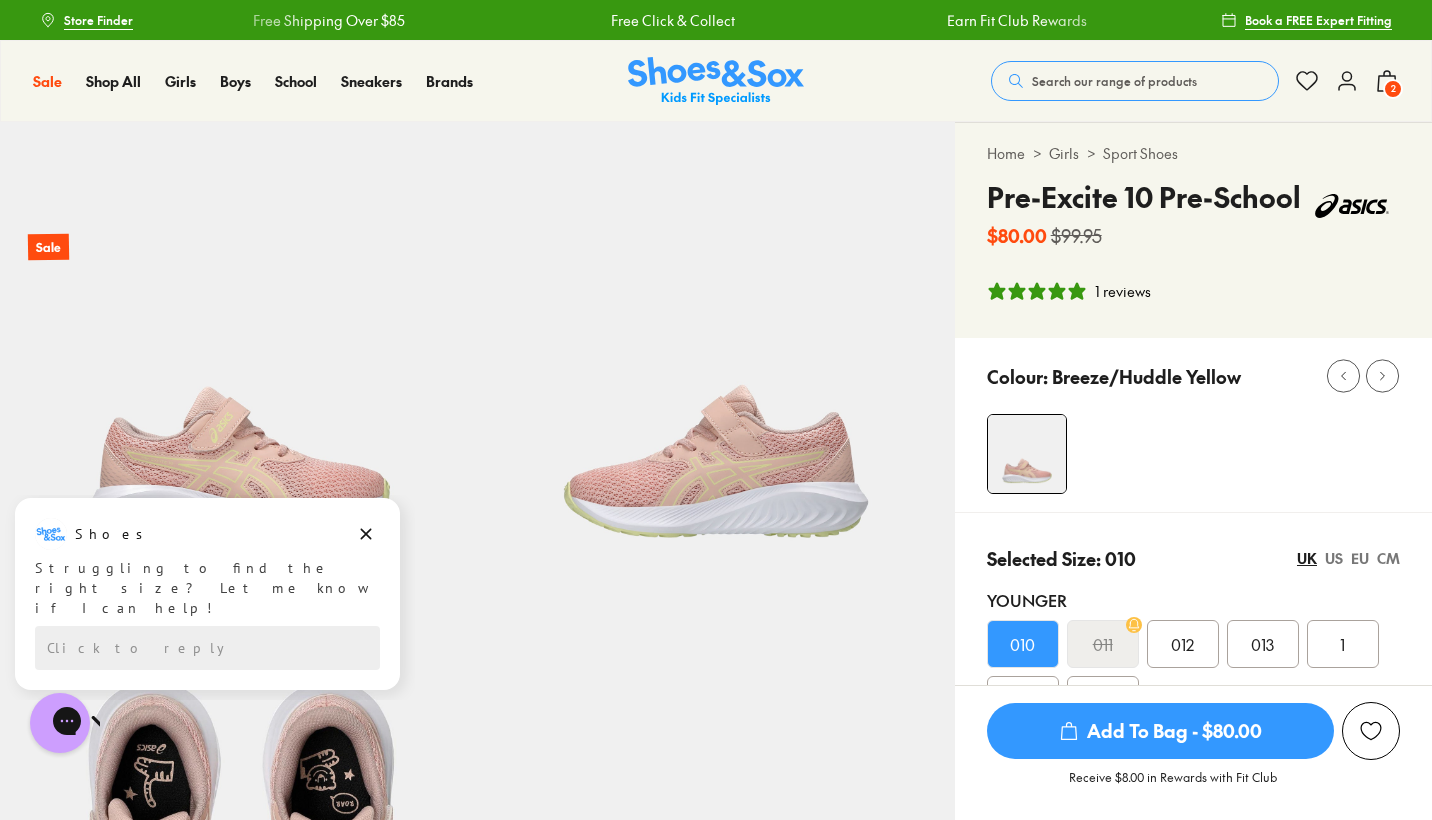 click on "010" at bounding box center (1022, 644) 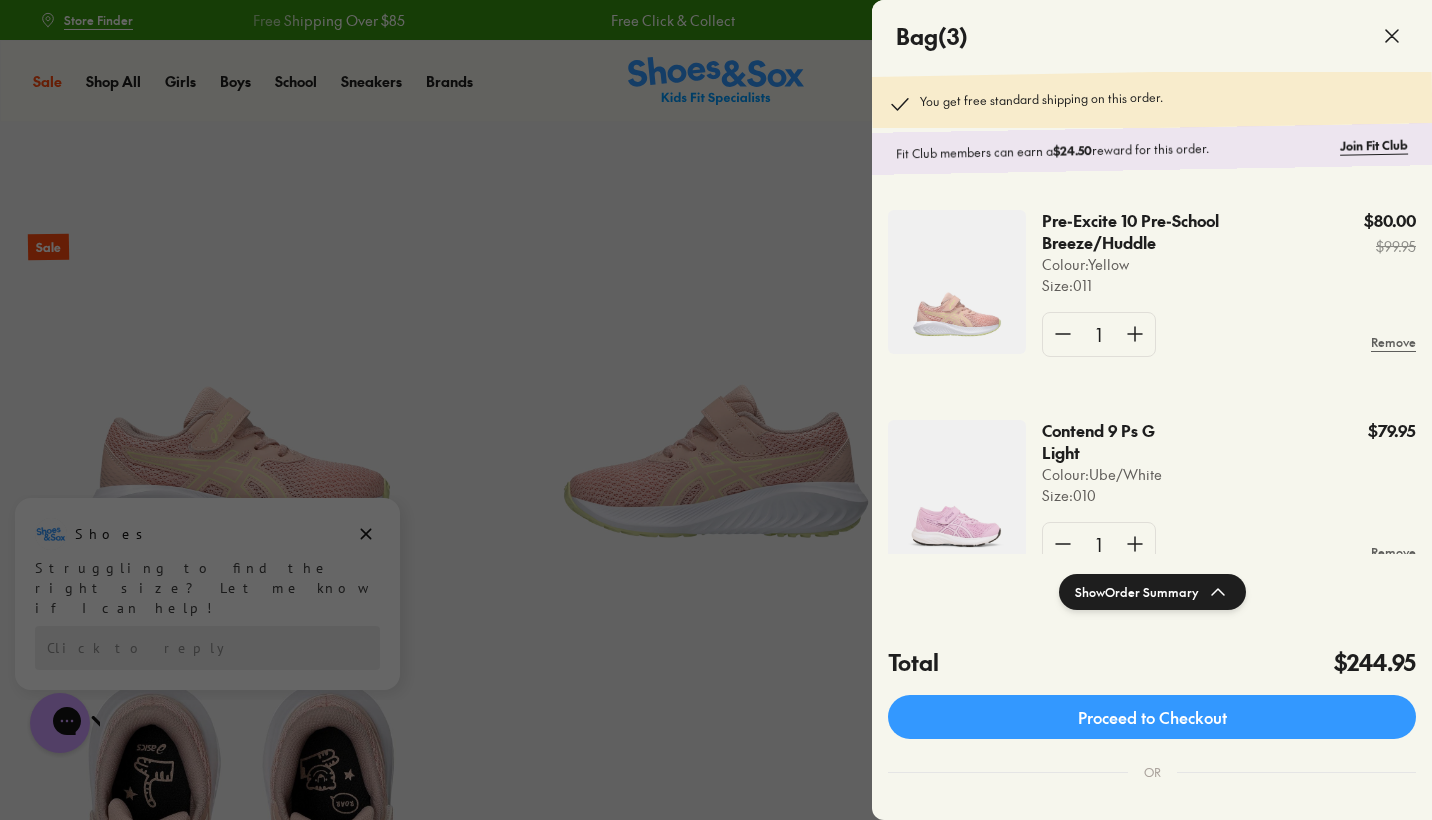 click 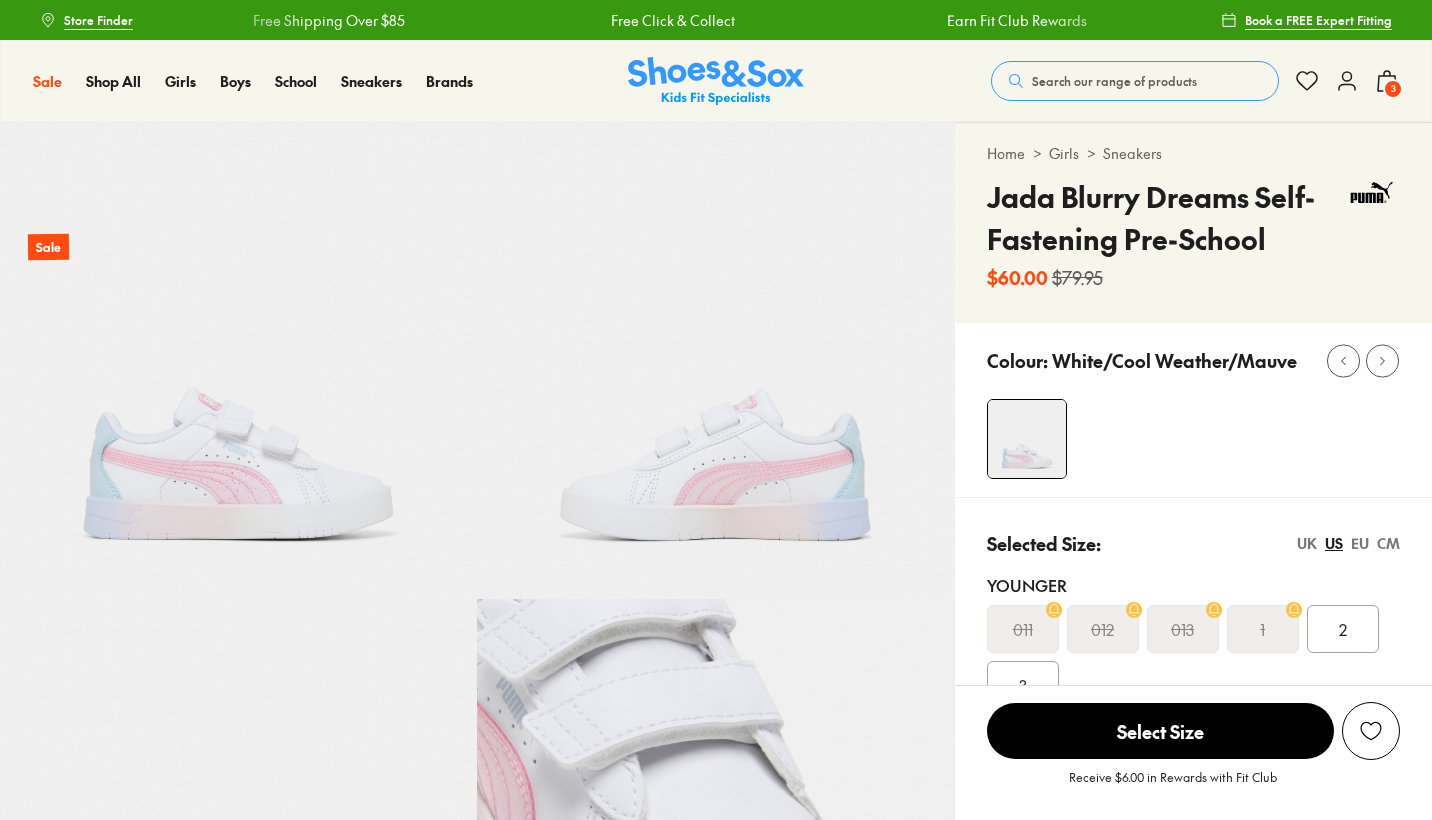 scroll, scrollTop: 0, scrollLeft: 0, axis: both 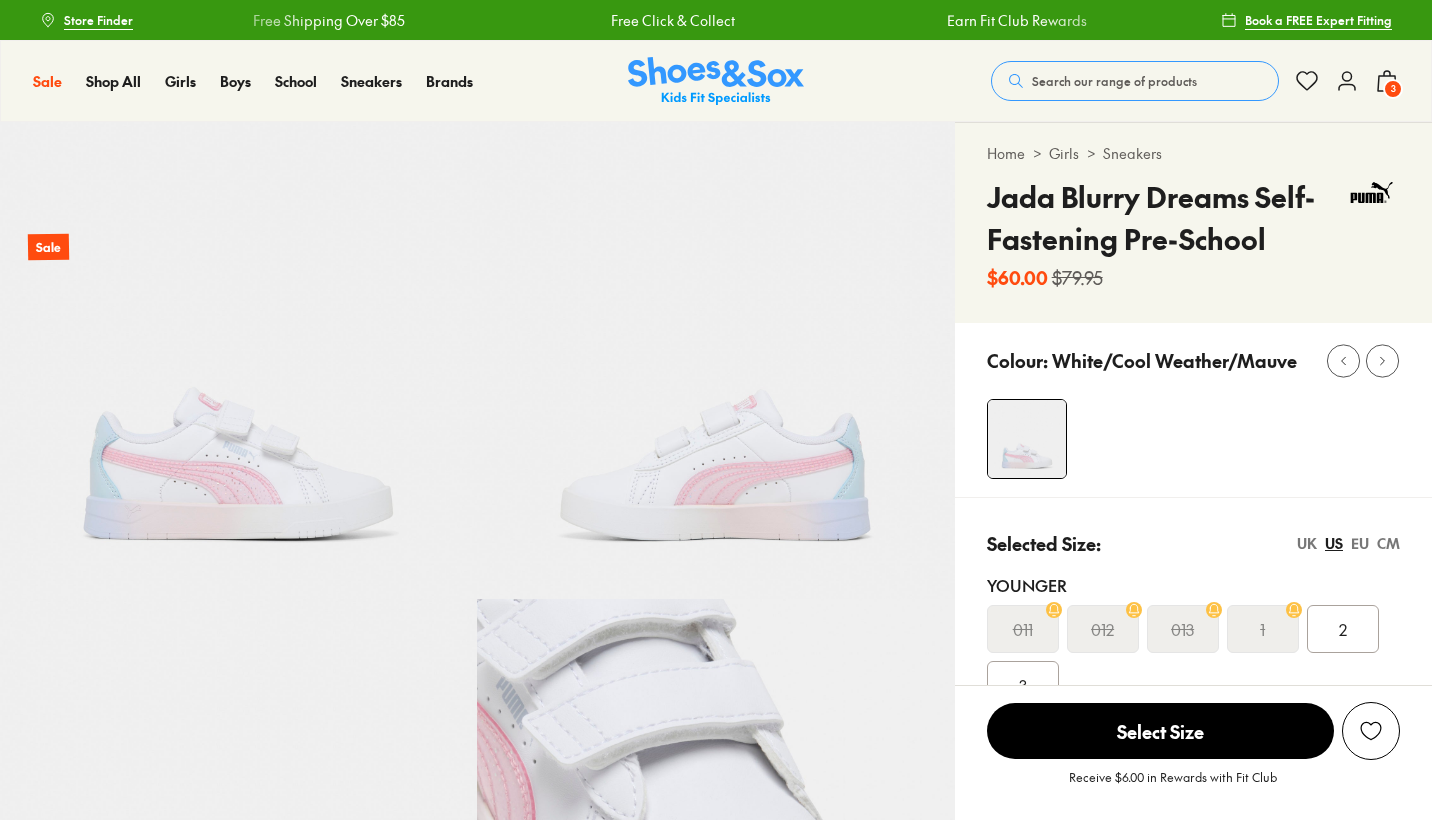 click on "UK" at bounding box center (1307, 543) 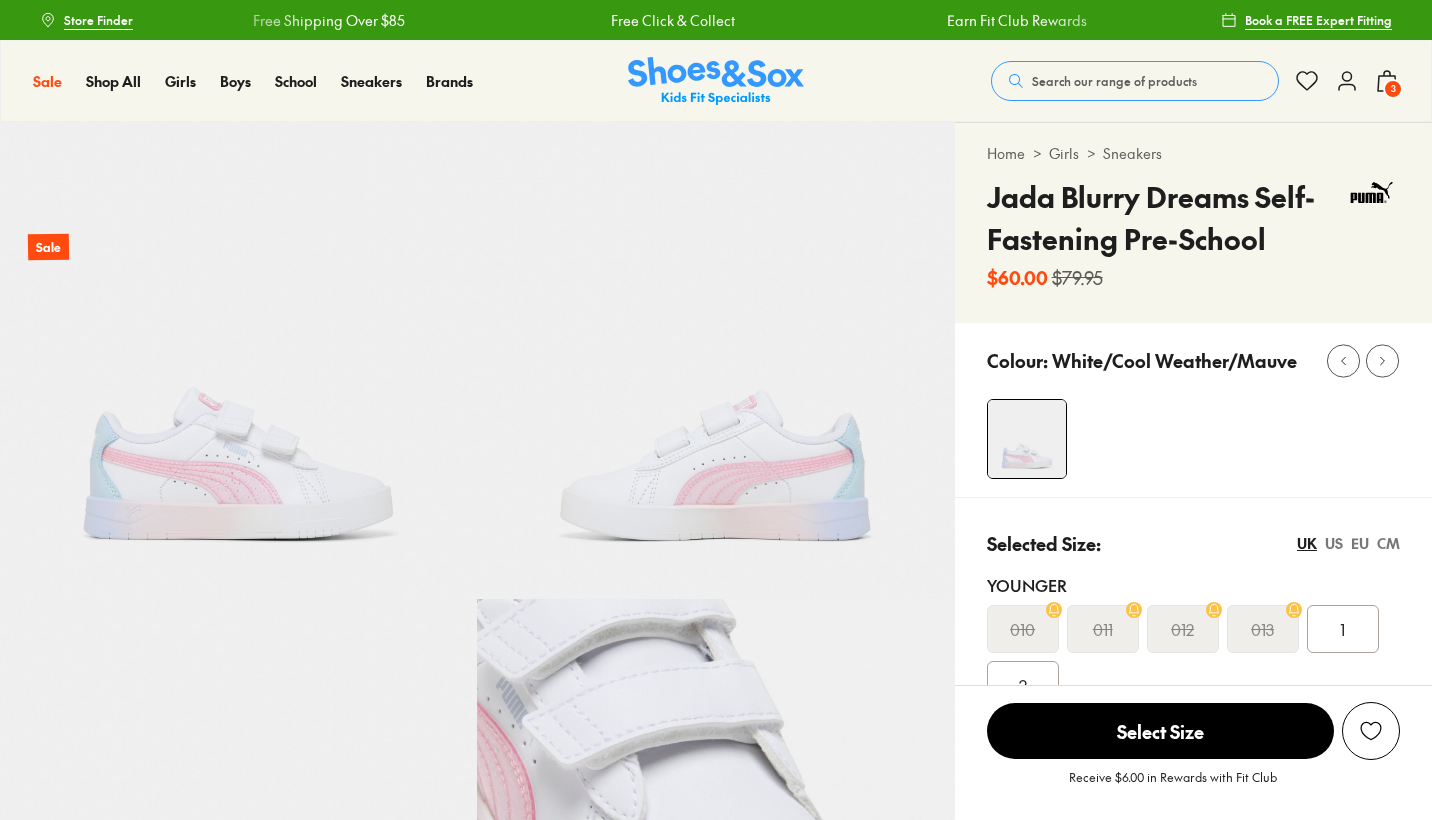 click on "010" at bounding box center [1023, 629] 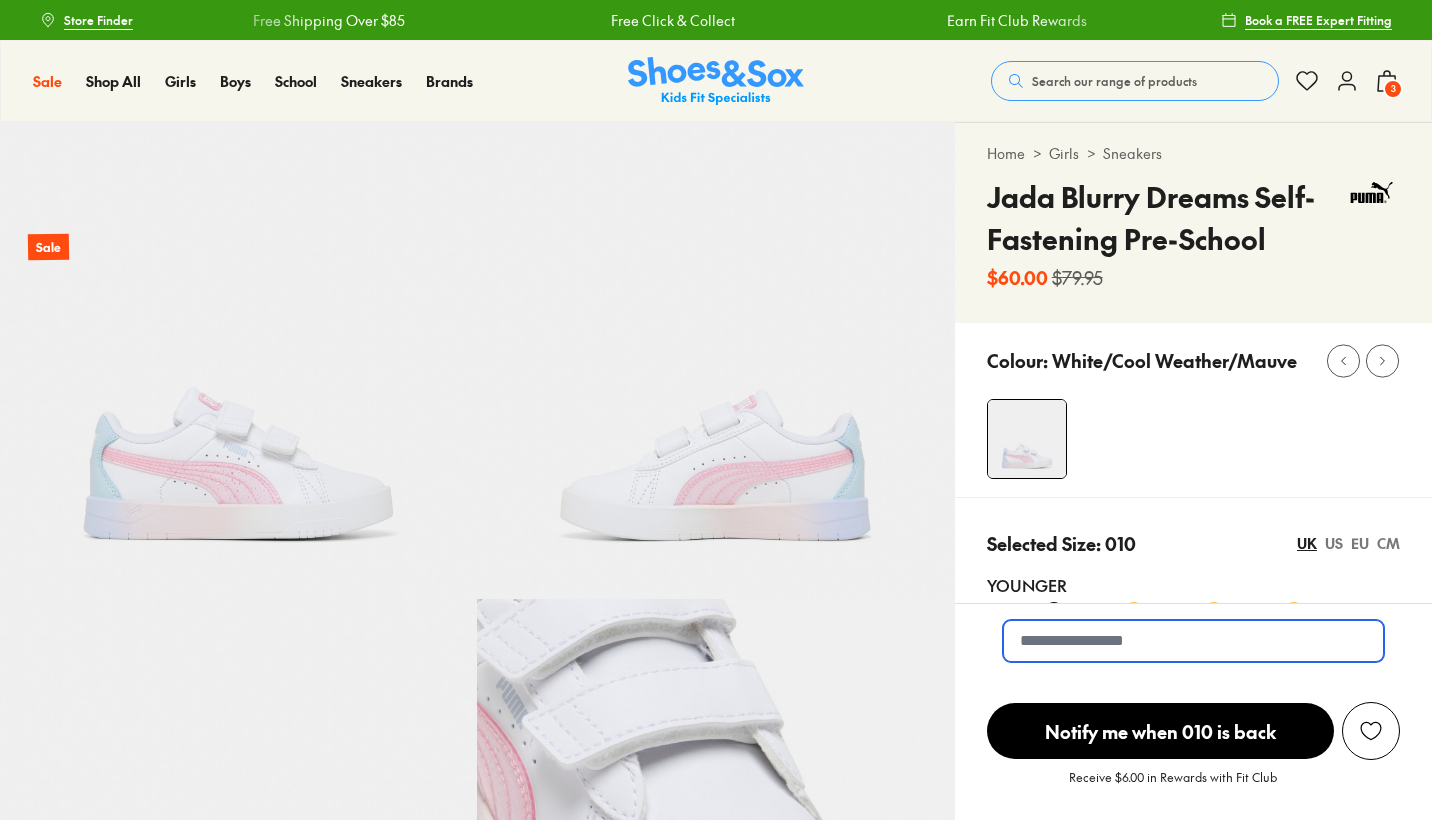 click at bounding box center [1193, 641] 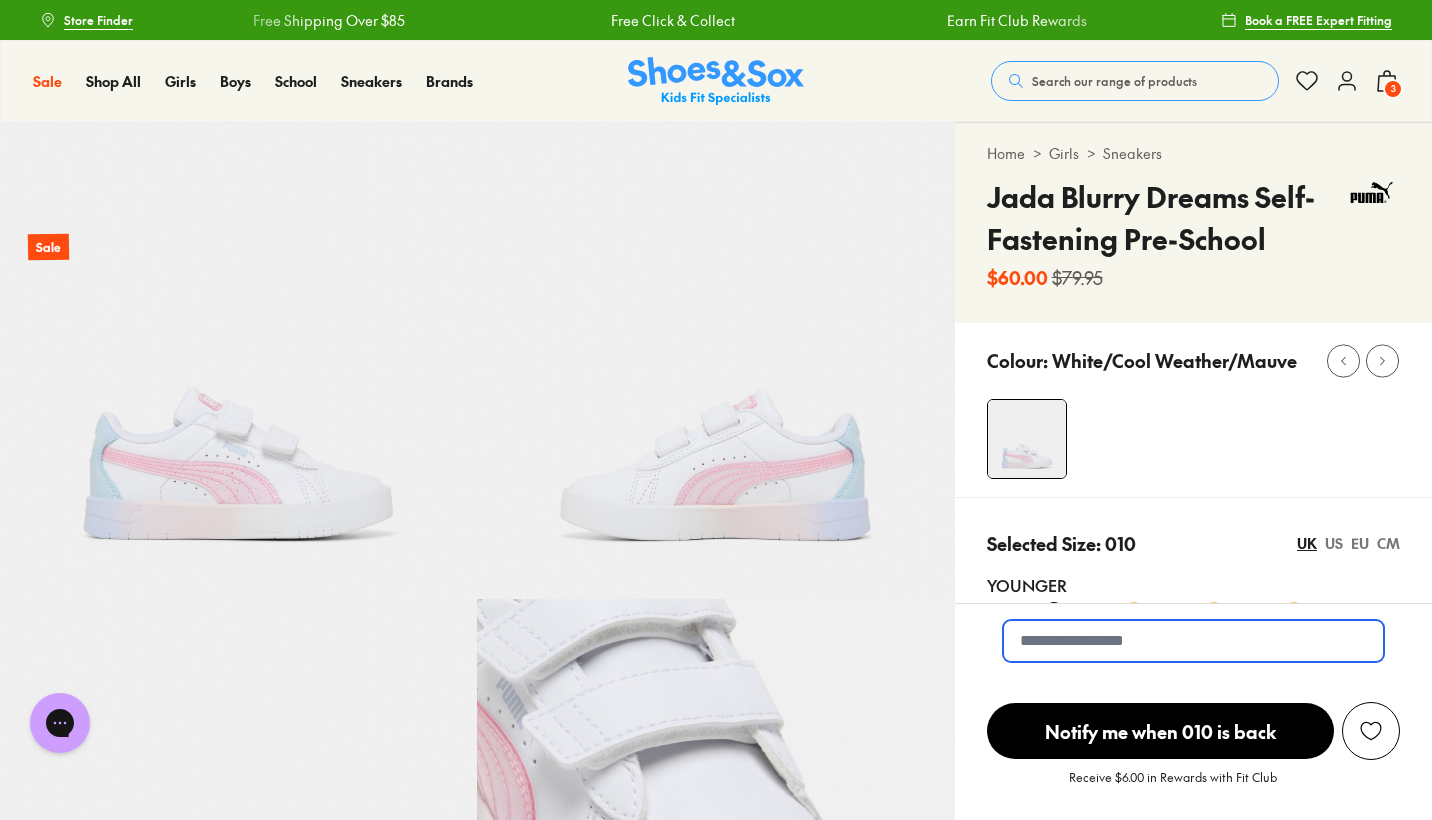 scroll, scrollTop: 0, scrollLeft: 0, axis: both 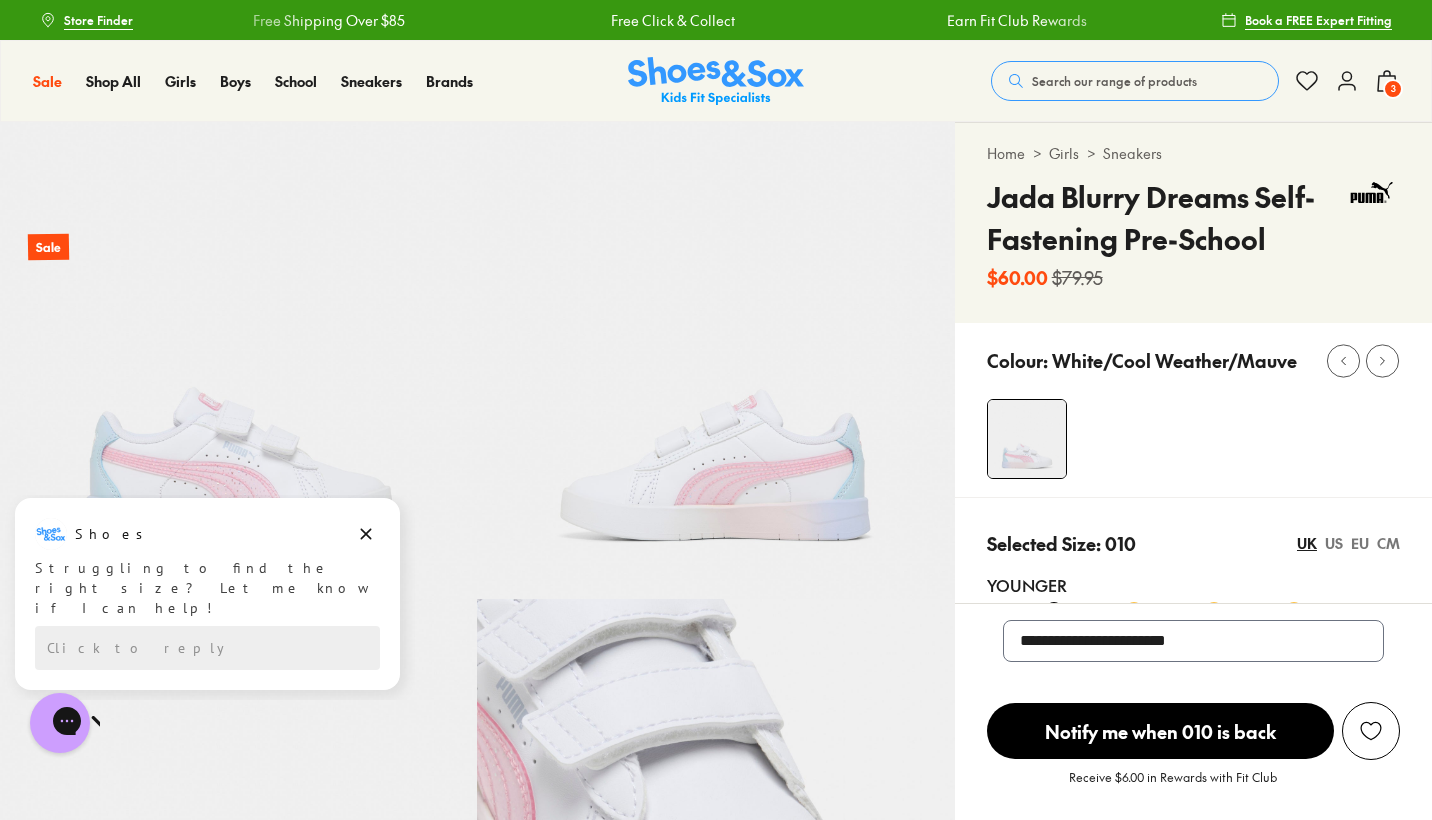 click on "Notify me when 010 is back" at bounding box center [1160, 731] 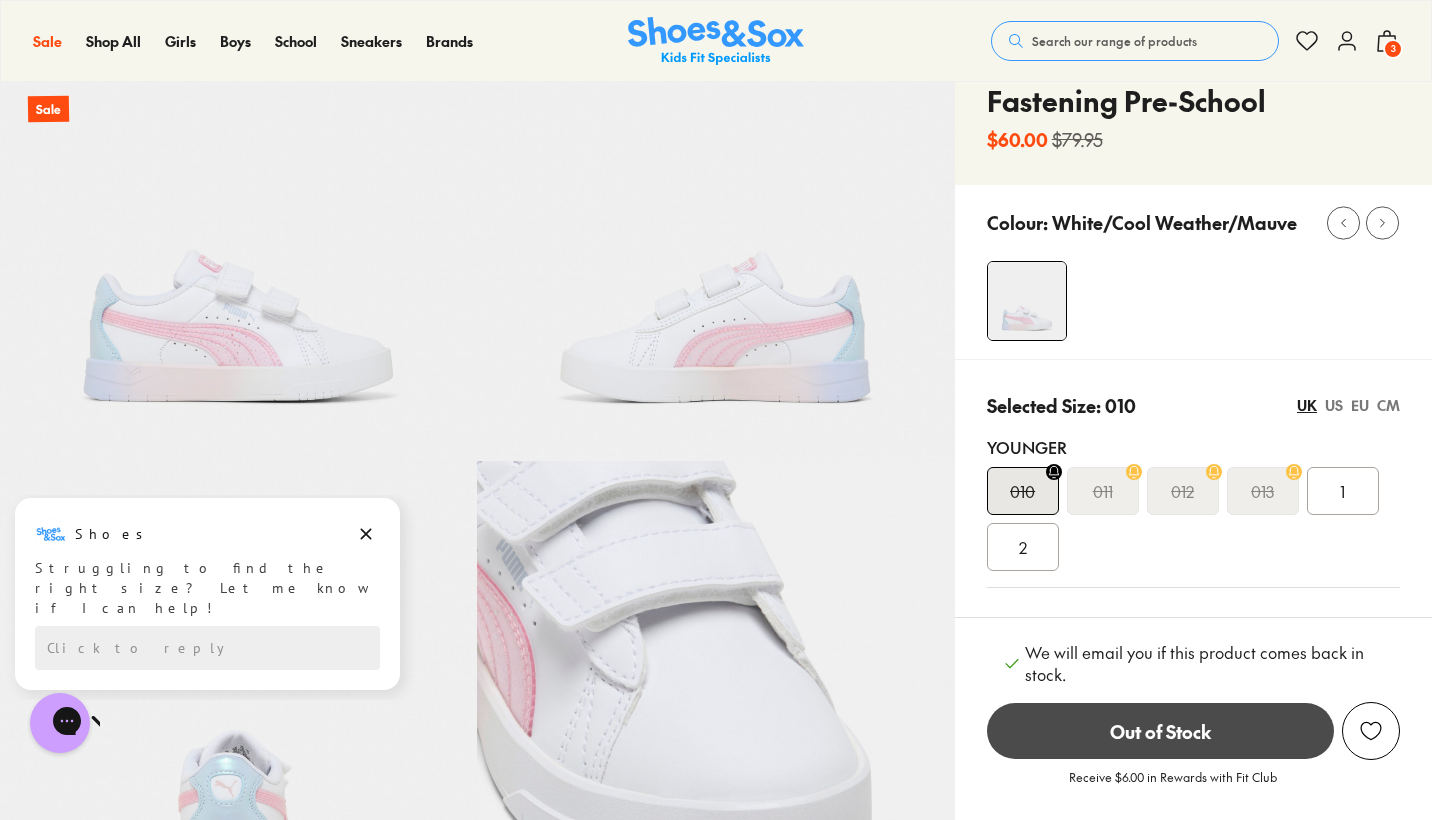 scroll, scrollTop: 33, scrollLeft: 0, axis: vertical 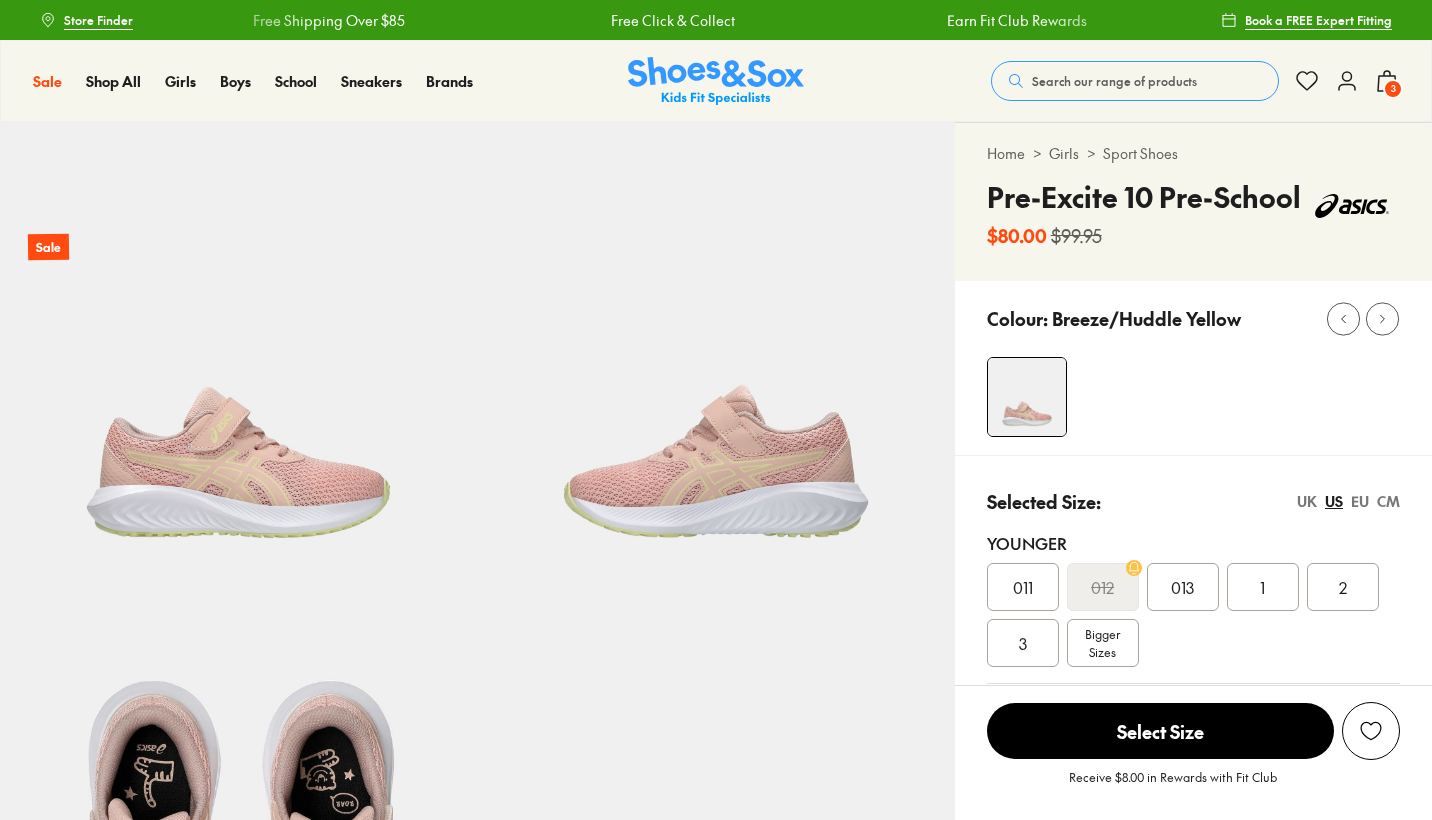 click on "UK" at bounding box center (1307, 501) 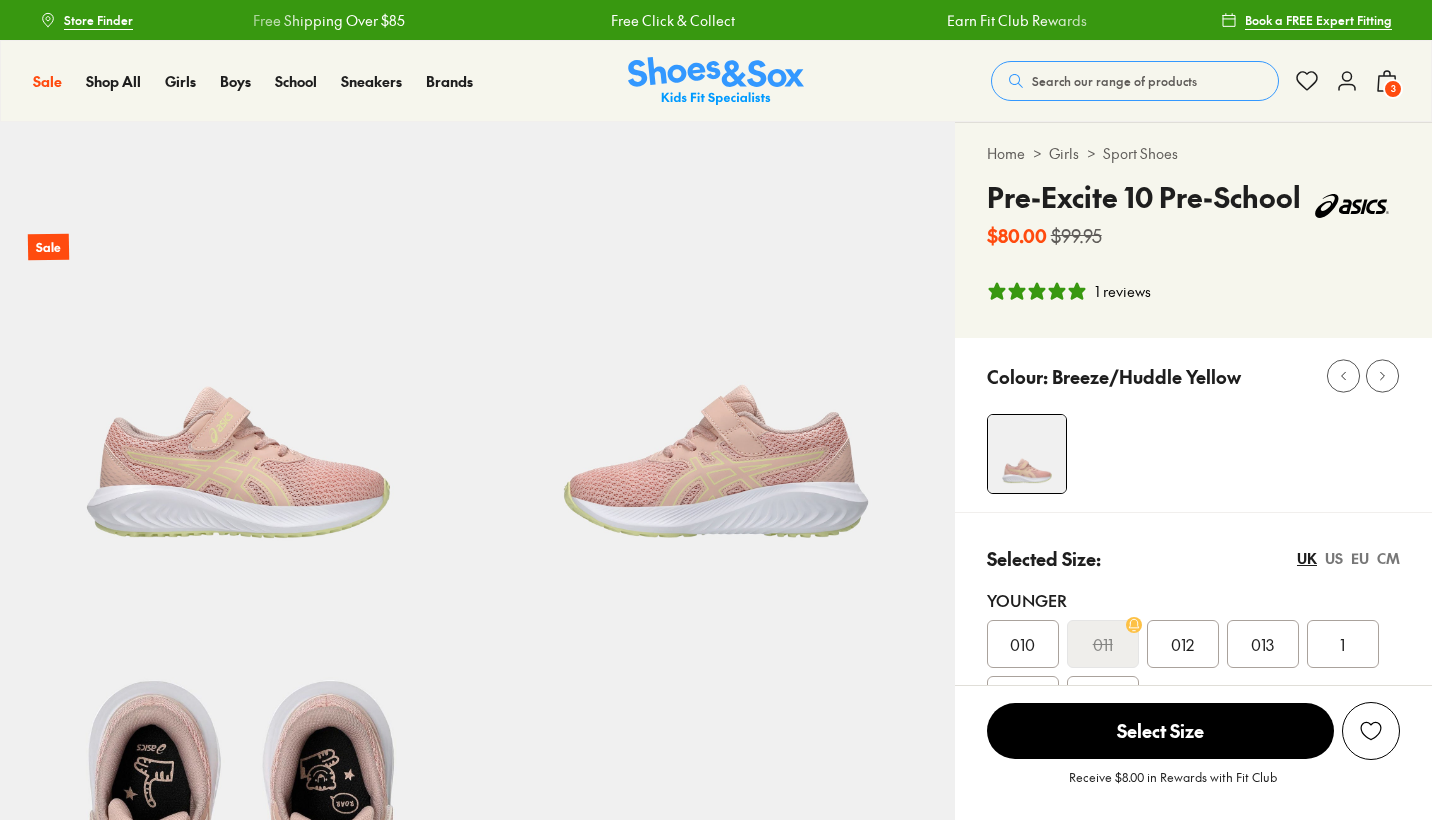 select on "*" 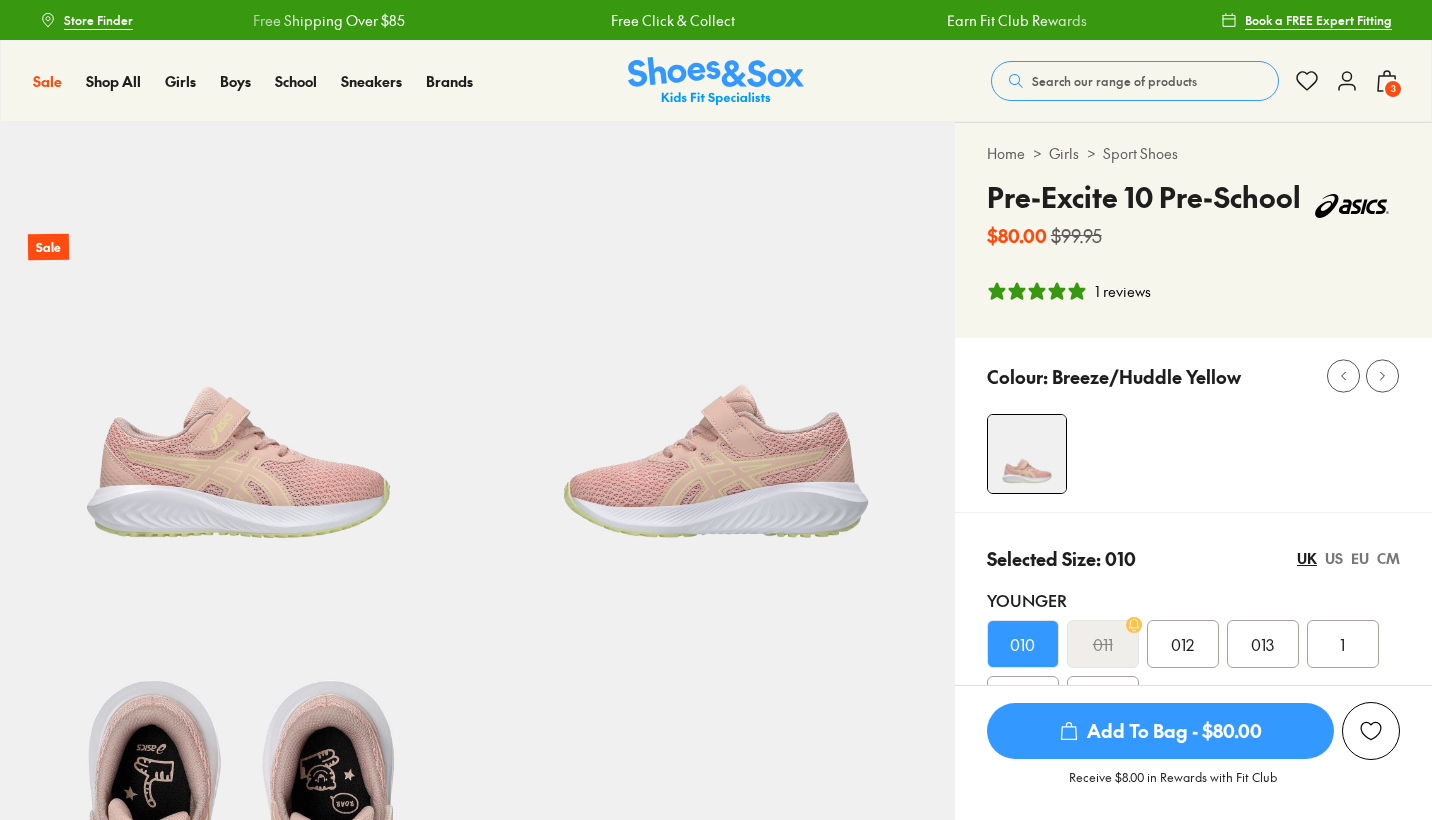 click on "Add To Bag - $80.00" at bounding box center (1160, 731) 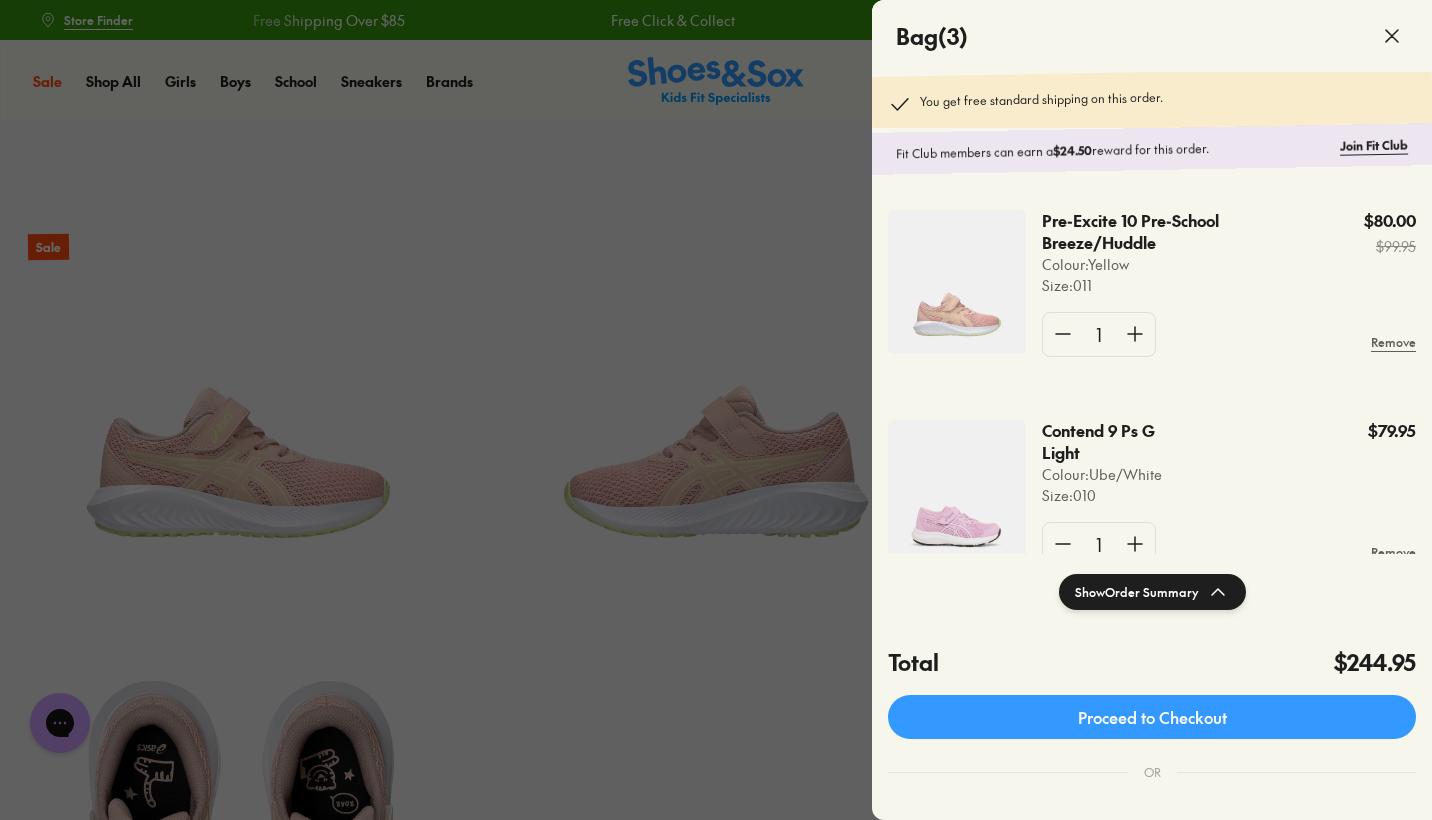 scroll, scrollTop: 0, scrollLeft: 0, axis: both 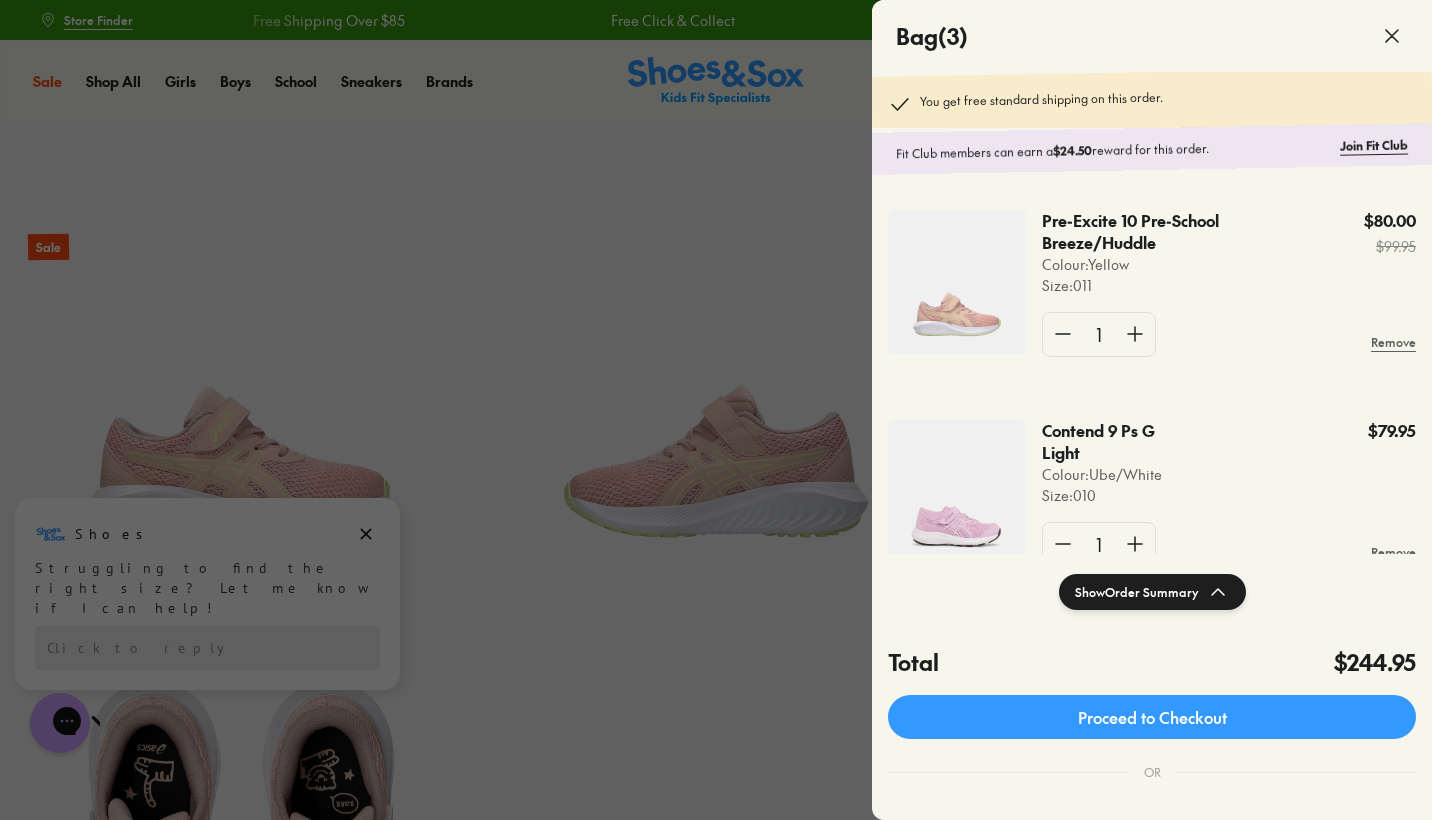 click 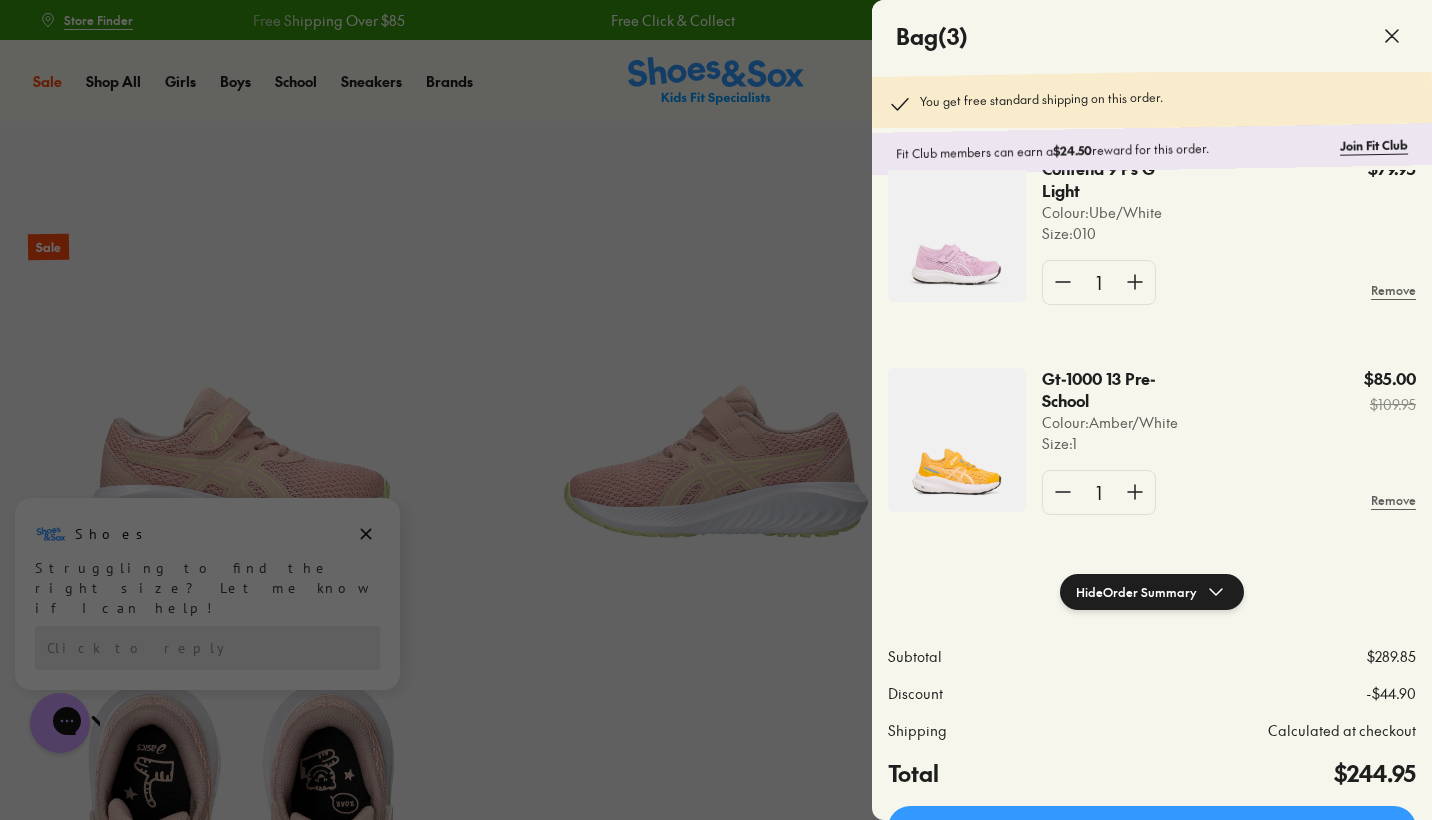 scroll, scrollTop: 0, scrollLeft: 0, axis: both 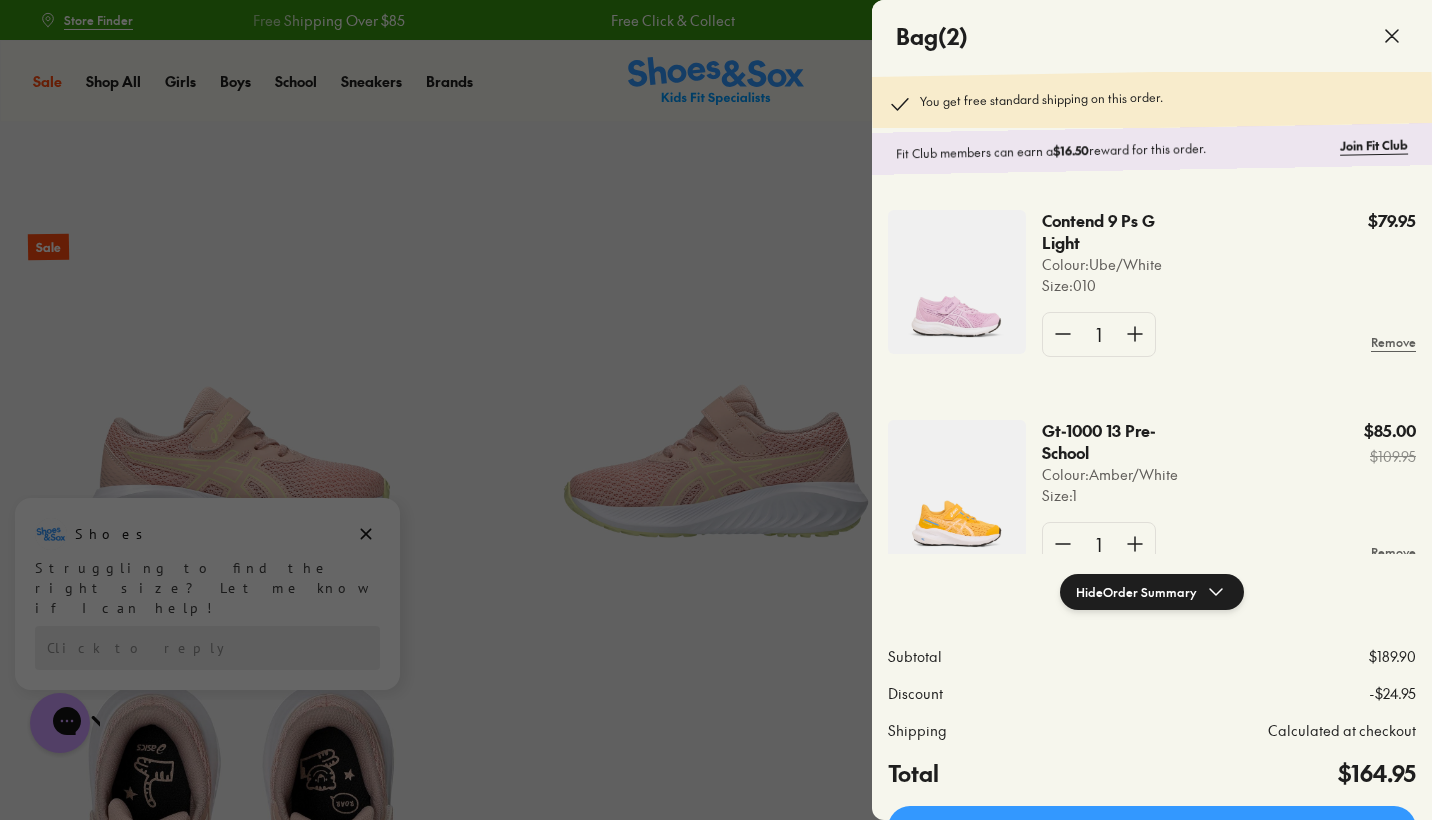 click 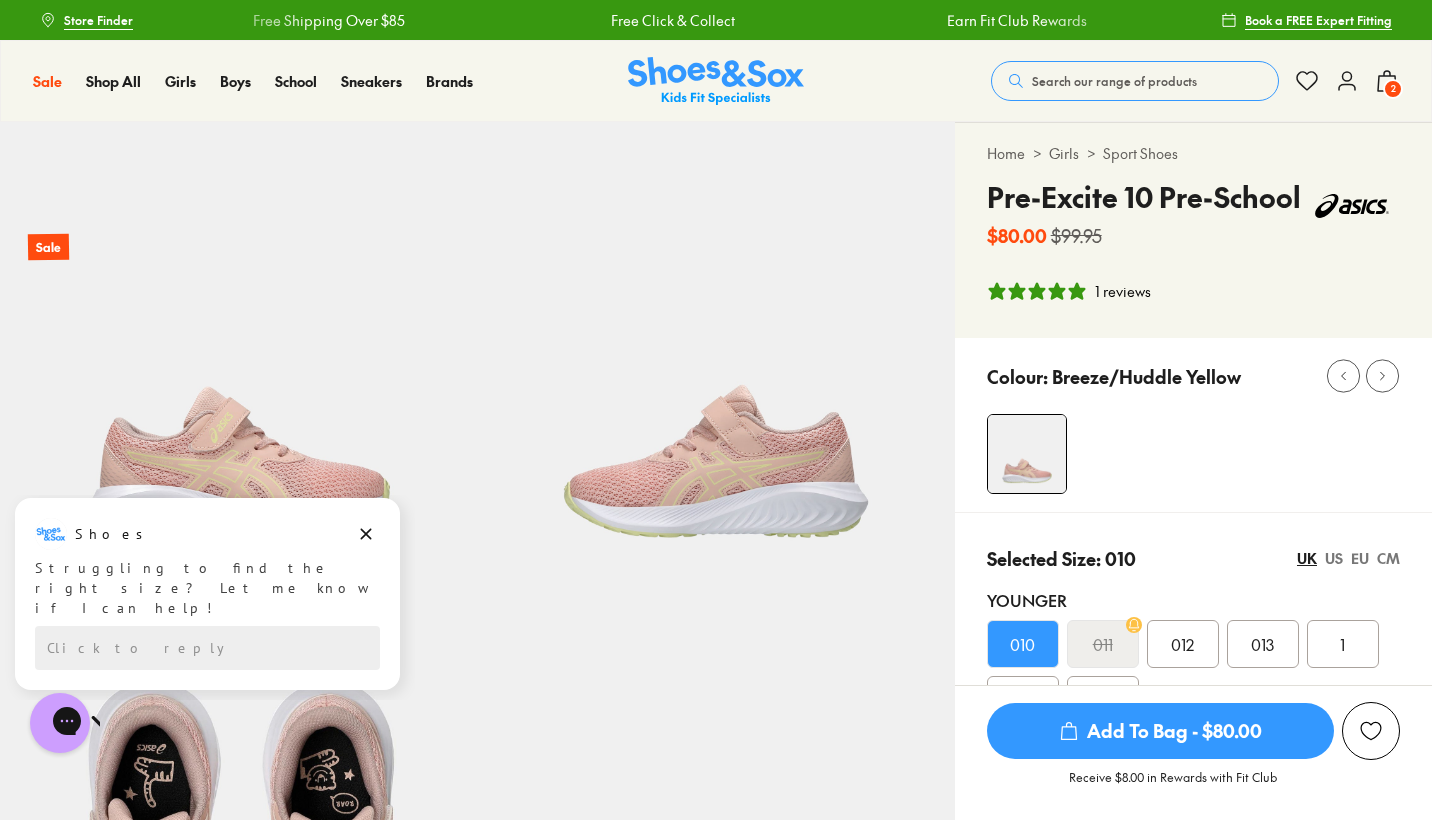 click 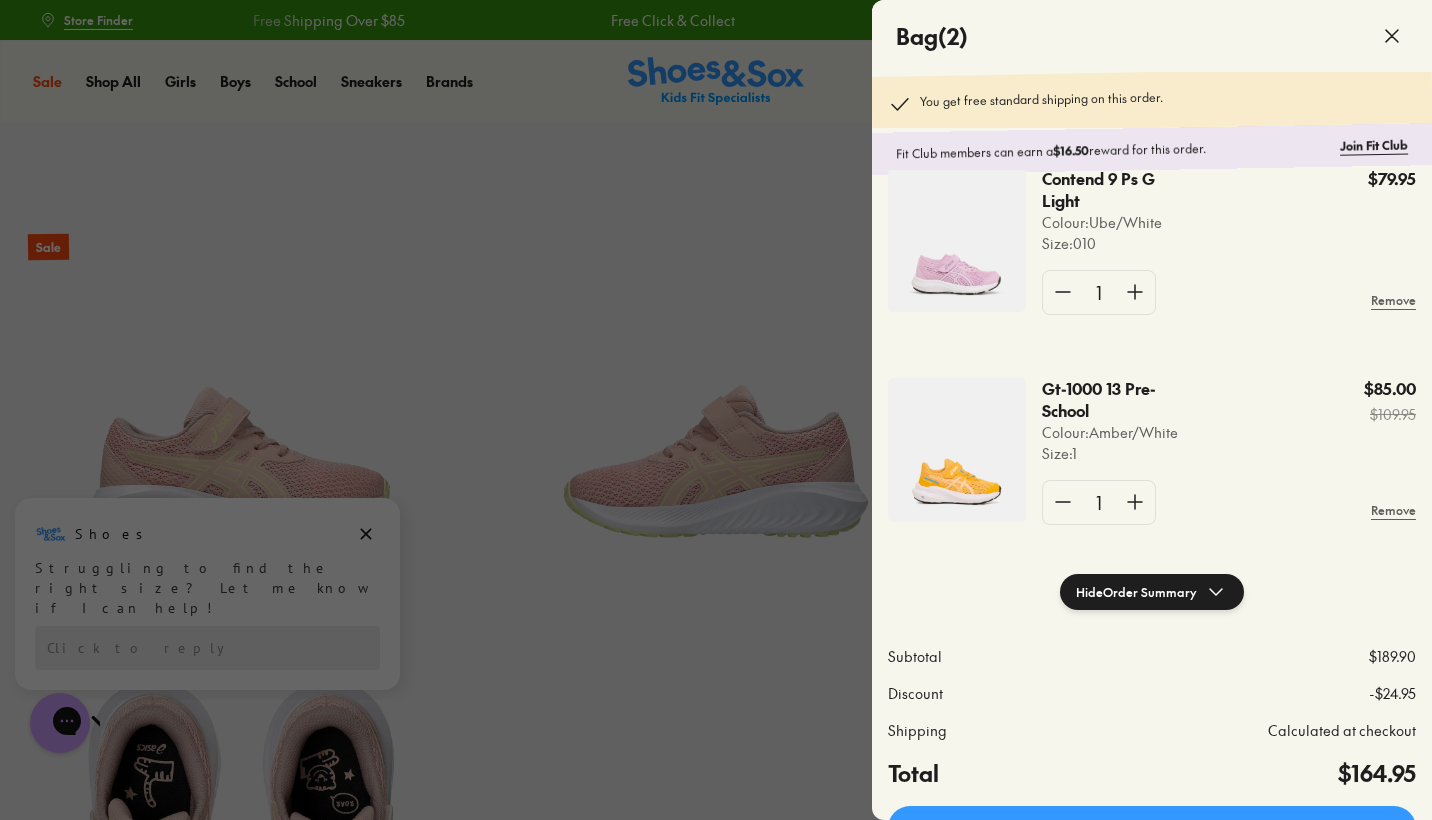 scroll, scrollTop: 56, scrollLeft: 0, axis: vertical 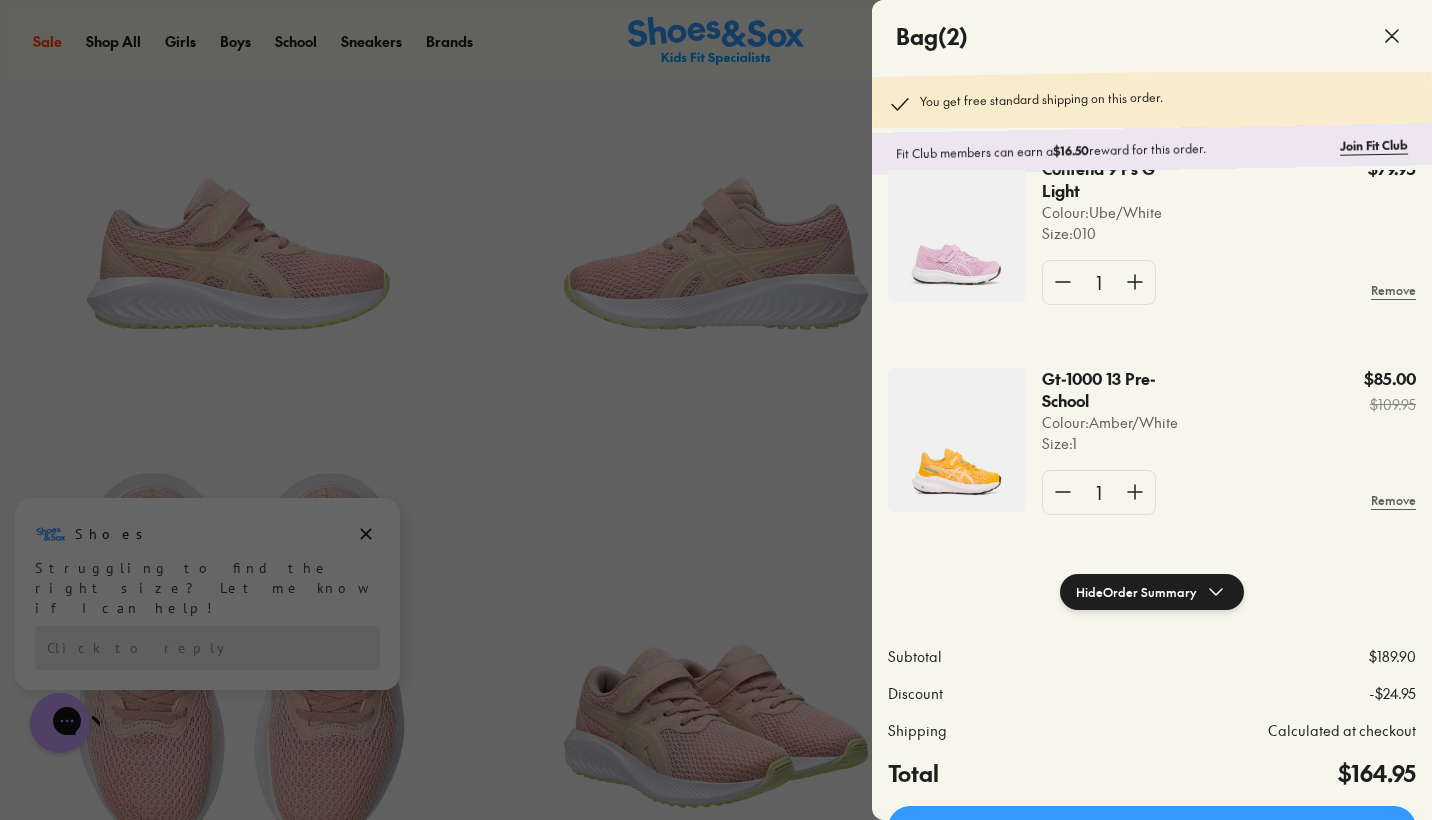 click 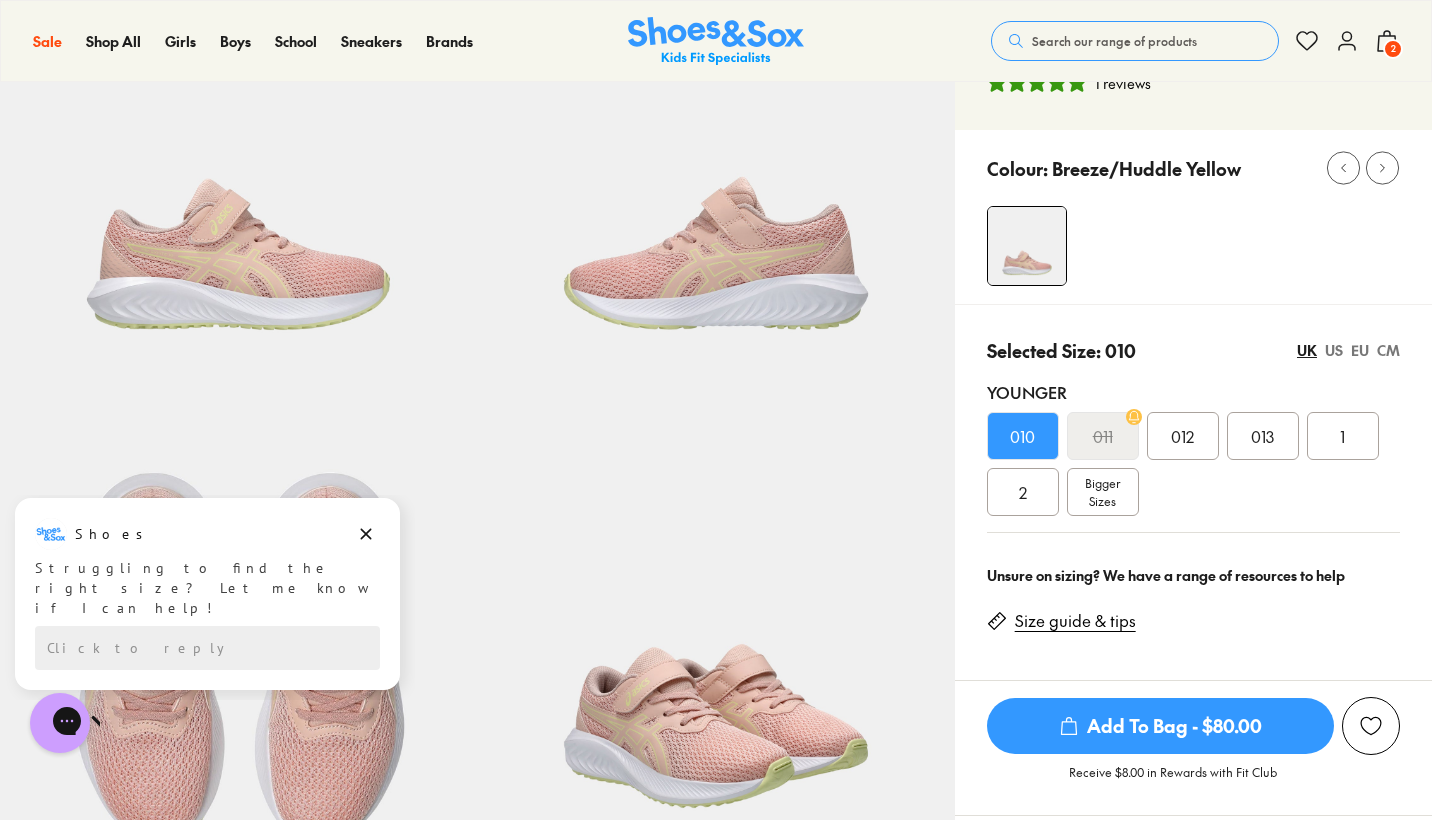 click on "2" at bounding box center [1393, 49] 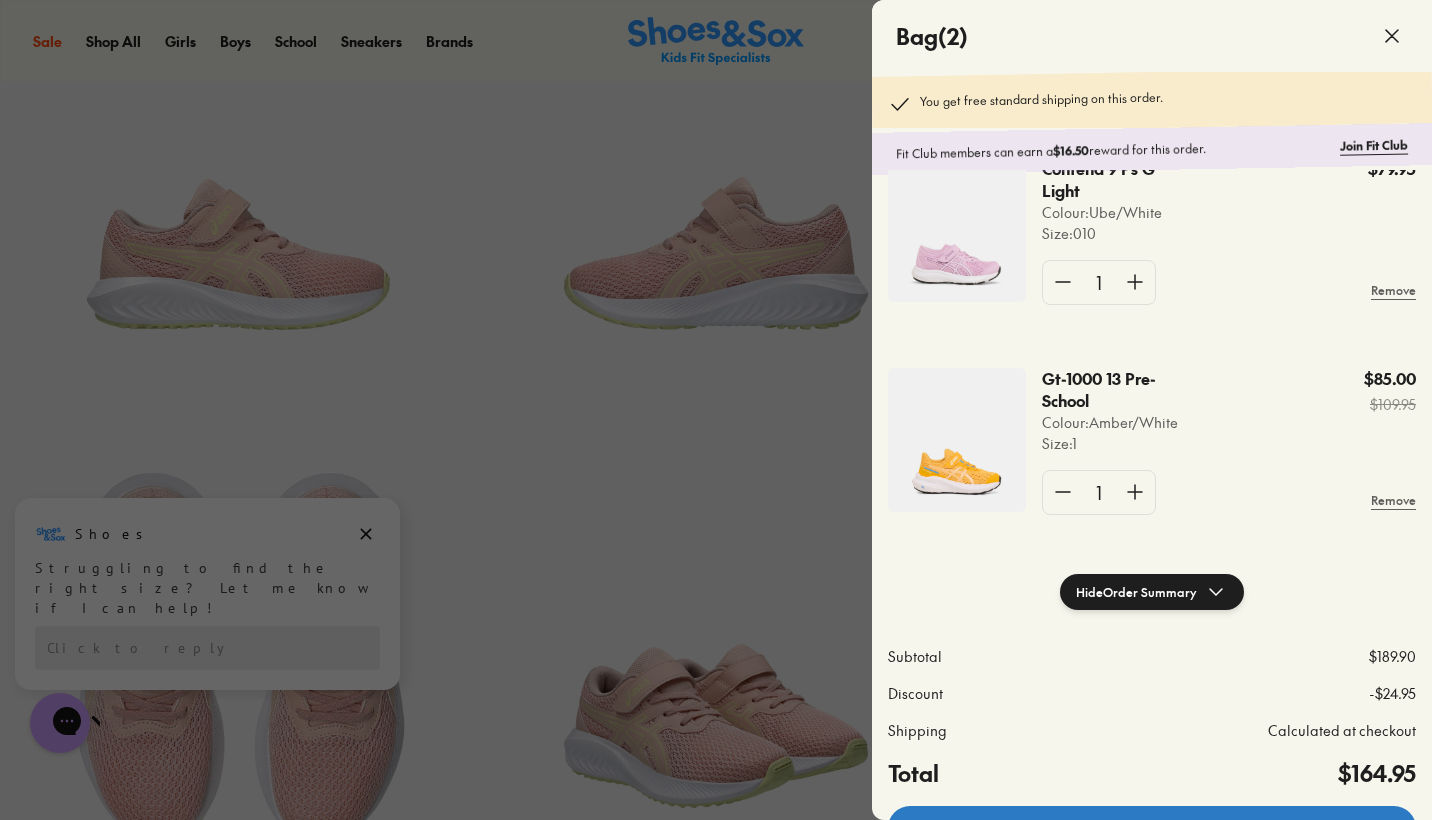 click on "Proceed to Checkout" 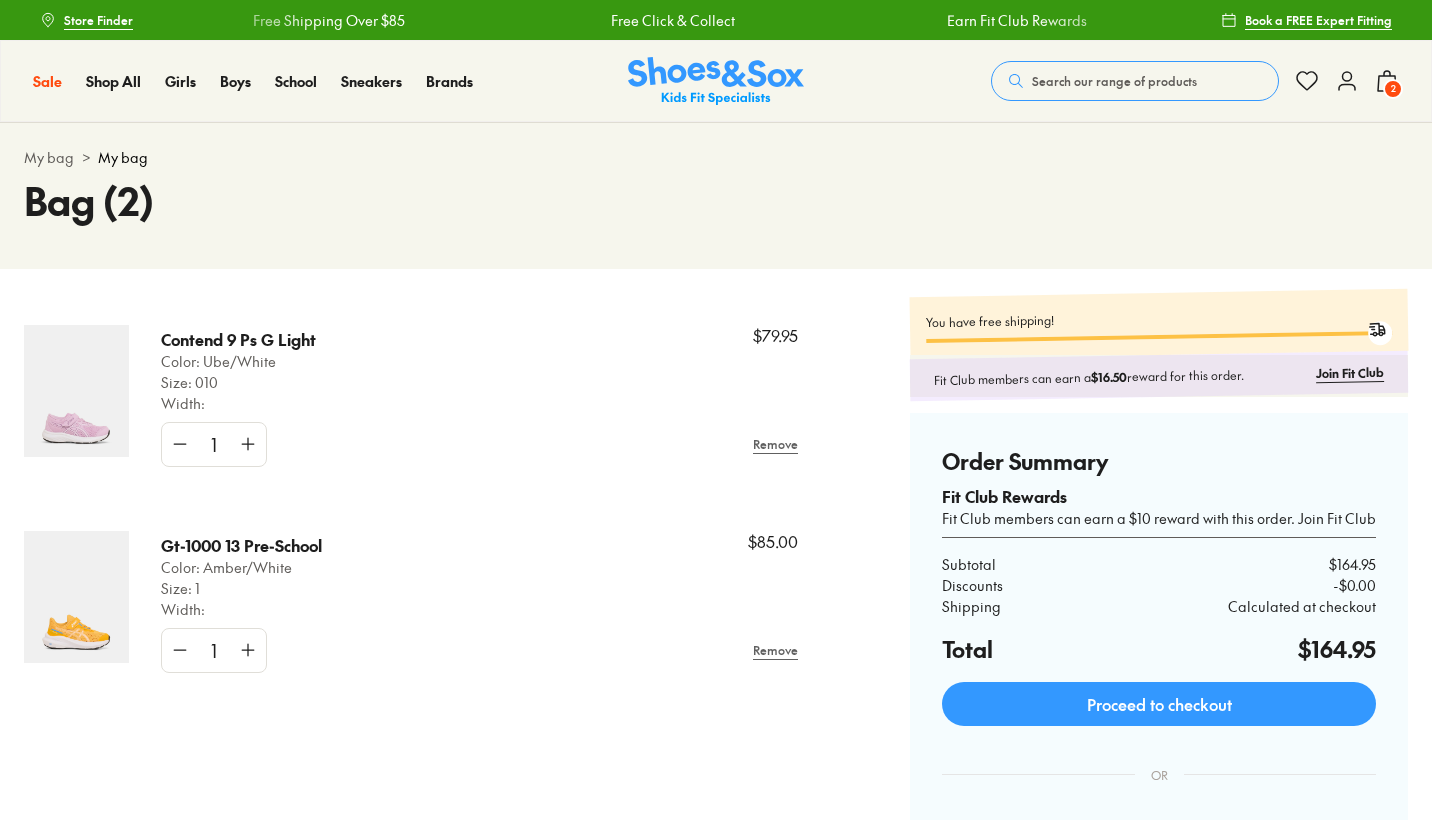 scroll, scrollTop: 0, scrollLeft: 0, axis: both 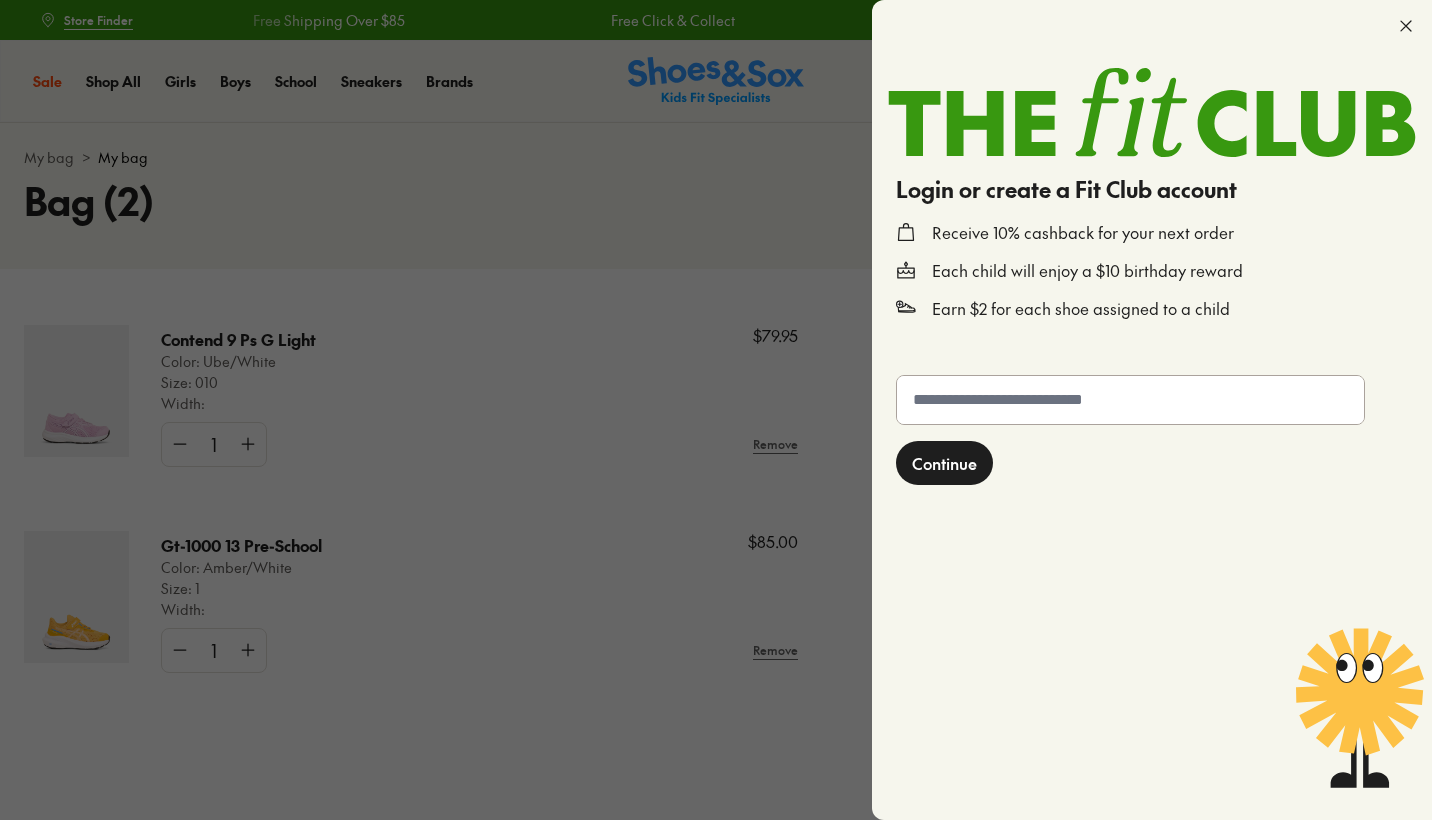 click 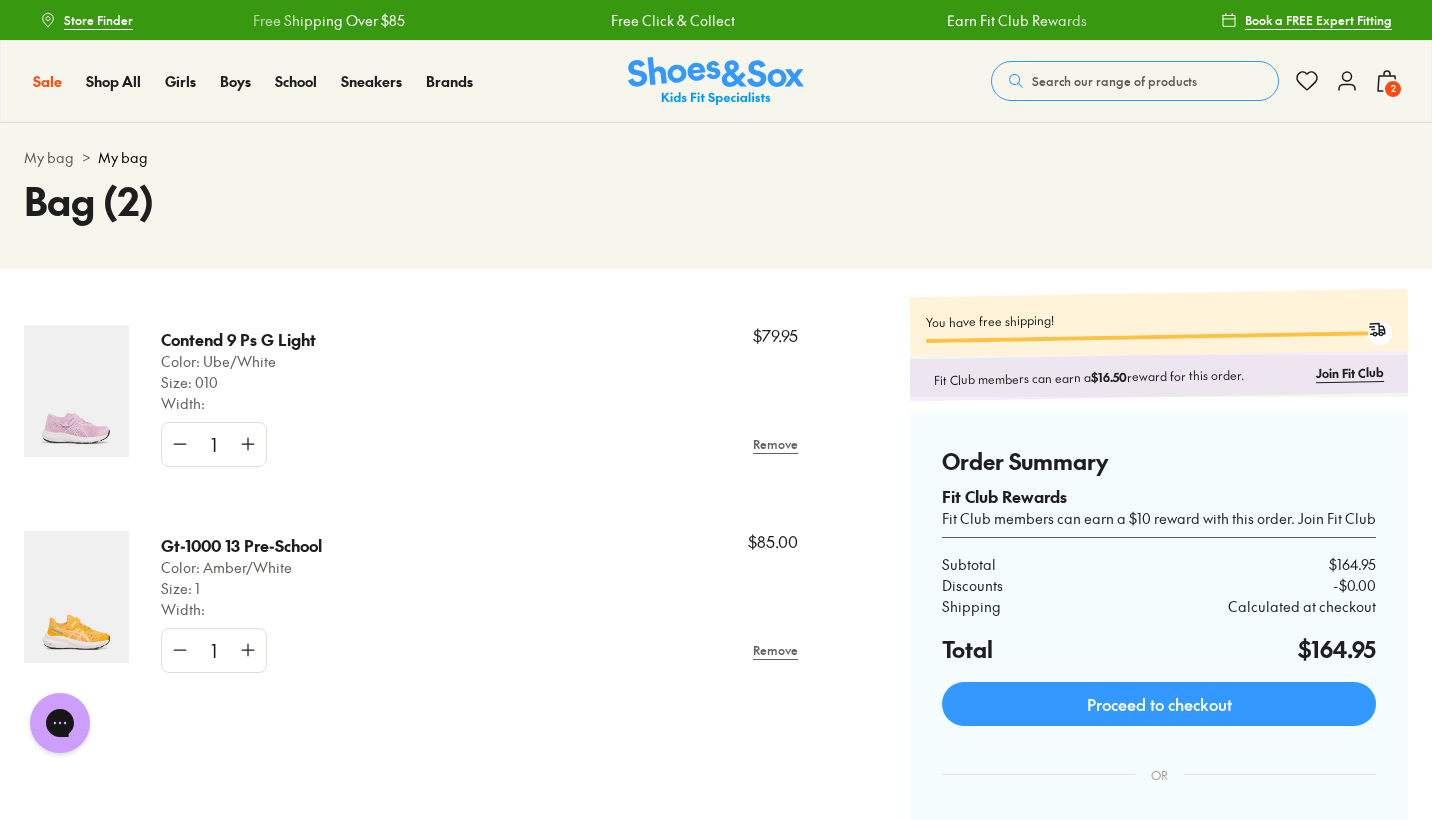 scroll, scrollTop: 0, scrollLeft: 0, axis: both 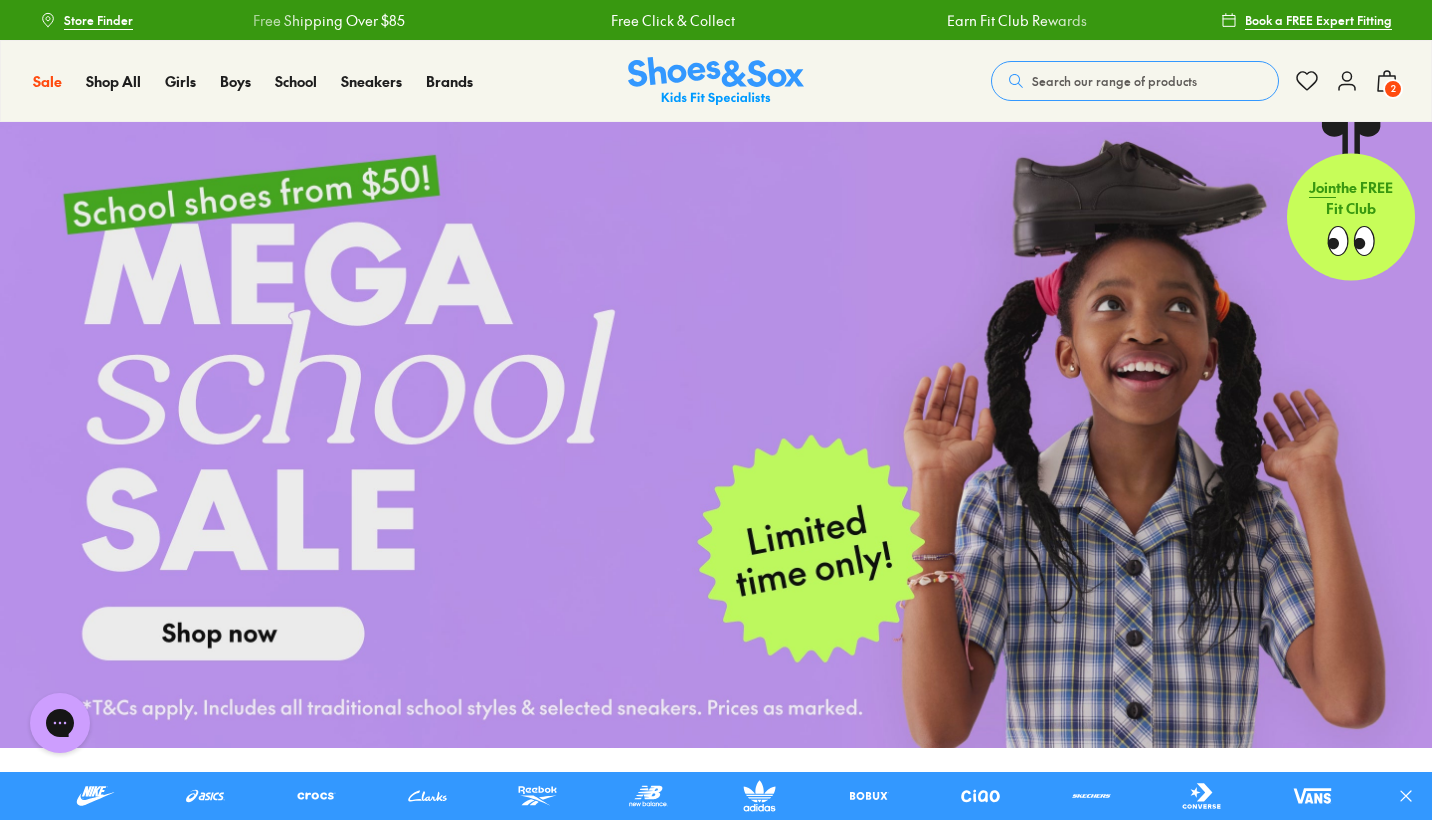 click on "2" at bounding box center [1393, 89] 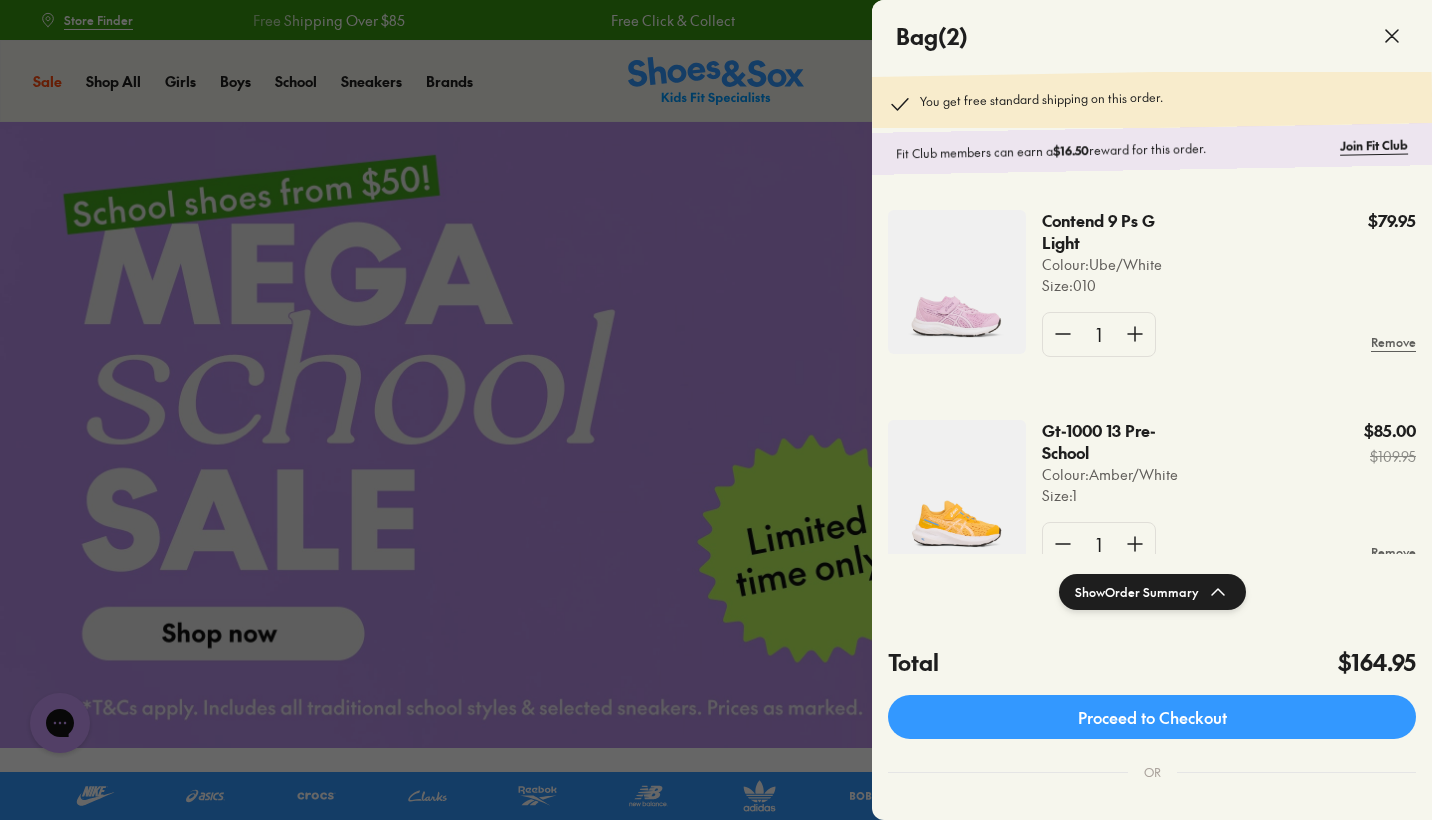 scroll, scrollTop: 56, scrollLeft: 0, axis: vertical 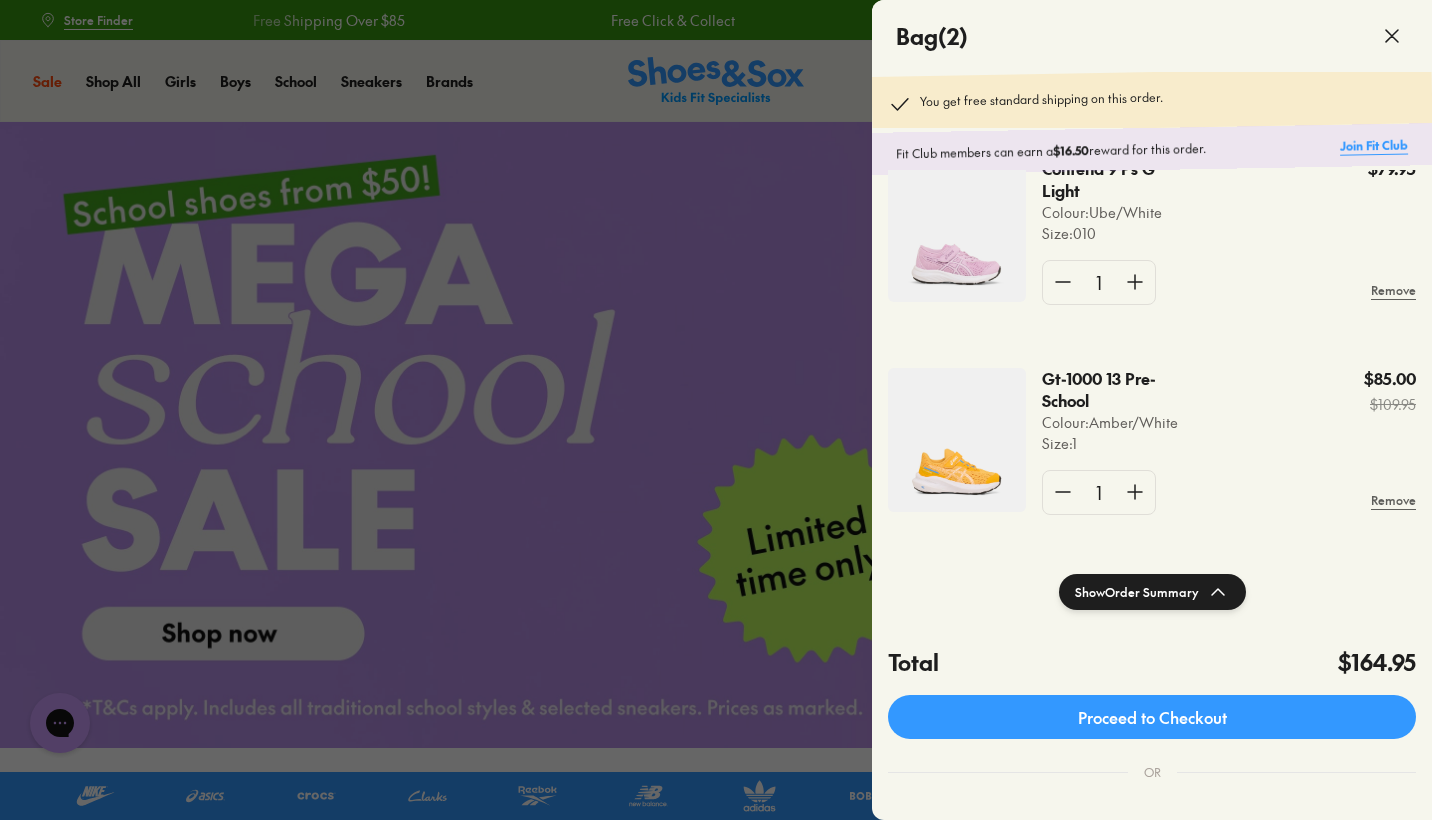 click on "Join Fit Club" 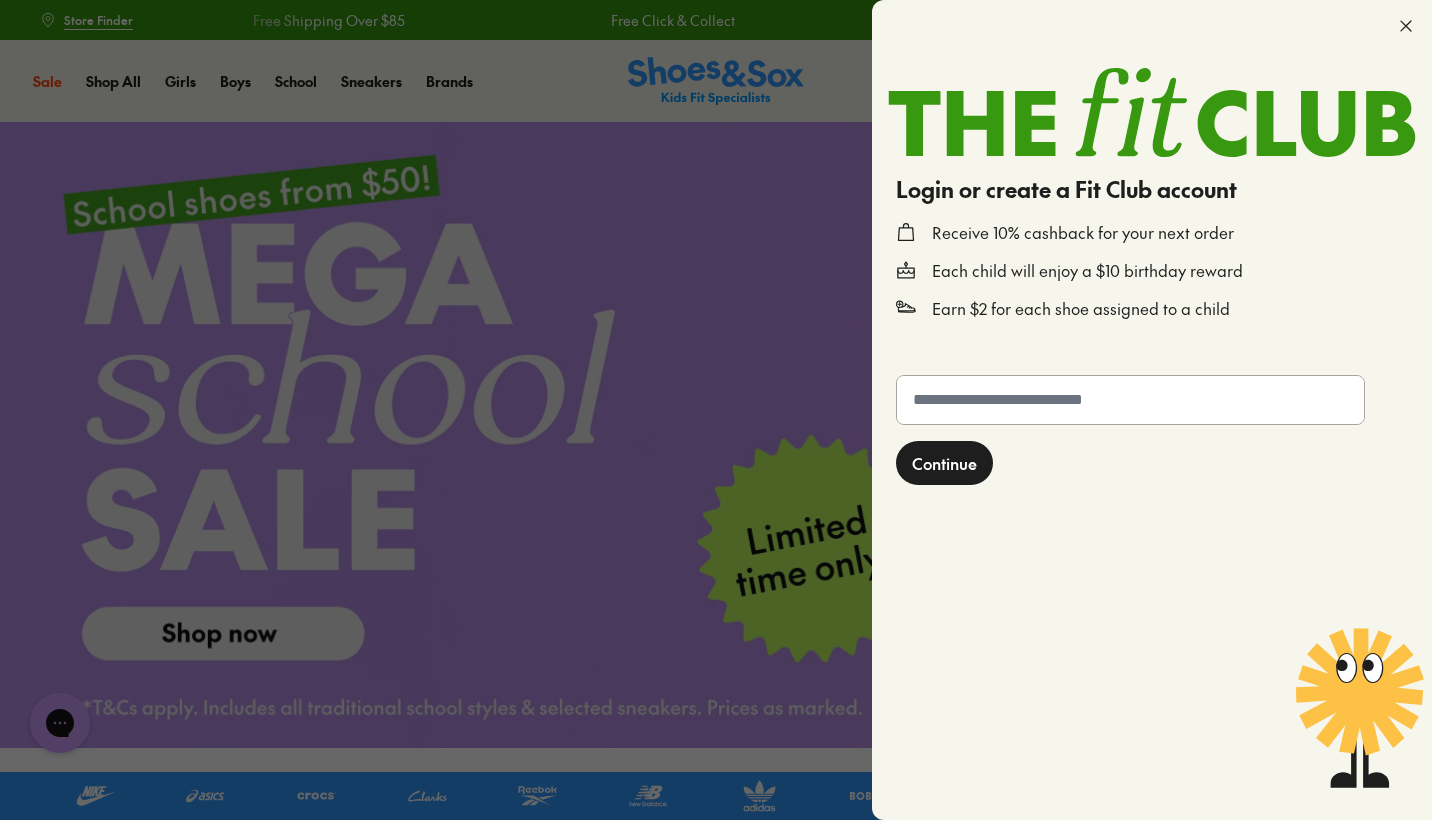 click 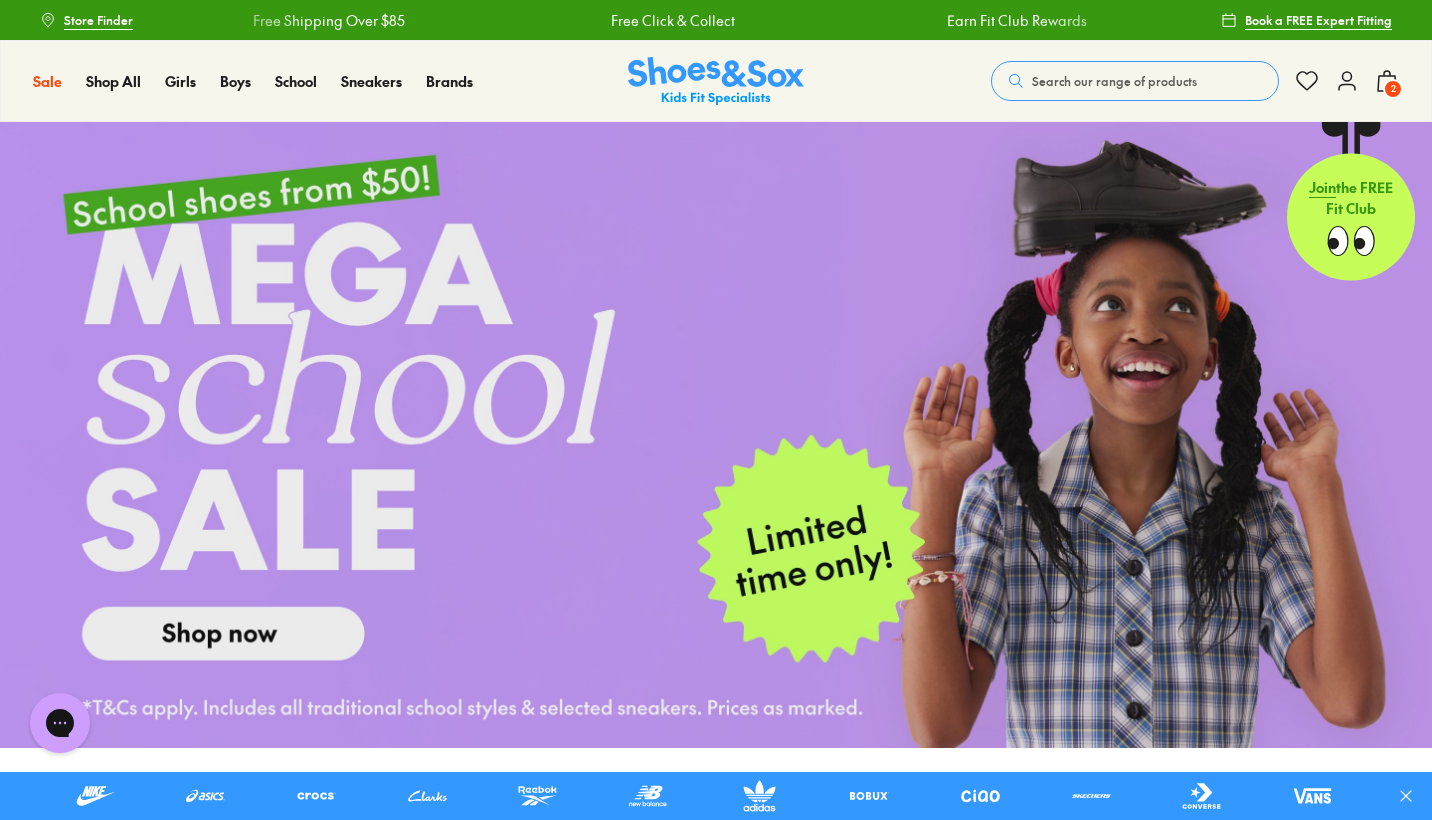 click at bounding box center (759, 796) 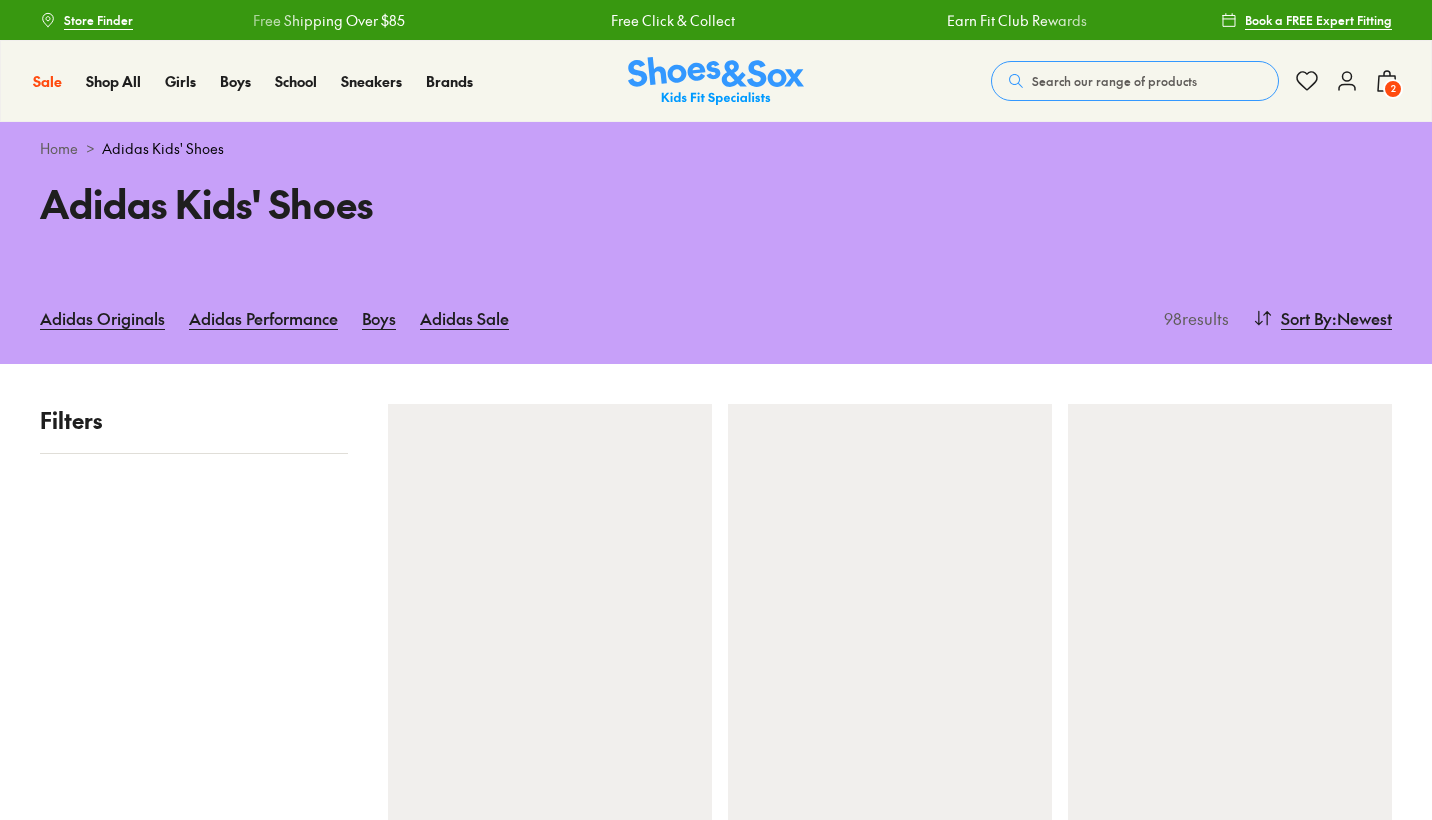 scroll, scrollTop: 0, scrollLeft: 0, axis: both 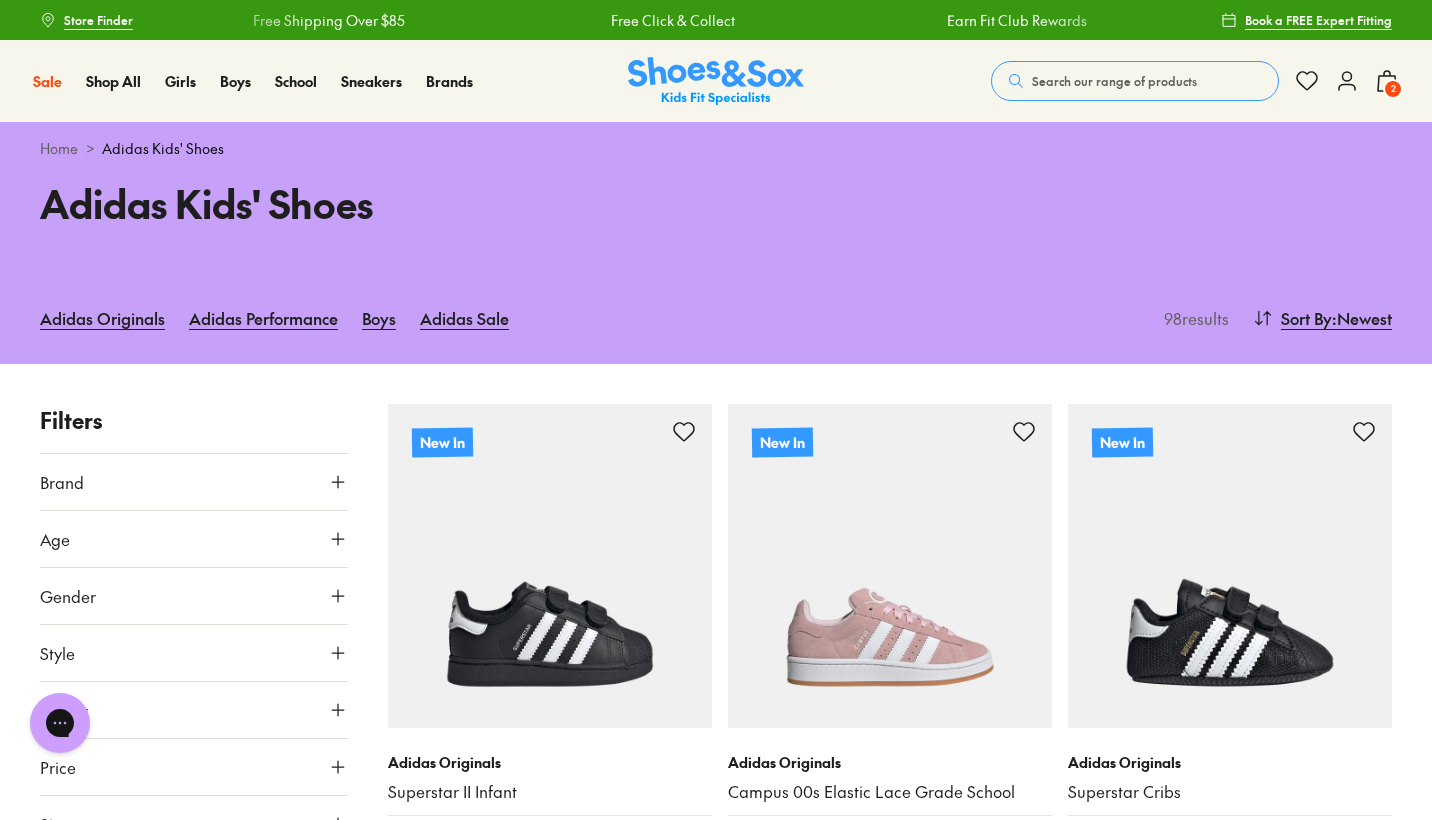 click on "Search our range of products" at bounding box center (1135, 81) 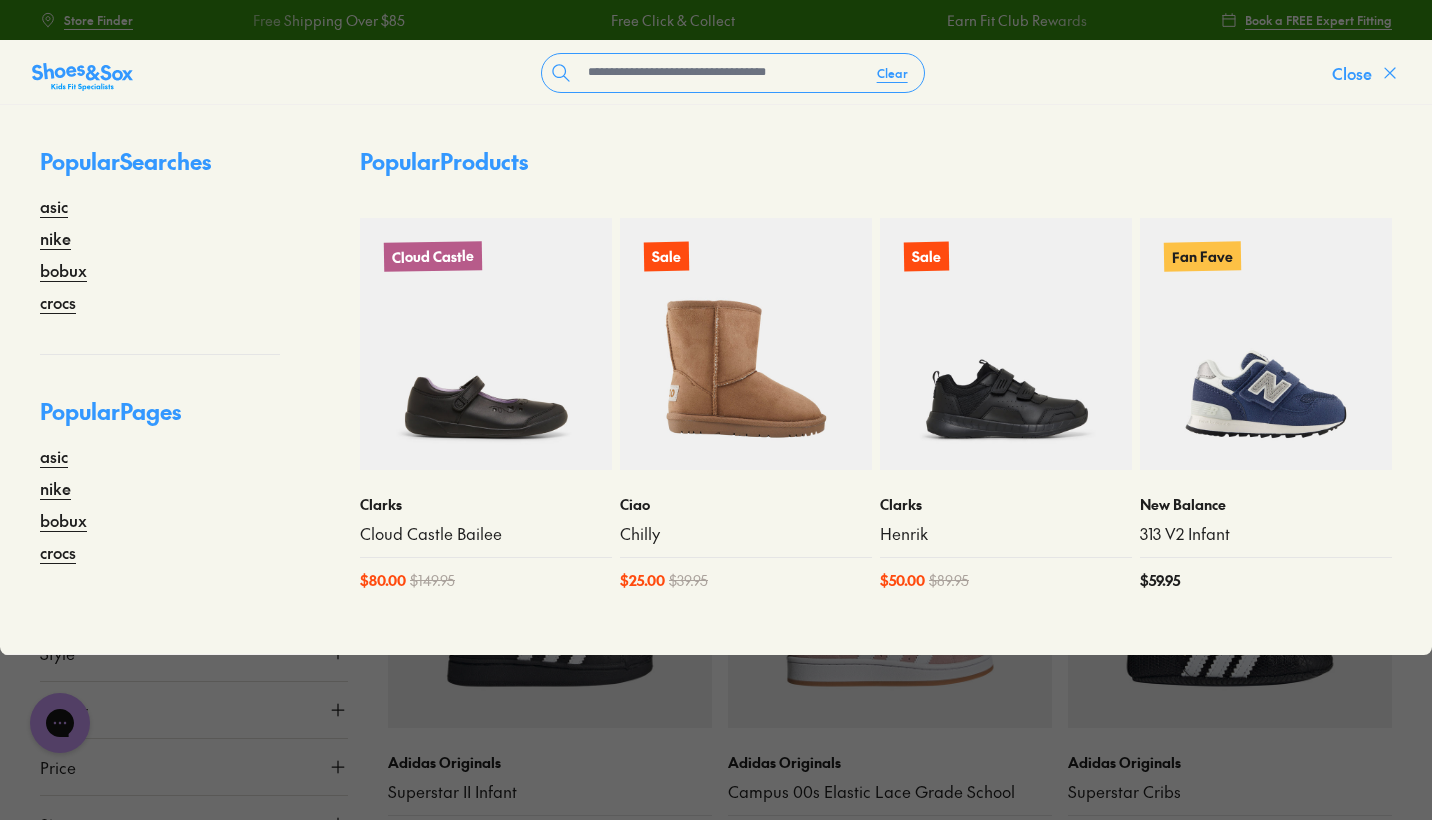 click 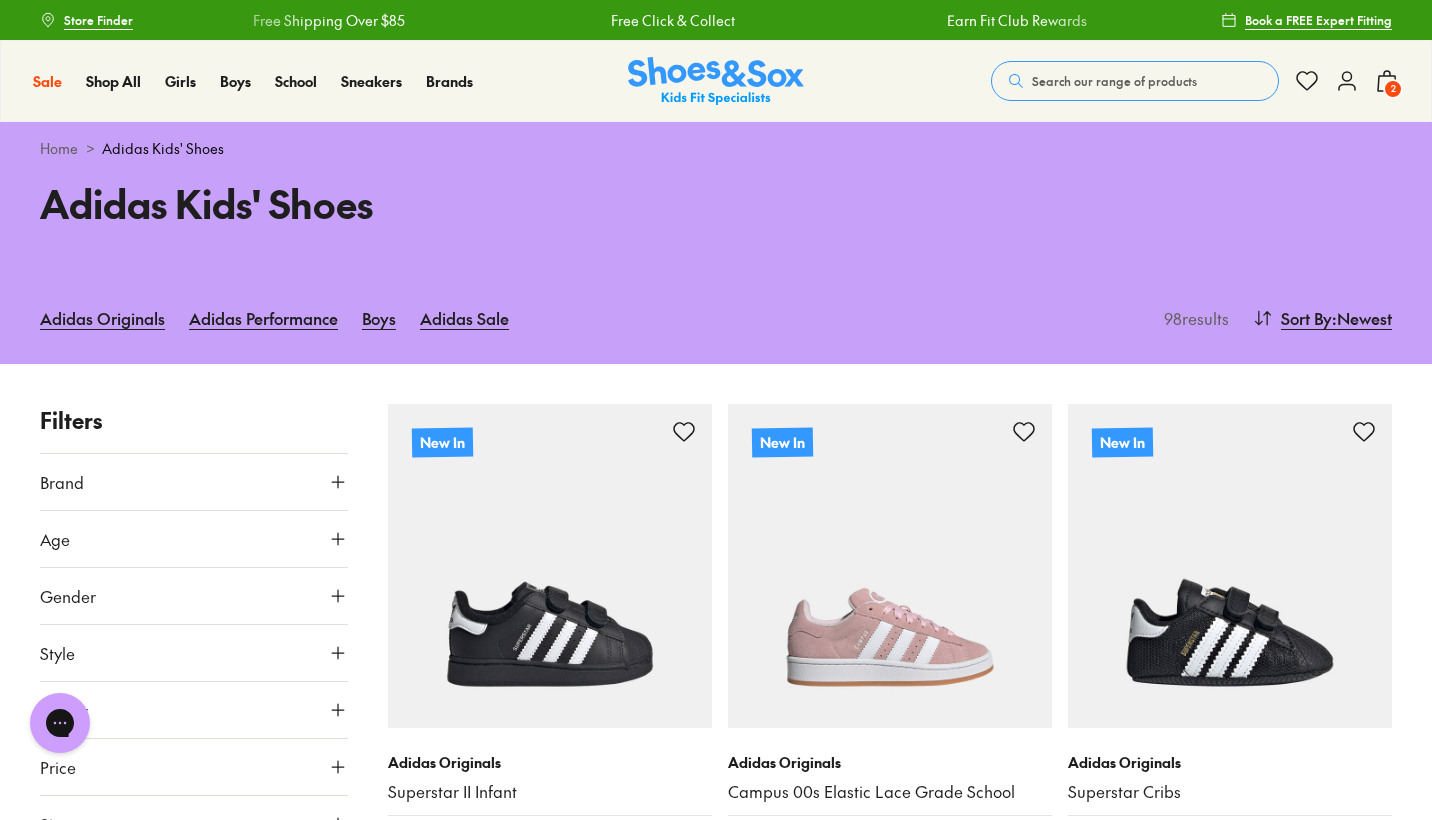 click on "2" at bounding box center (1393, 89) 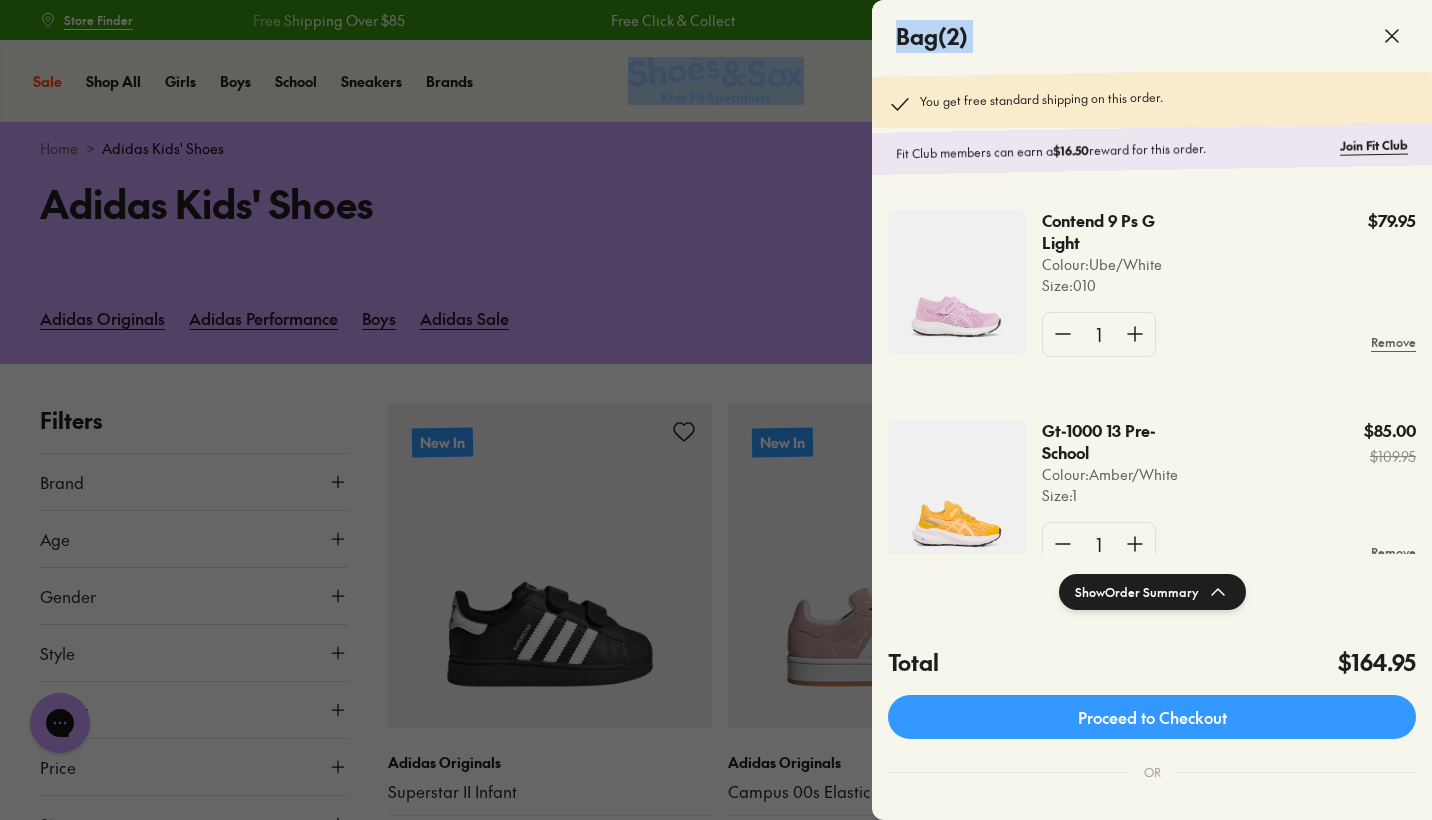 drag, startPoint x: 1431, startPoint y: 34, endPoint x: 1432, endPoint y: 84, distance: 50.01 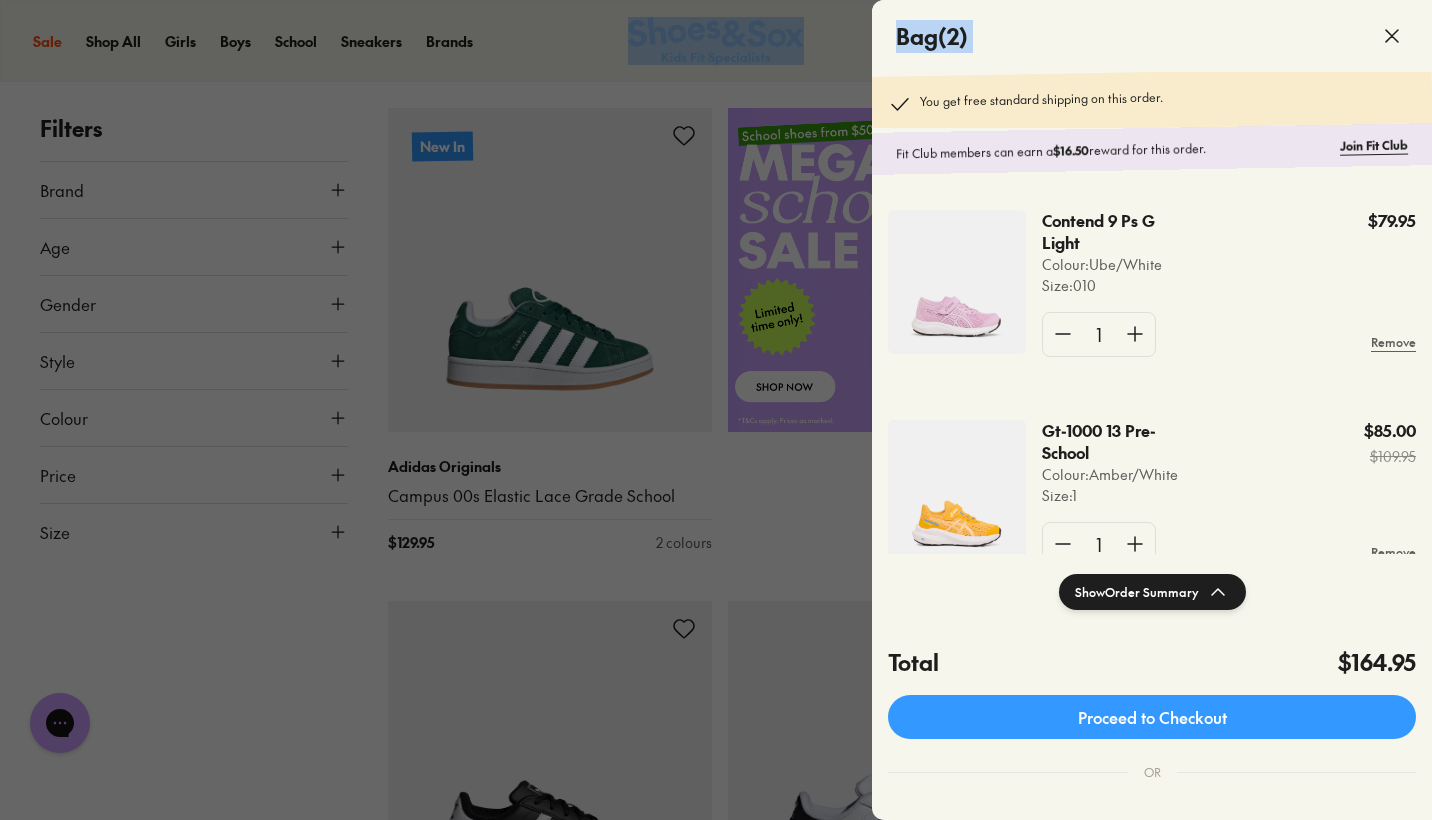 scroll, scrollTop: 880, scrollLeft: 0, axis: vertical 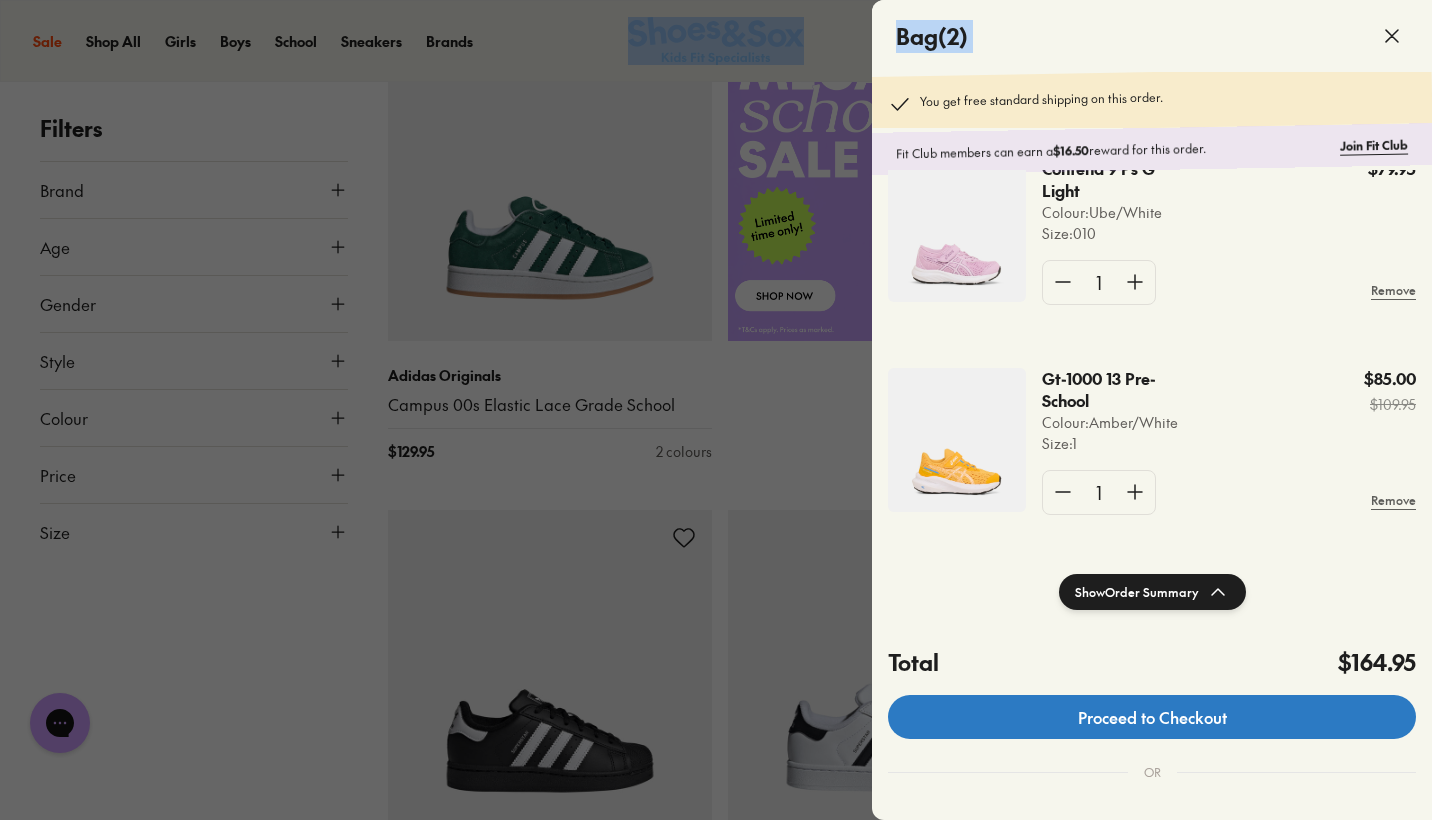 click on "Proceed to Checkout" 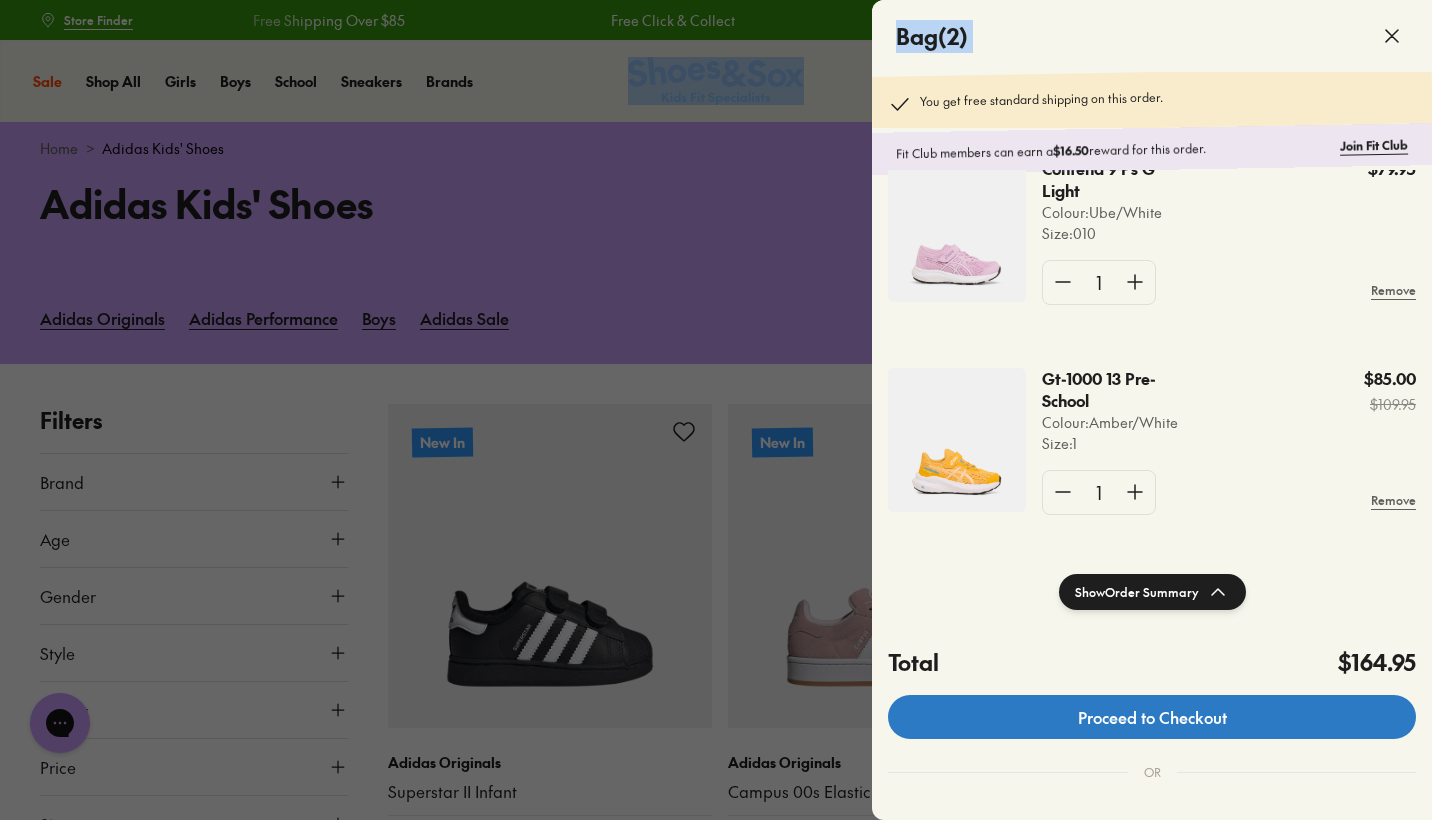 click on "Proceed to Checkout" 